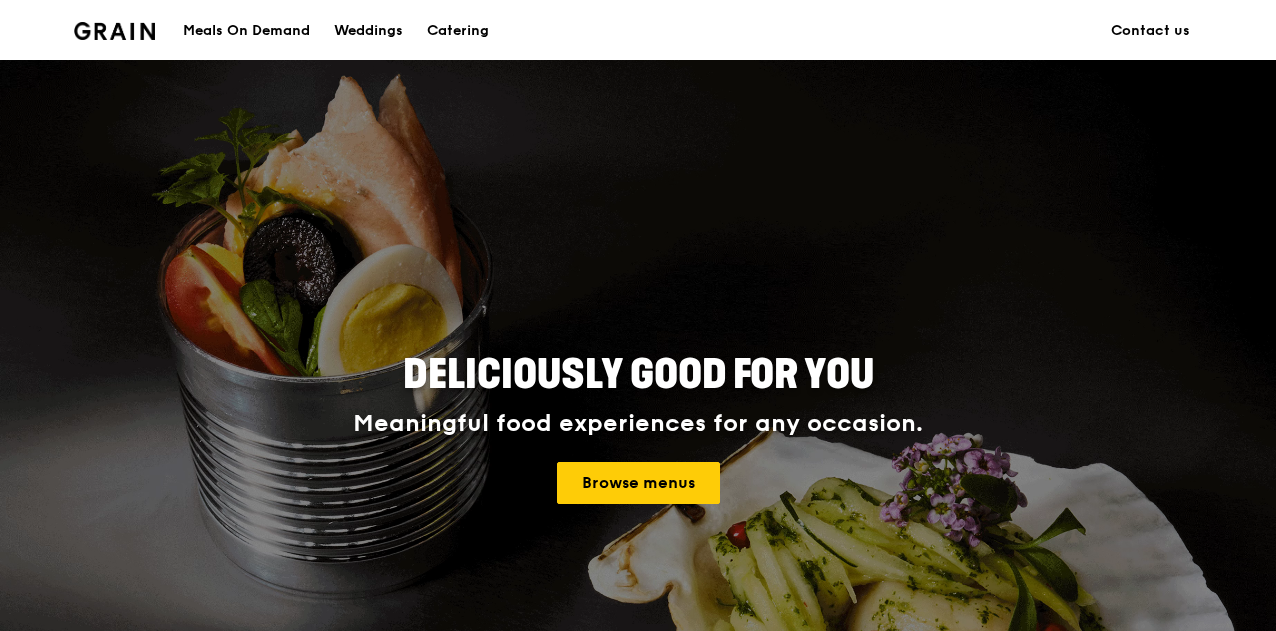 scroll, scrollTop: 574, scrollLeft: 0, axis: vertical 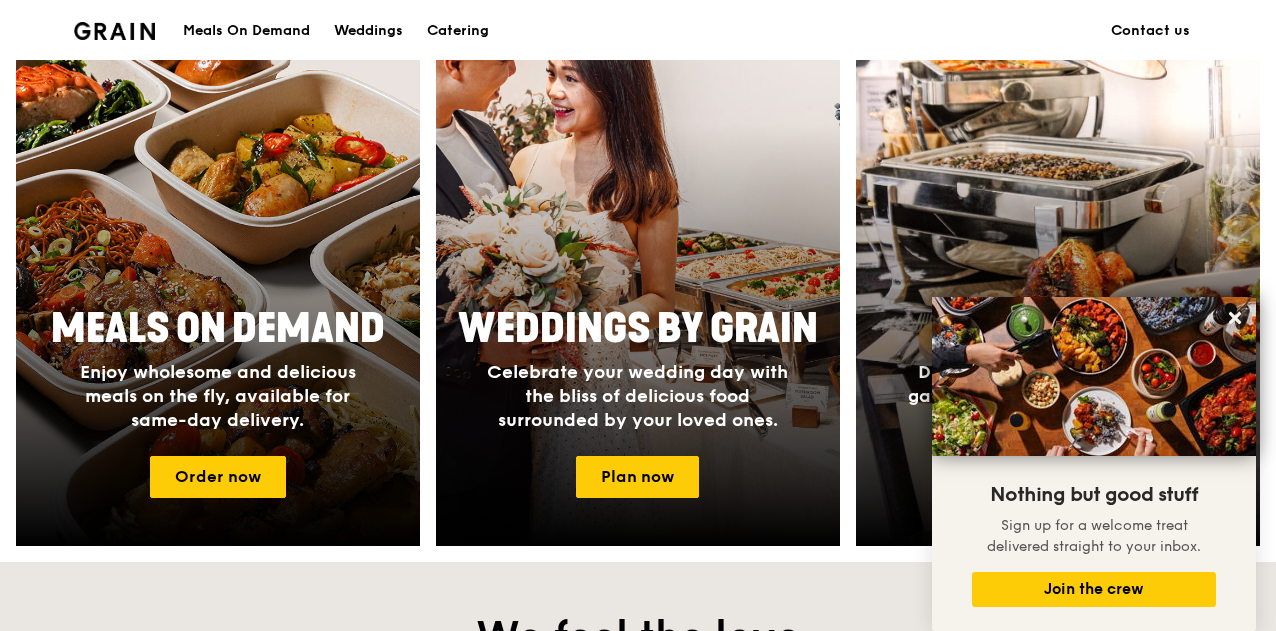 click 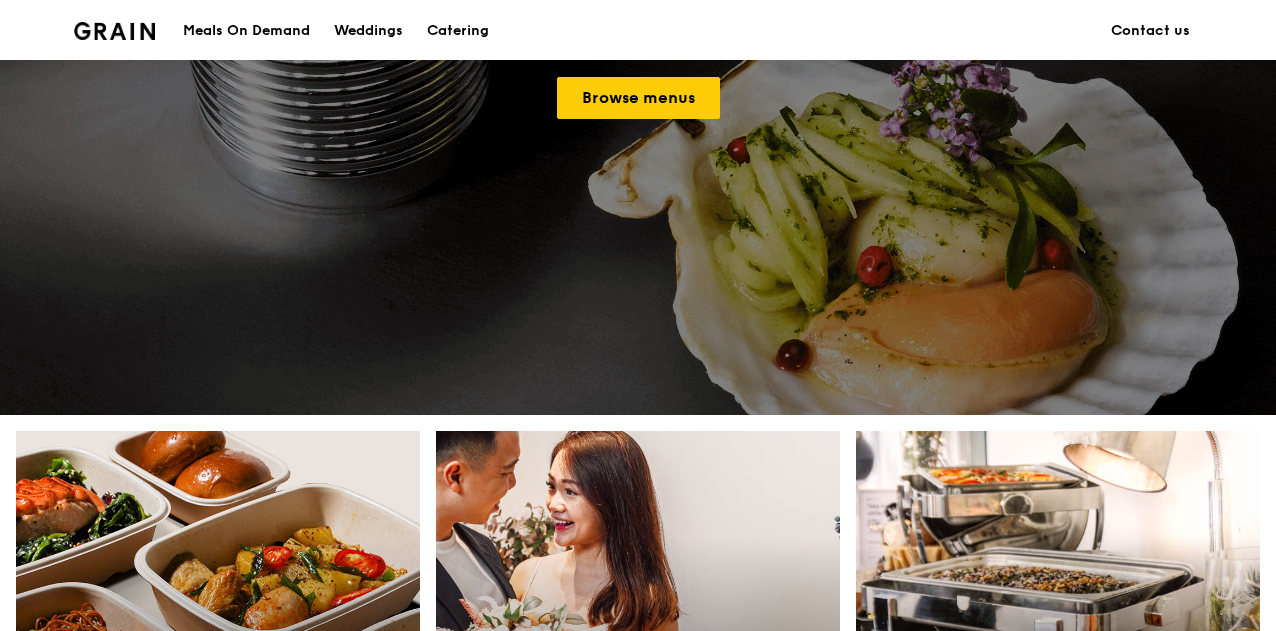 scroll, scrollTop: 0, scrollLeft: 0, axis: both 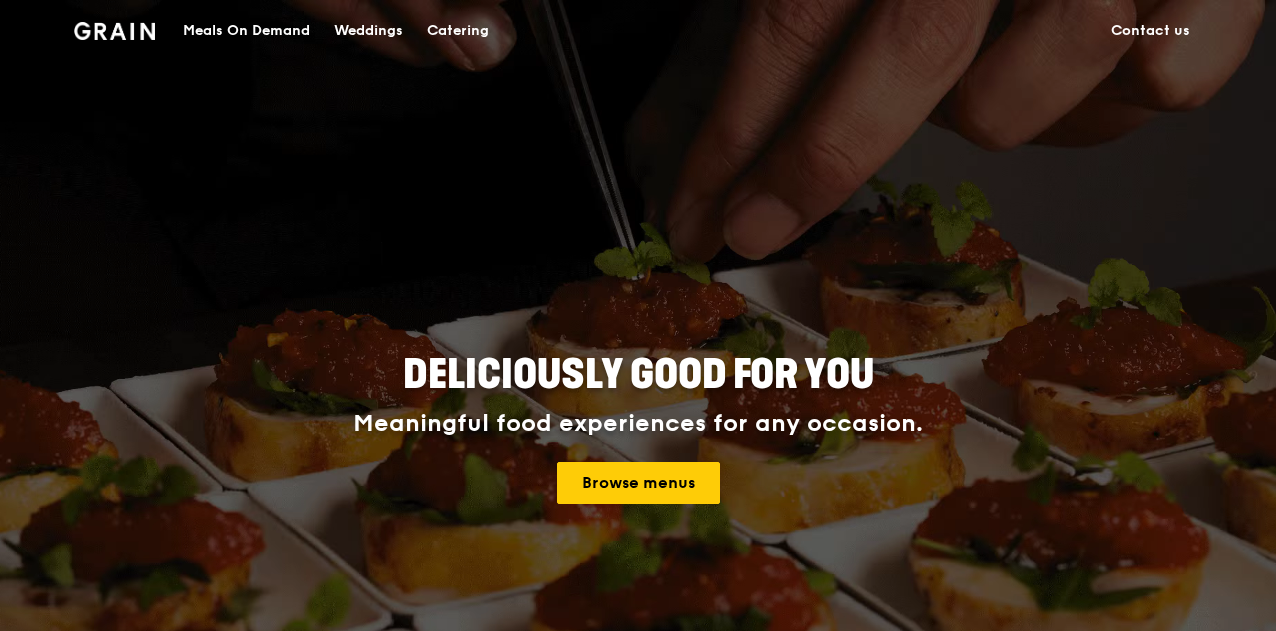 click on "Meals On Demand" at bounding box center [246, 31] 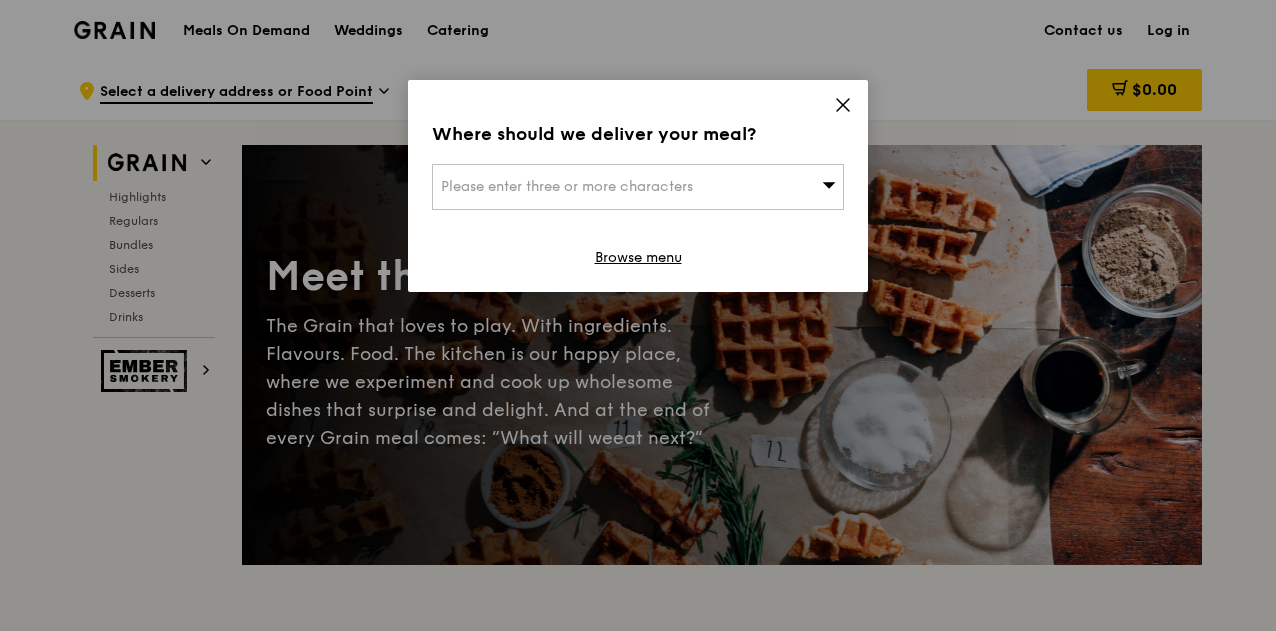click on "Please enter three or more characters" at bounding box center [638, 187] 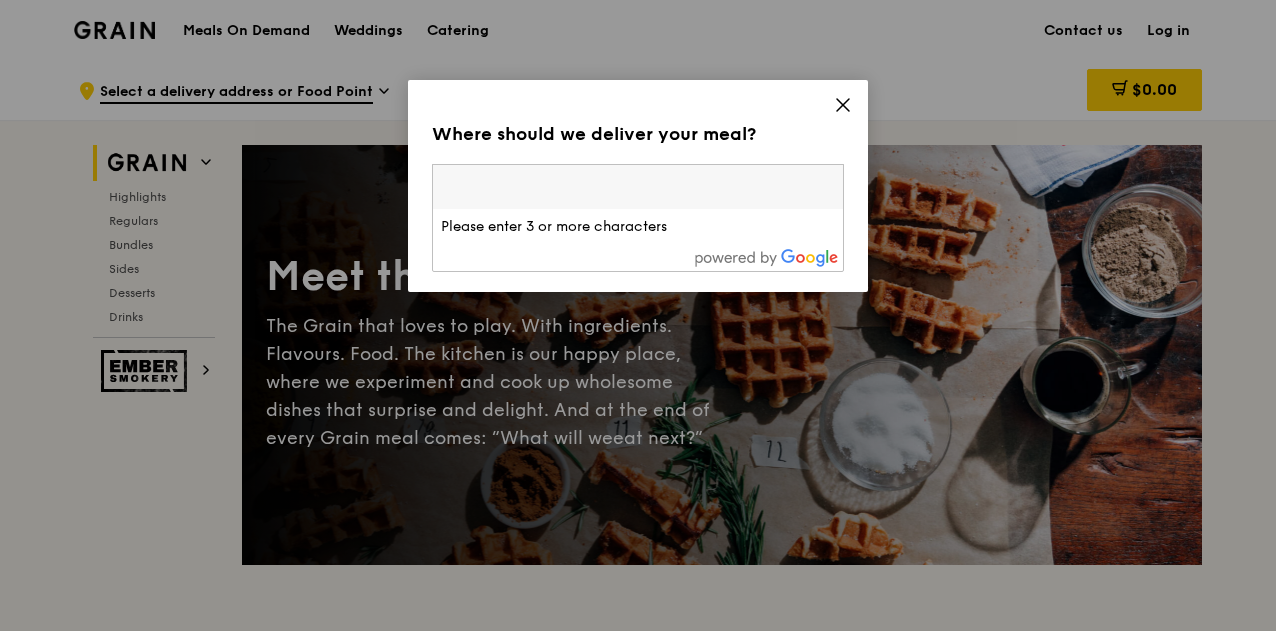 click at bounding box center [638, 187] 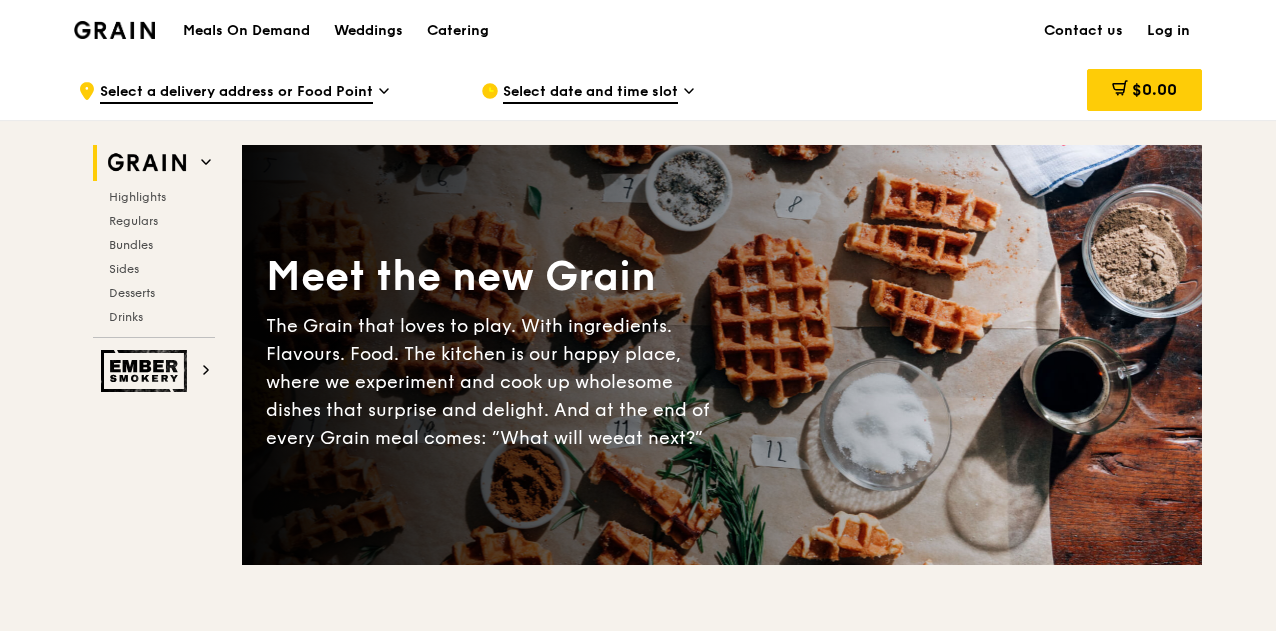 scroll, scrollTop: 26, scrollLeft: 0, axis: vertical 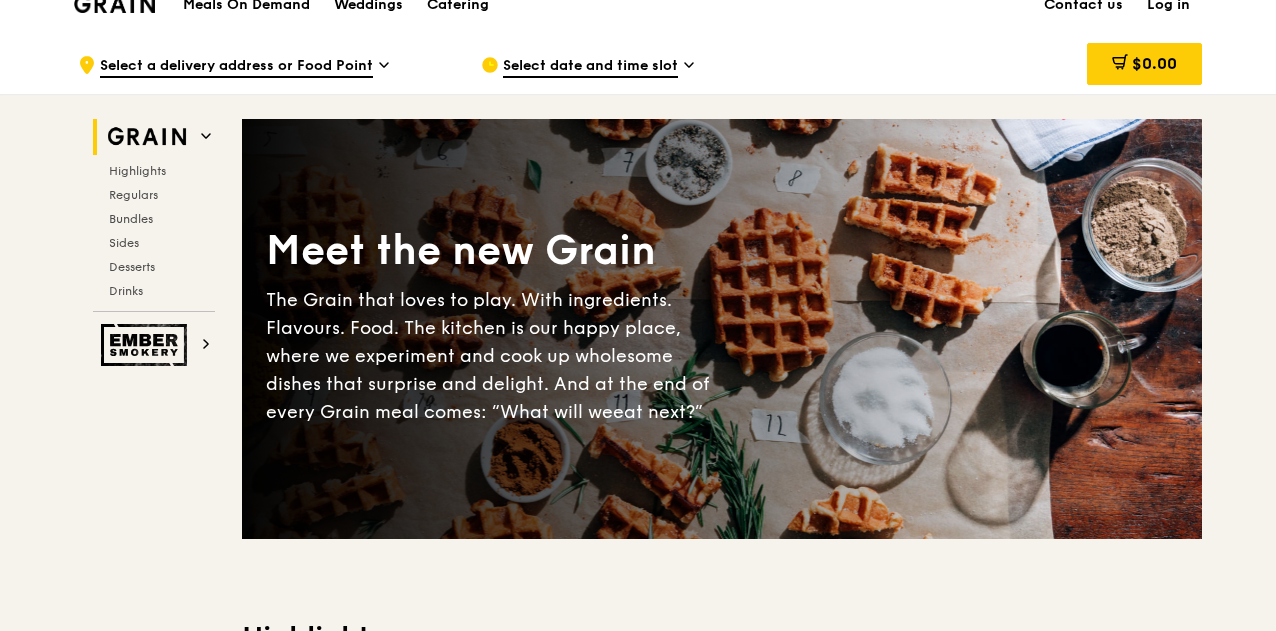click on ".cls-1 {
fill: none;
stroke: #fff;
stroke-linecap: round;
stroke-linejoin: round;
stroke-width: 1.5px;
}
.cls-2 {
fill: #fecc07;
}
.cls-2, .cls-3 {
stroke-width: 0px;
}
.cls-3 {
fill: #fff;
fill-rule: evenodd;
}
Select a delivery address or Food Point" at bounding box center (263, 65) 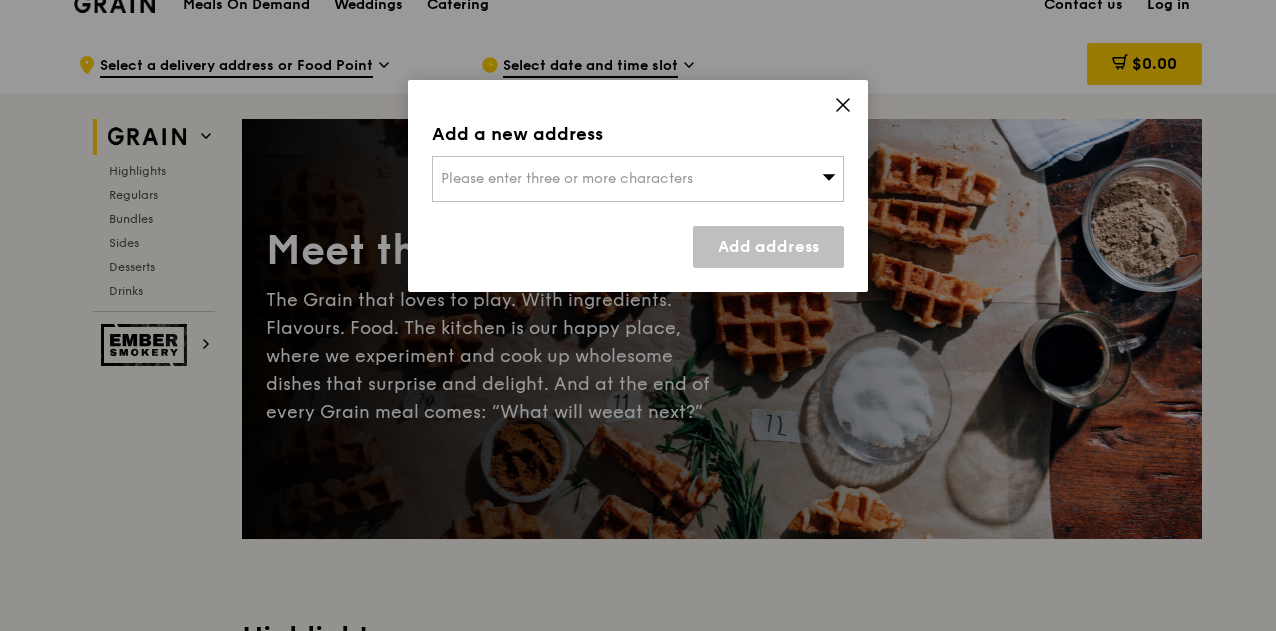 click 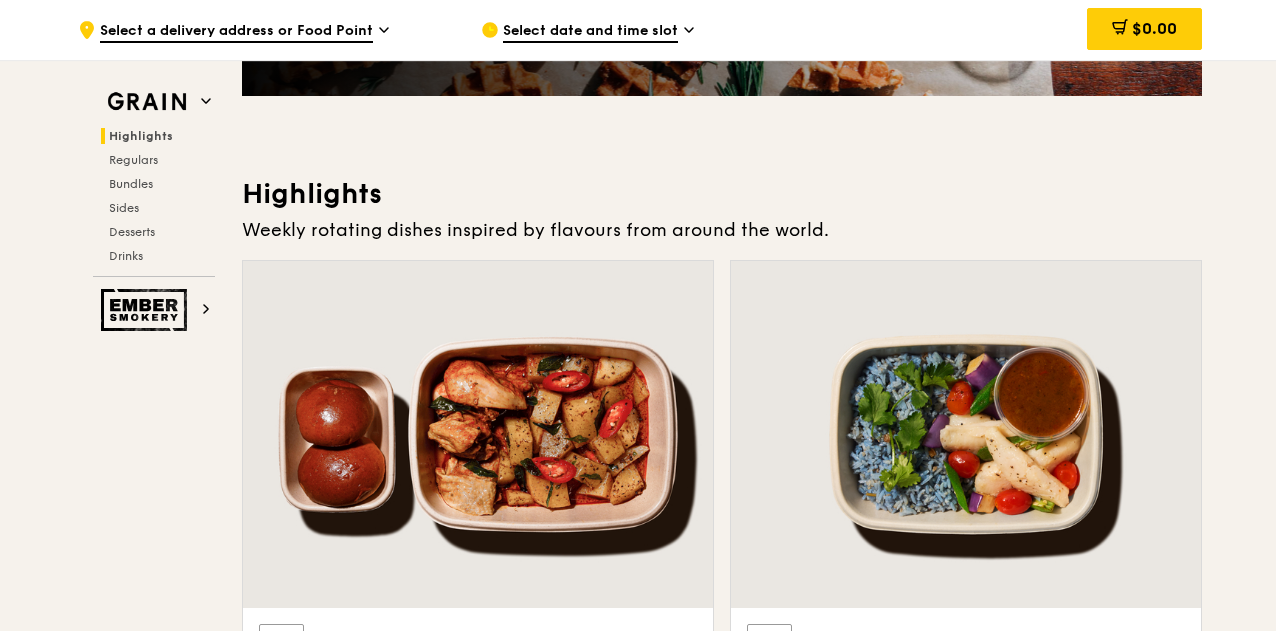 scroll, scrollTop: 0, scrollLeft: 0, axis: both 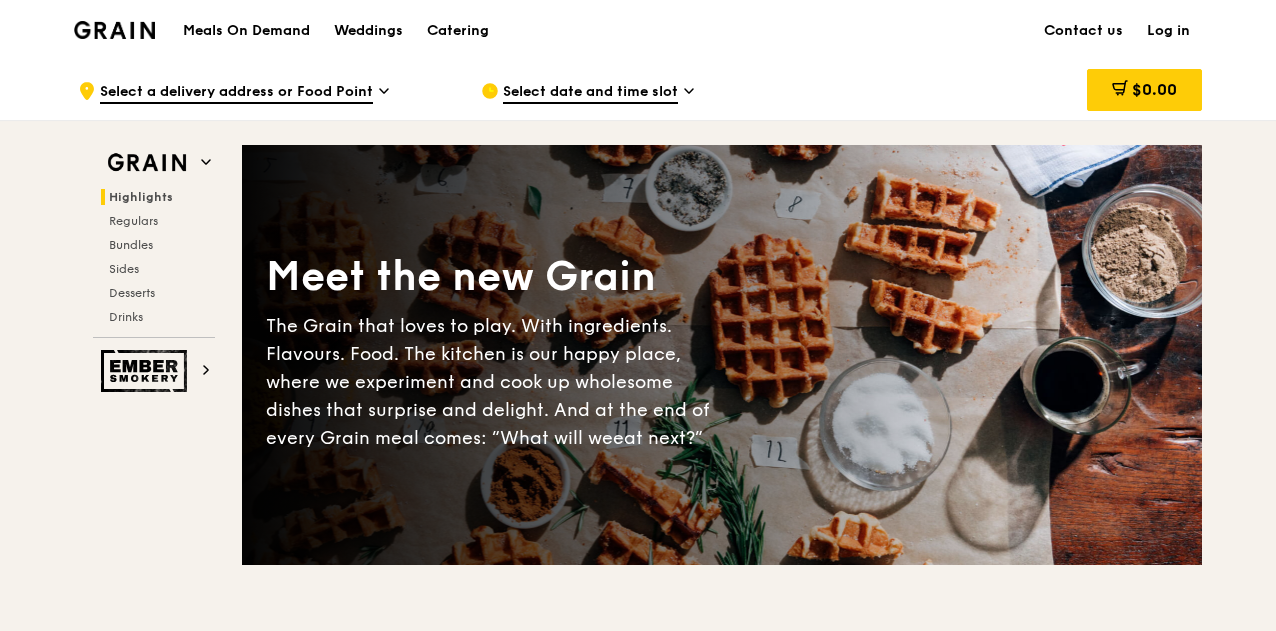 click on "Meals On Demand" at bounding box center (246, 31) 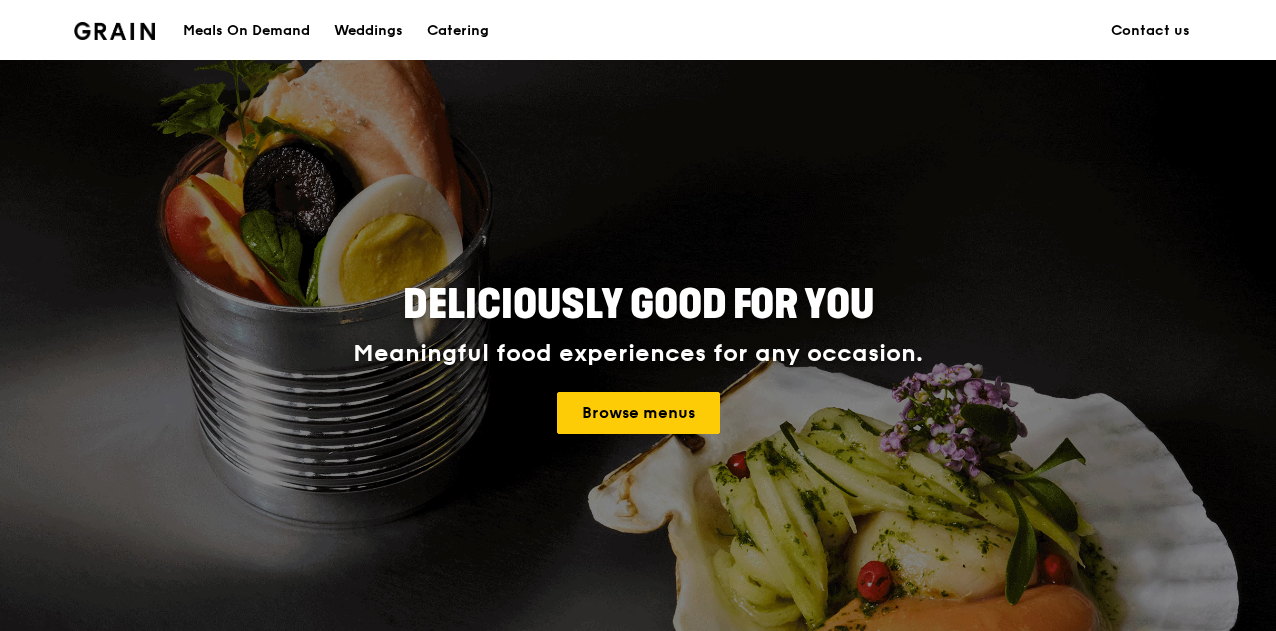 scroll, scrollTop: 0, scrollLeft: 0, axis: both 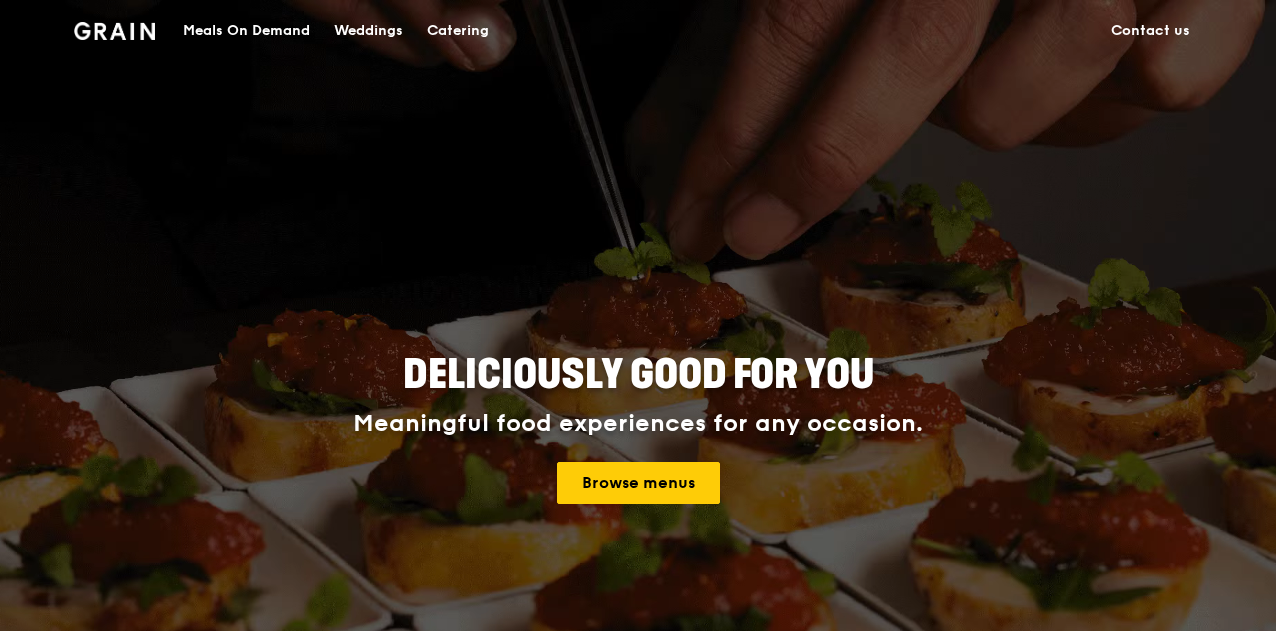 click on "Meals On Demand" at bounding box center [246, 31] 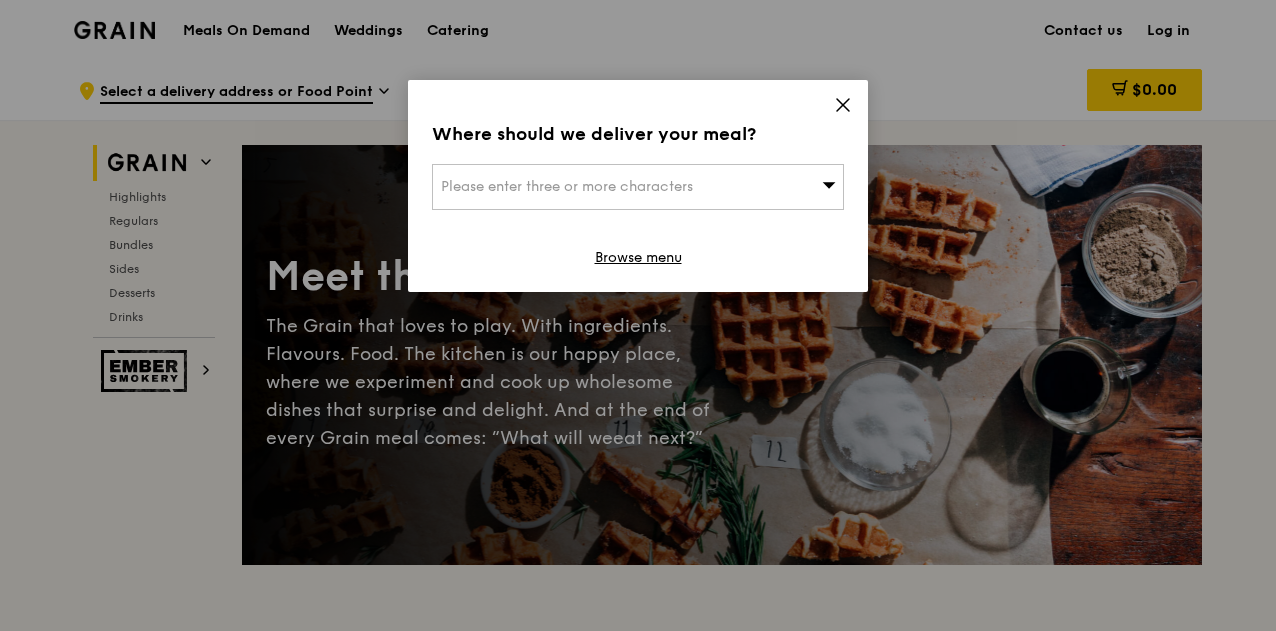 click 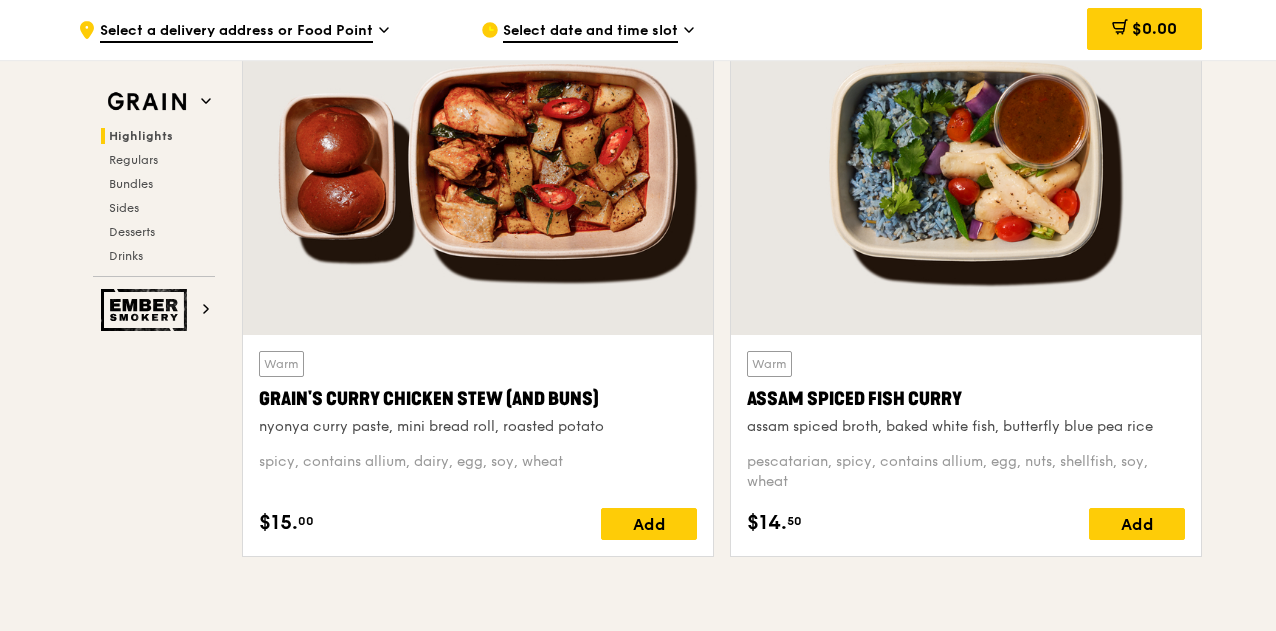 scroll, scrollTop: 767, scrollLeft: 0, axis: vertical 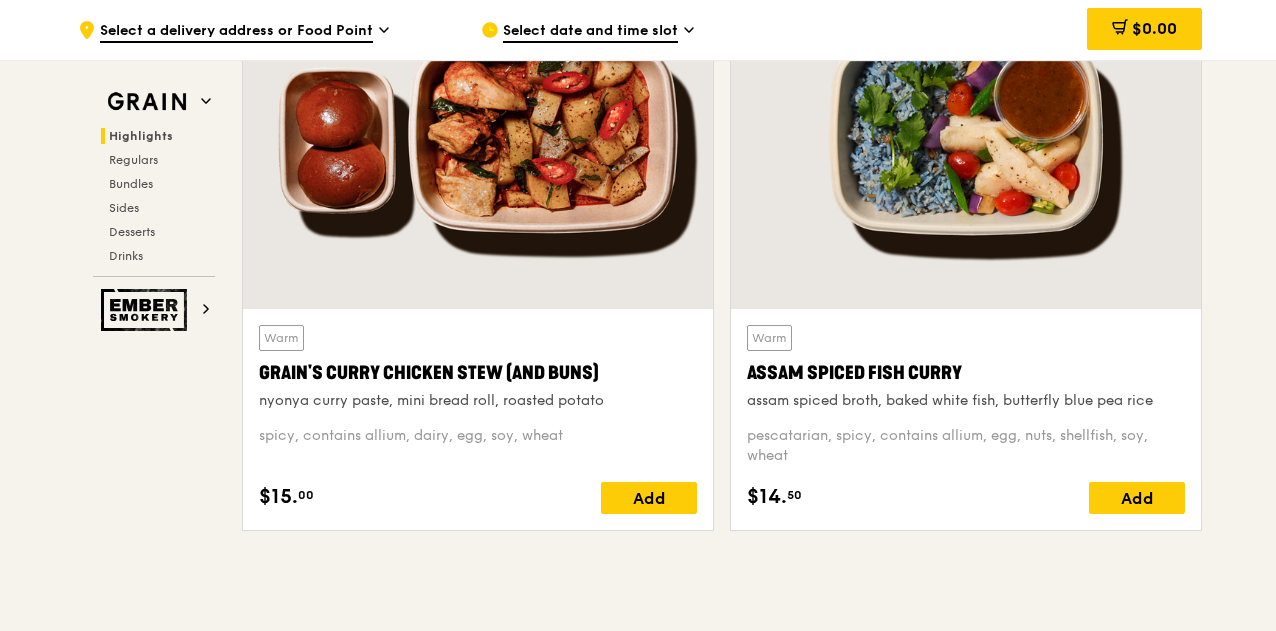 click on "Regulars" at bounding box center [133, 160] 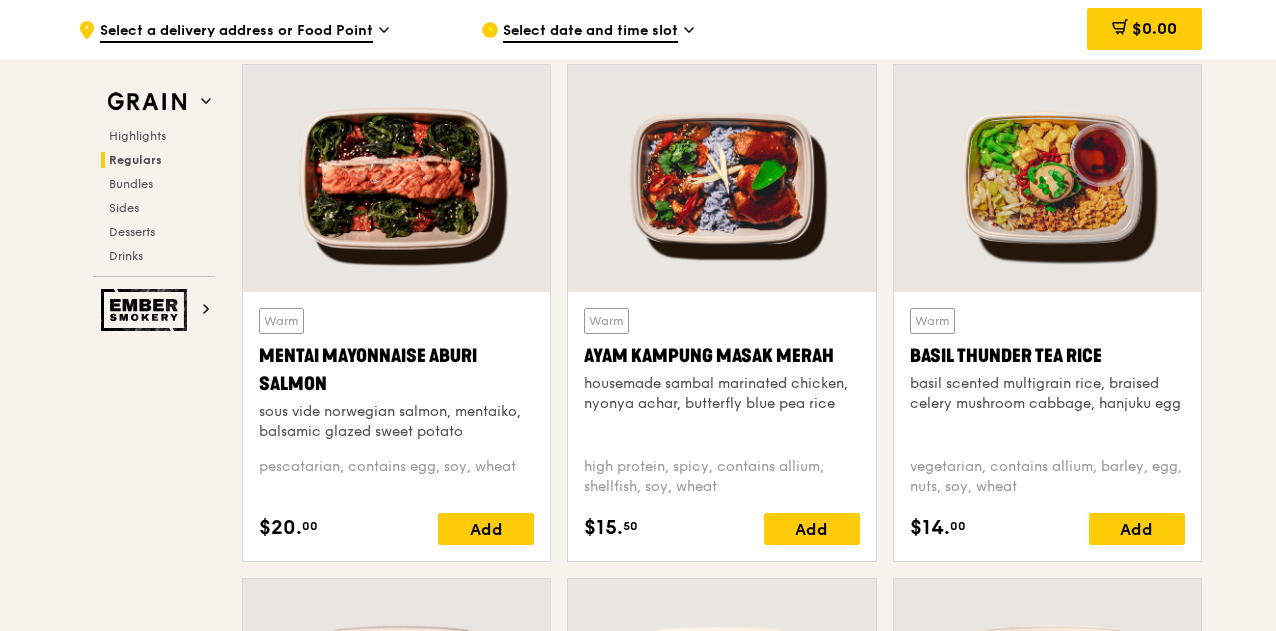 scroll, scrollTop: 1786, scrollLeft: 0, axis: vertical 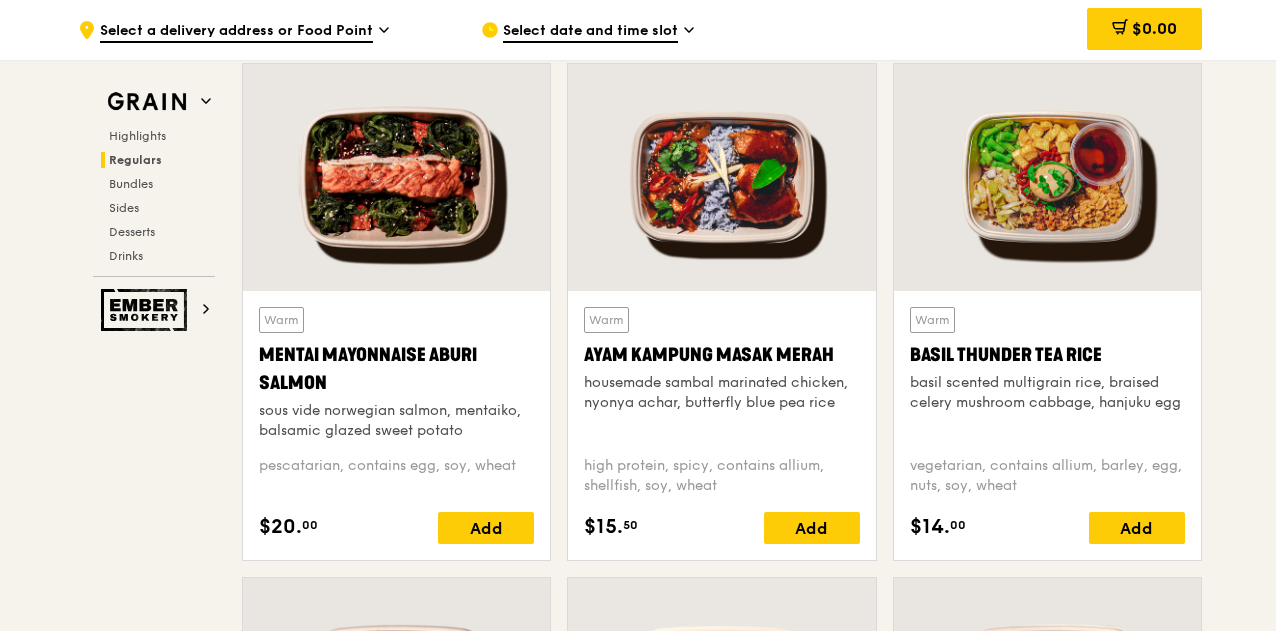 click on "Mentai Mayonnaise Aburi Salmon" at bounding box center (396, 369) 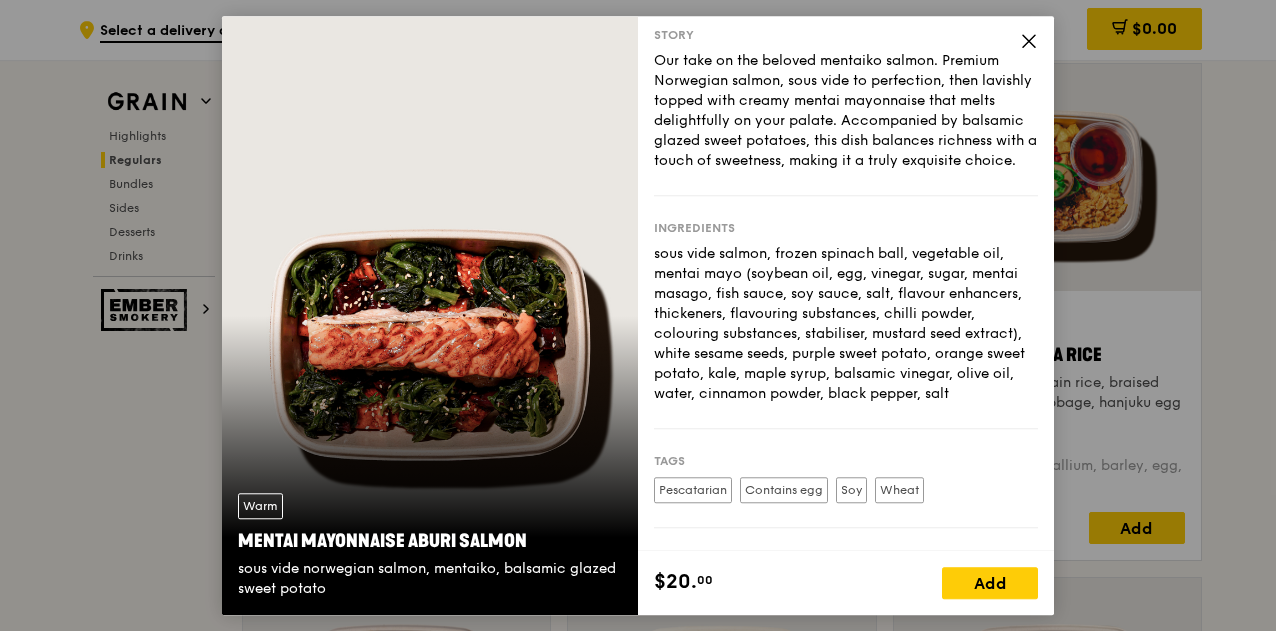 scroll, scrollTop: 0, scrollLeft: 0, axis: both 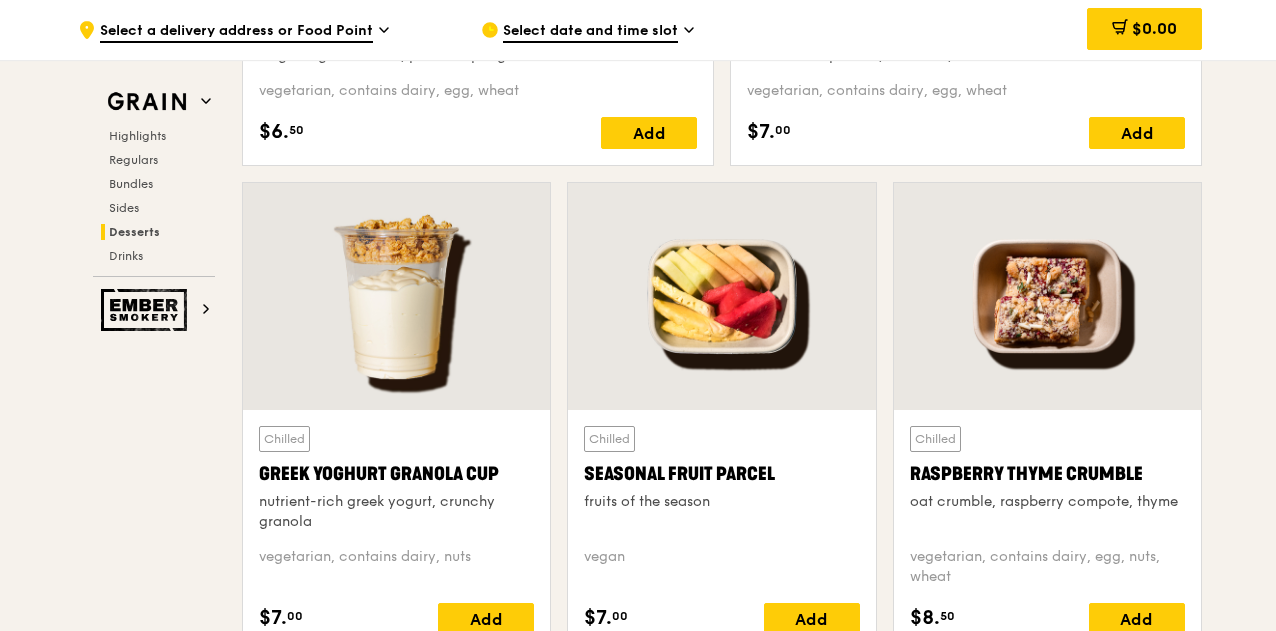 click on "Select date and time slot" at bounding box center [590, 32] 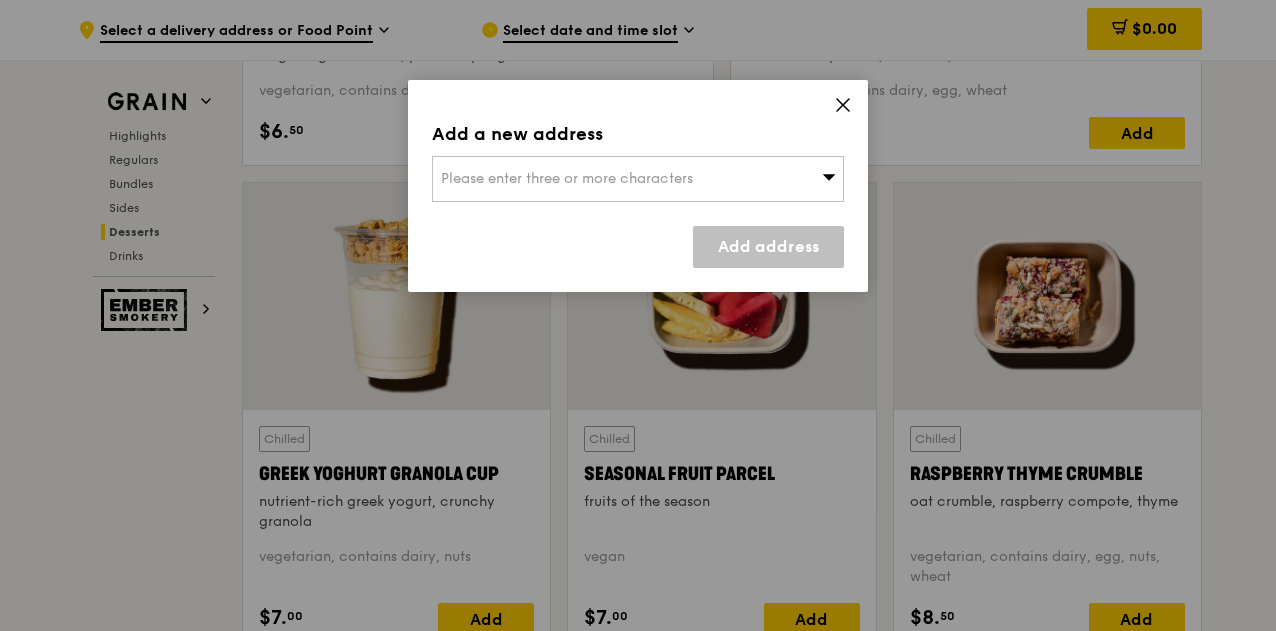 click on "Please enter three or more characters" at bounding box center [567, 178] 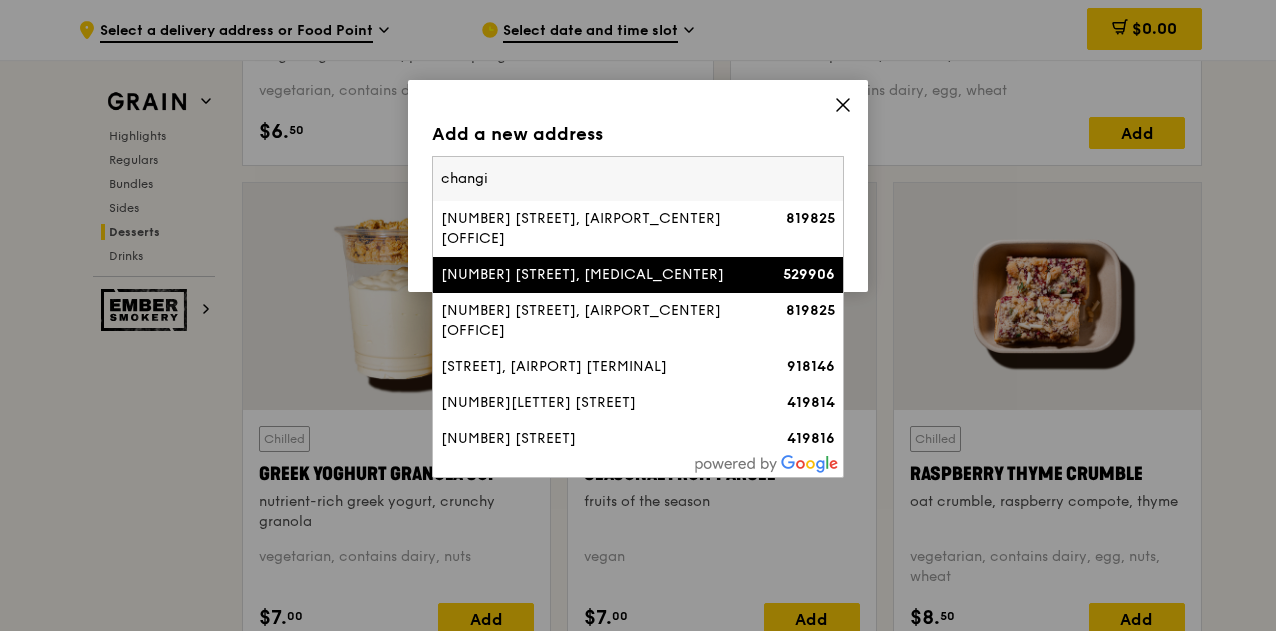 type on "changi" 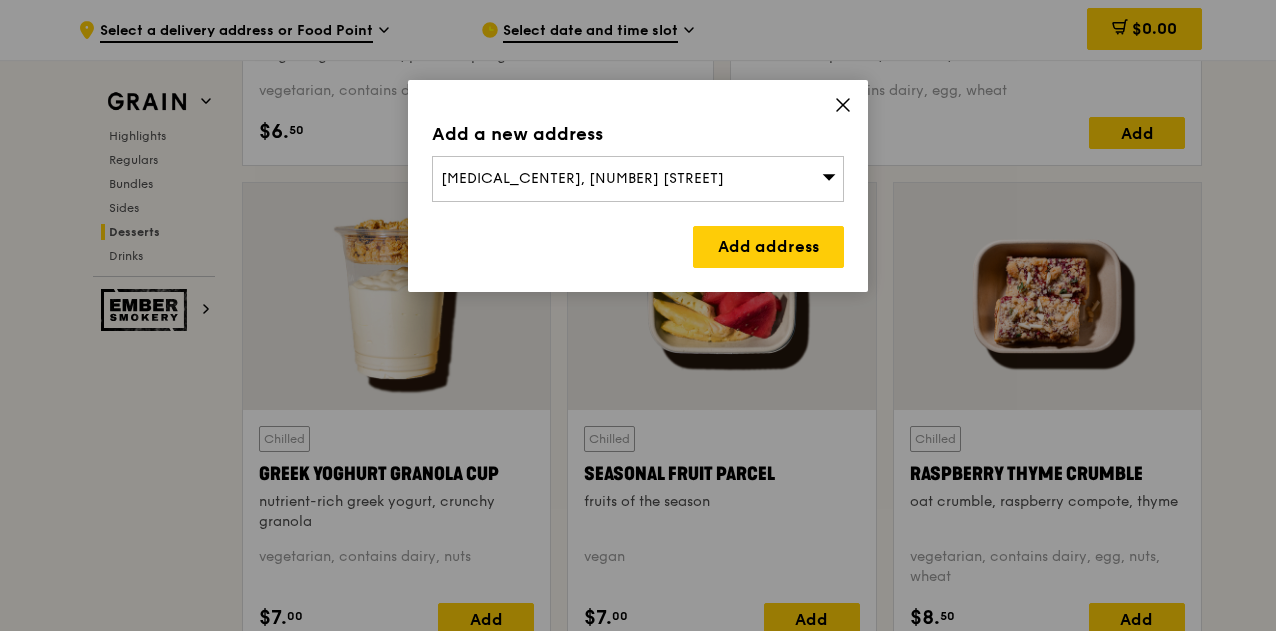 click on "Add address" at bounding box center (768, 247) 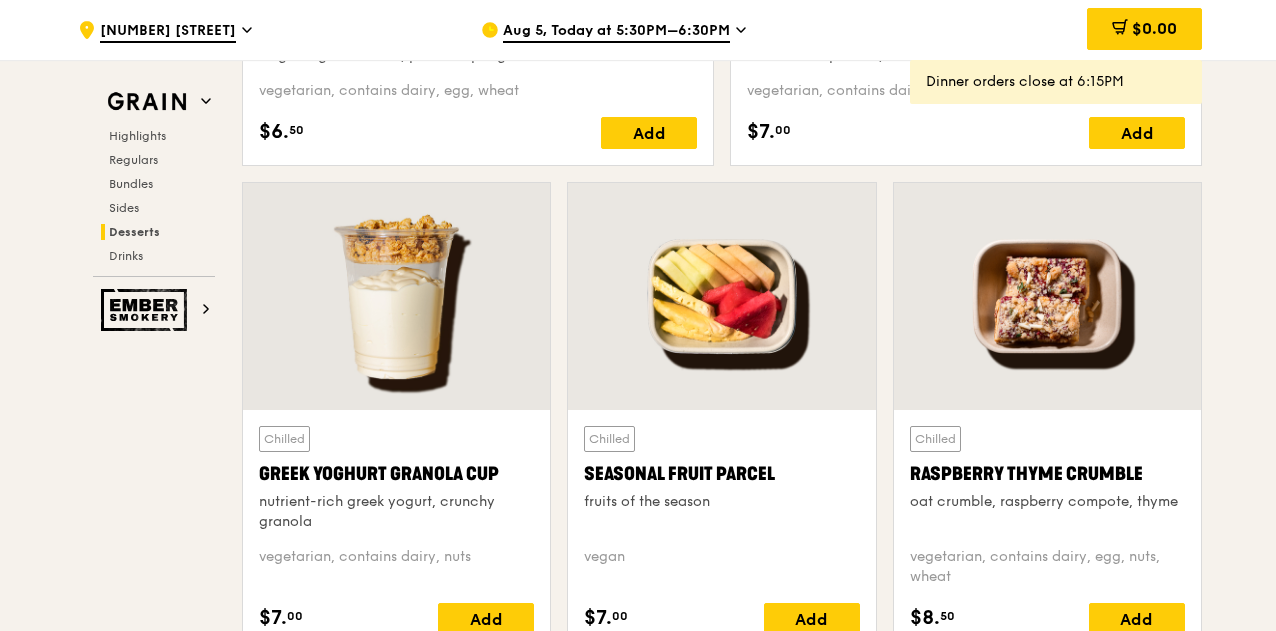 click on "Aug 5, Today at 5:30PM–6:30PM" at bounding box center (666, 30) 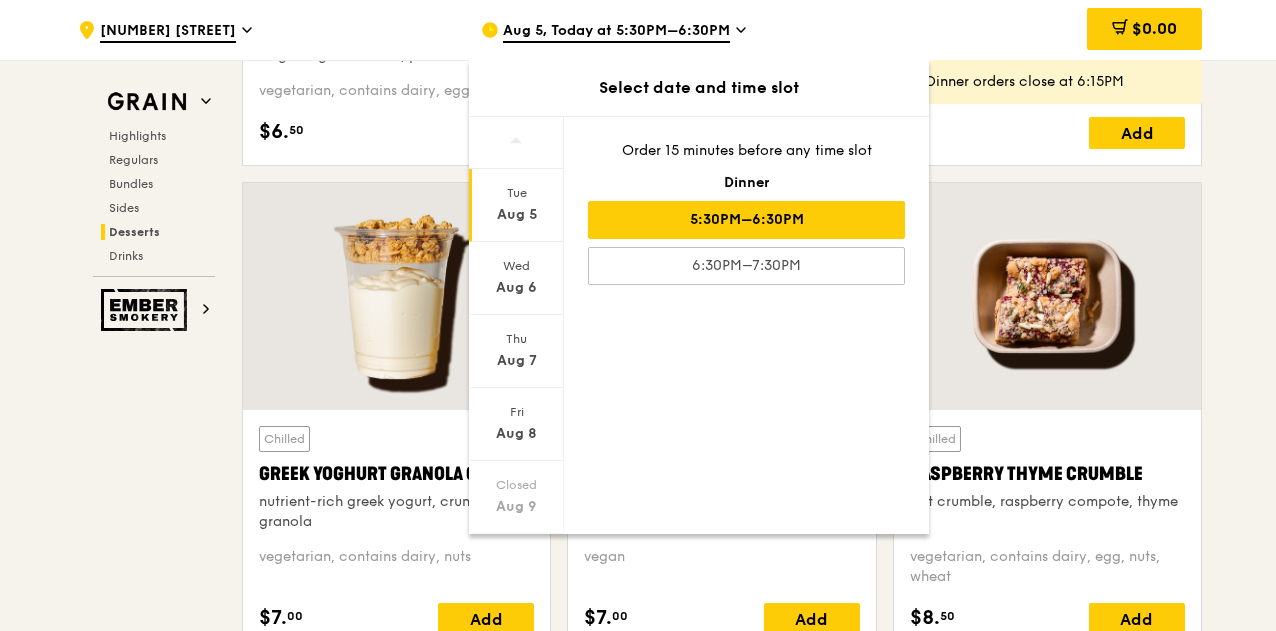 scroll, scrollTop: 194, scrollLeft: 0, axis: vertical 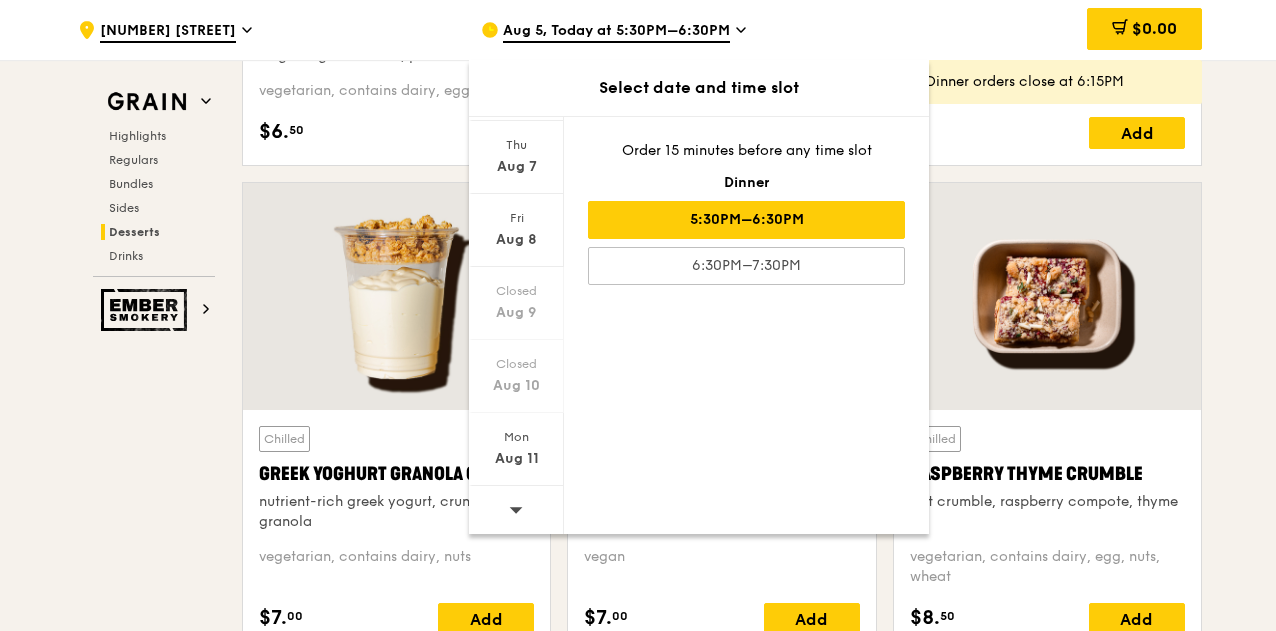 click 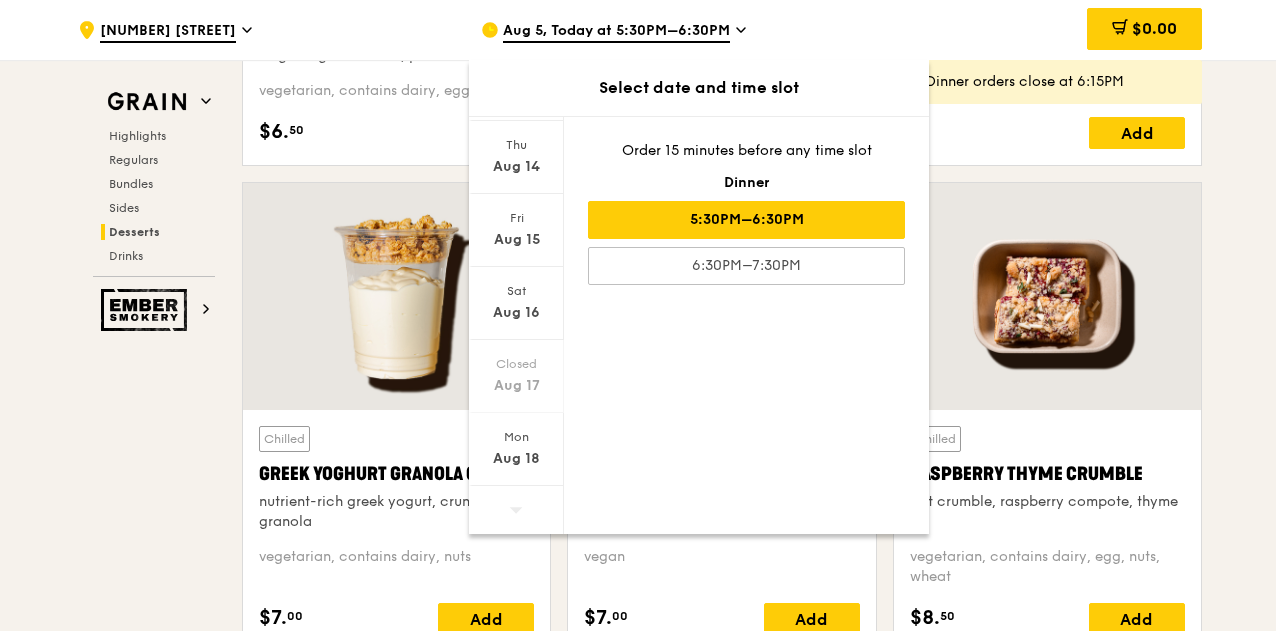 click 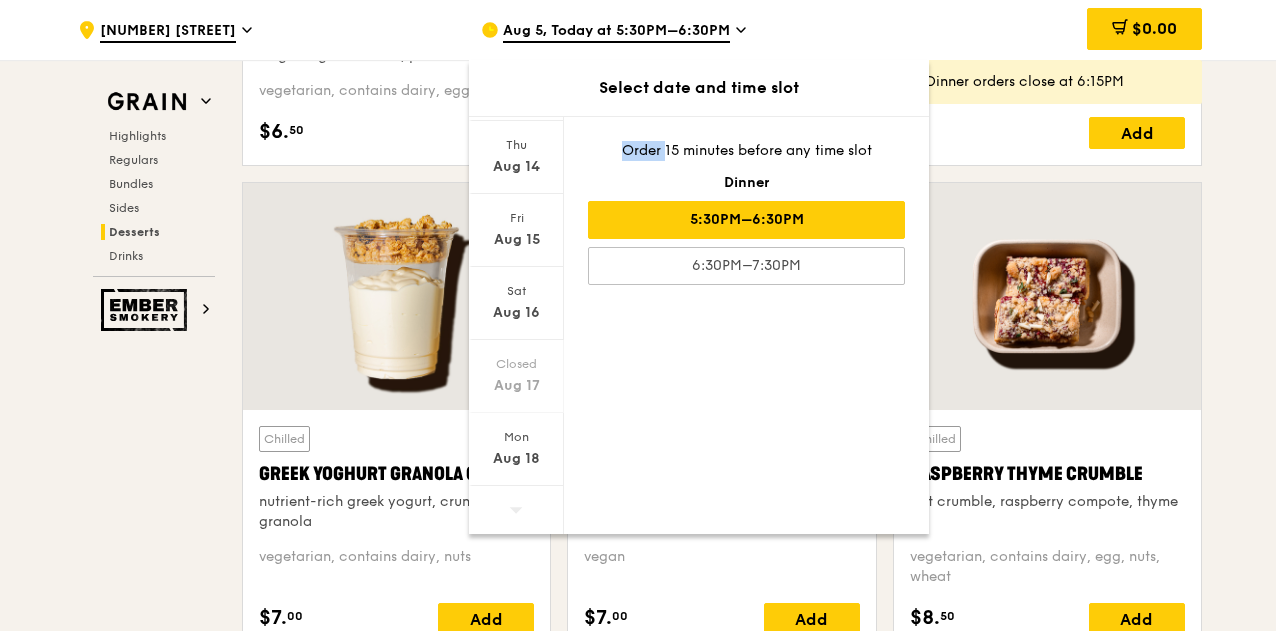 click 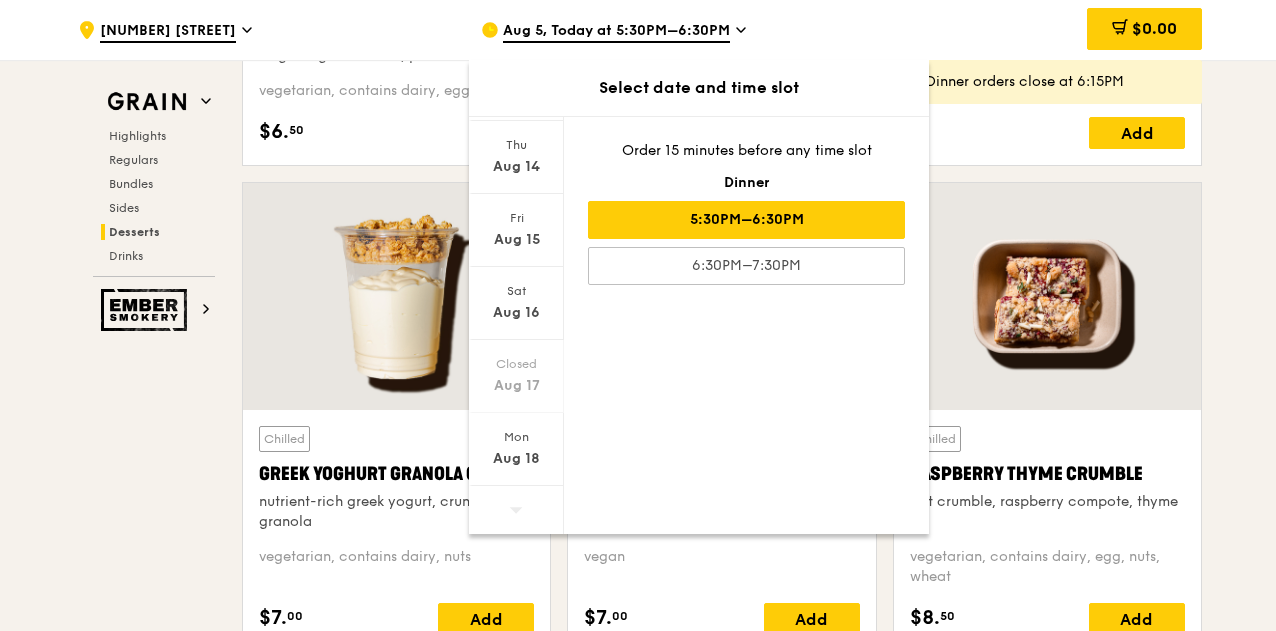 click on "[DAY]
[MONTH] [DAY]
[DAY]
[MONTH] [DAY]
[DAY]
[MONTH] [DAY]
[DAY]
[MONTH] [DAY]
[DAY]
[MONTH] [DAY]
Order 15 minutes before any time slot Dinner
[TIME]–[TIME]
[TIME]–[TIME]" at bounding box center [699, 325] 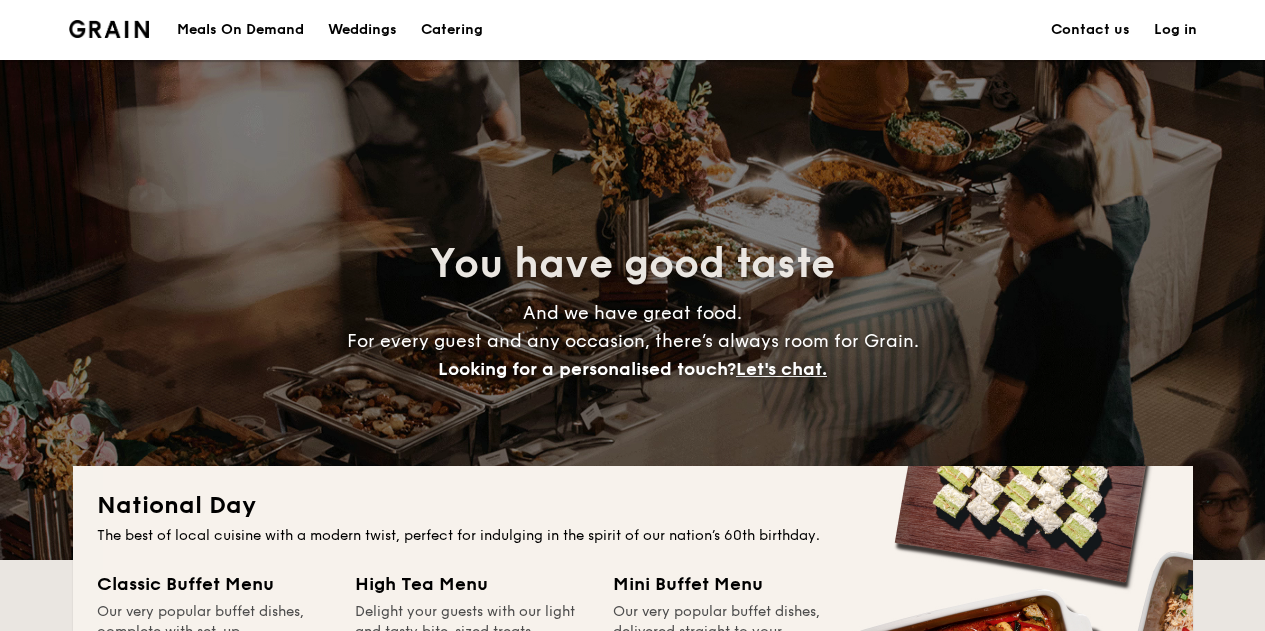 scroll, scrollTop: 383, scrollLeft: 0, axis: vertical 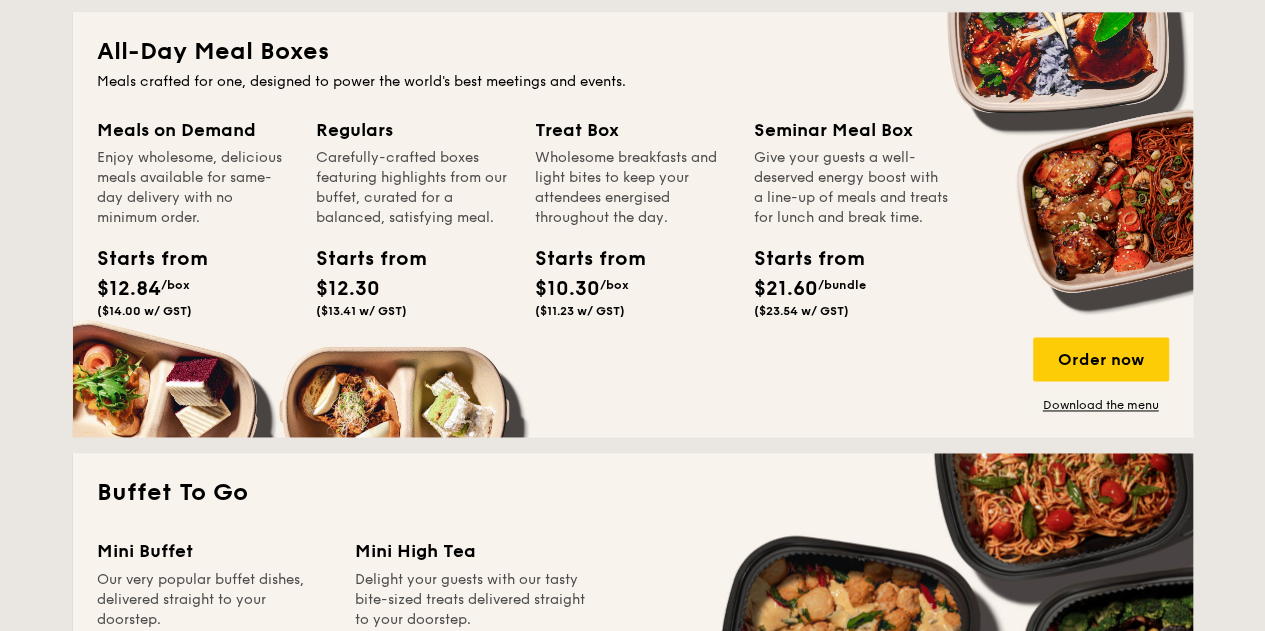 click on "Order now" at bounding box center (1101, 359) 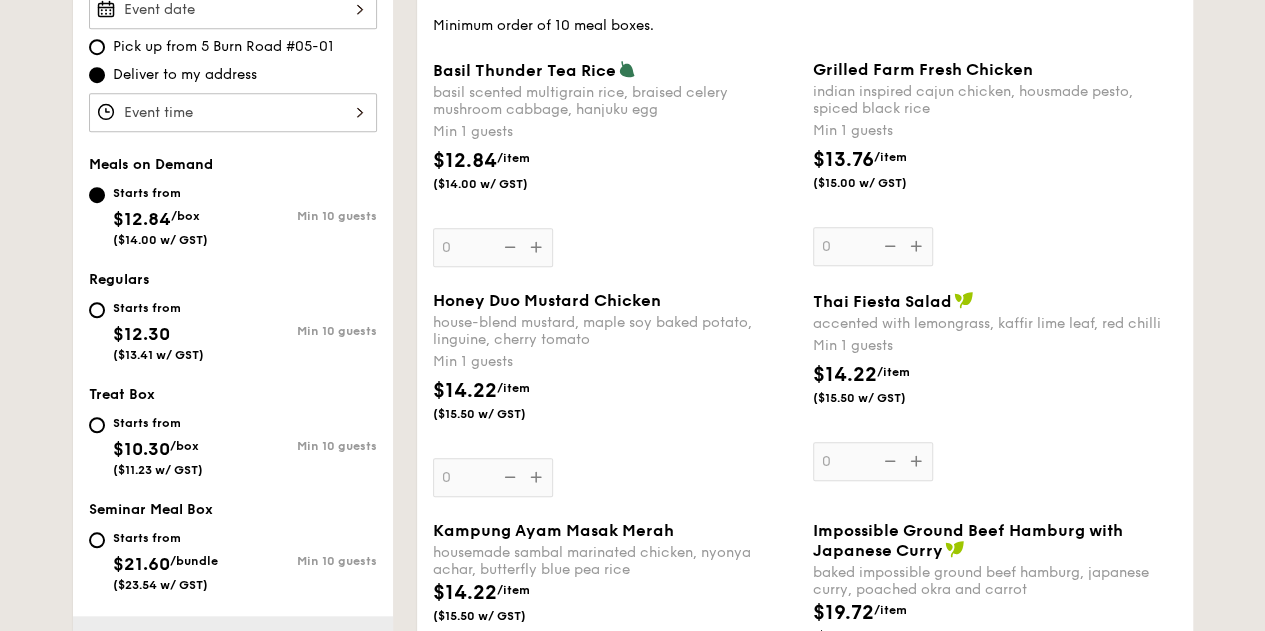 scroll, scrollTop: 631, scrollLeft: 0, axis: vertical 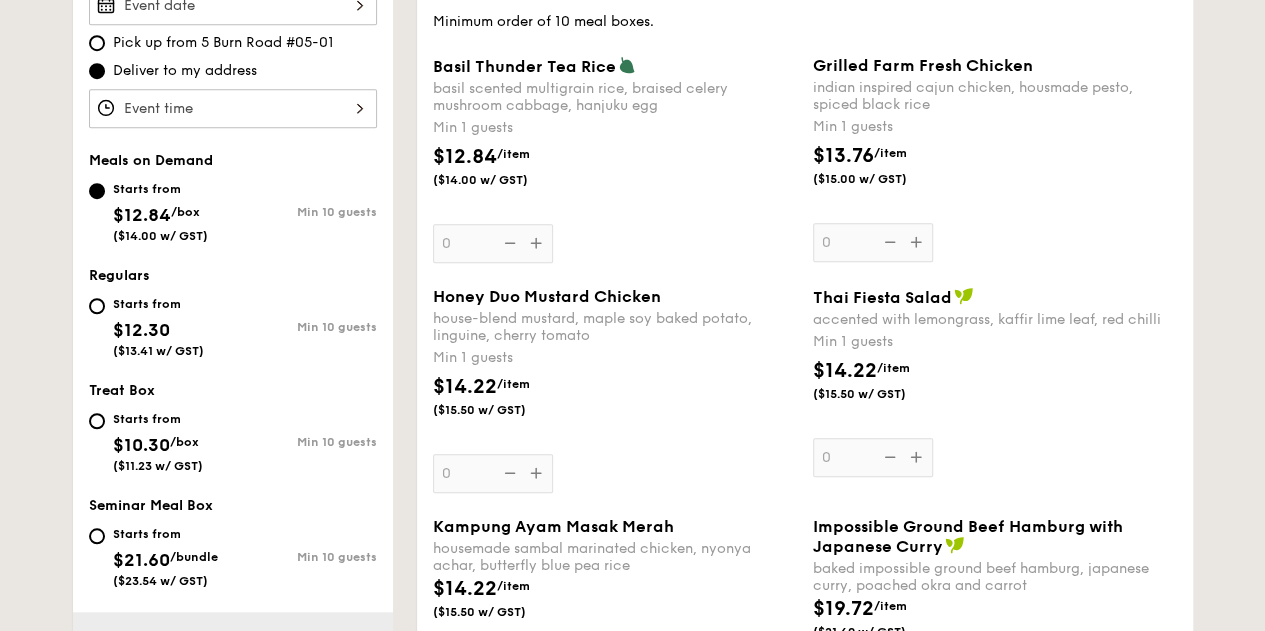 click on "Grilled Farm Fresh Chicken indian inspired cajun chicken, housmade pesto, spiced black rice
Min 1 guests
$13.76
/item
($15.00 w/ GST)
0" at bounding box center [995, 159] 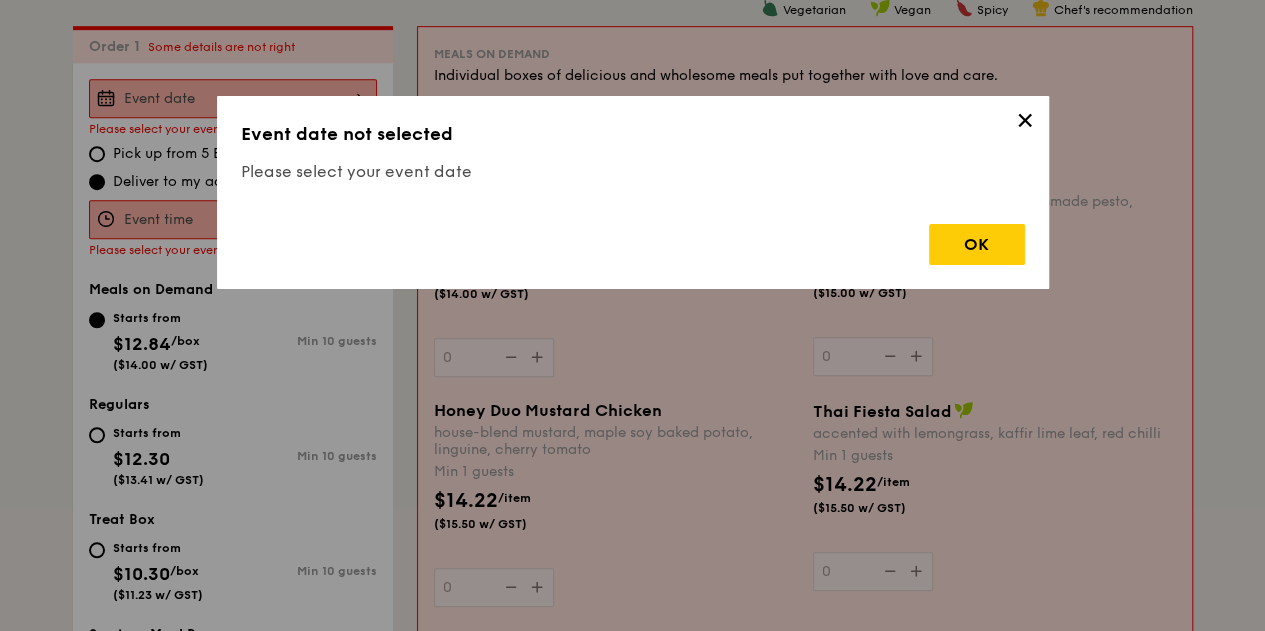 scroll, scrollTop: 534, scrollLeft: 0, axis: vertical 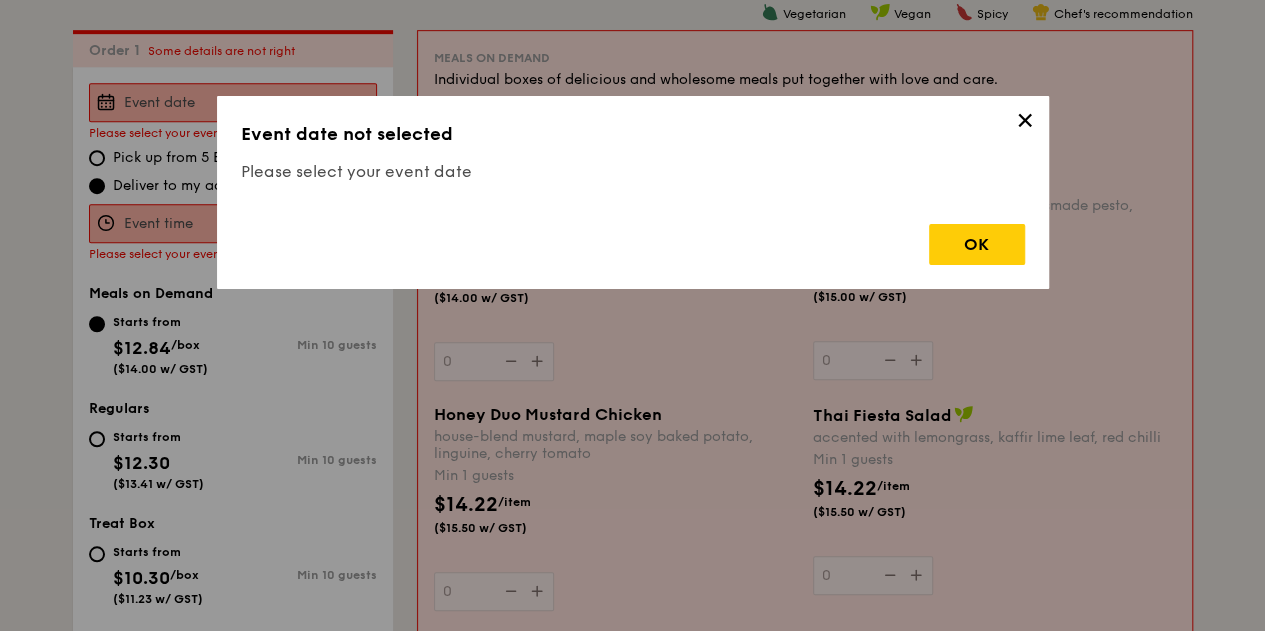 click on "OK" at bounding box center [977, 244] 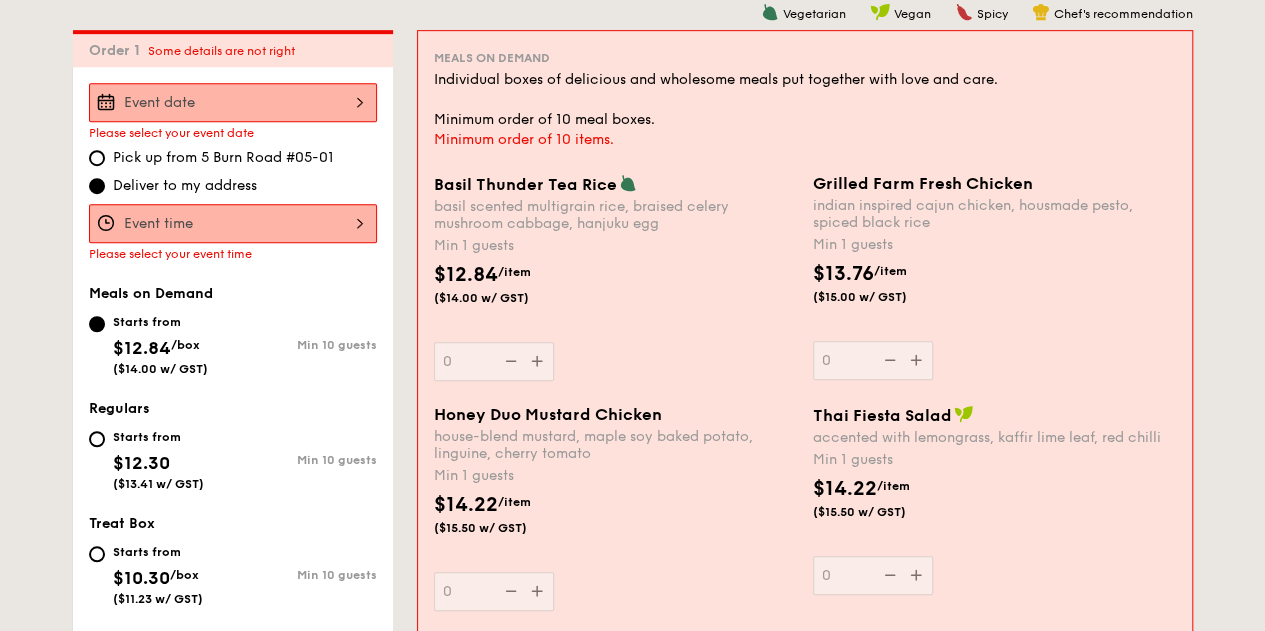 click at bounding box center (233, 102) 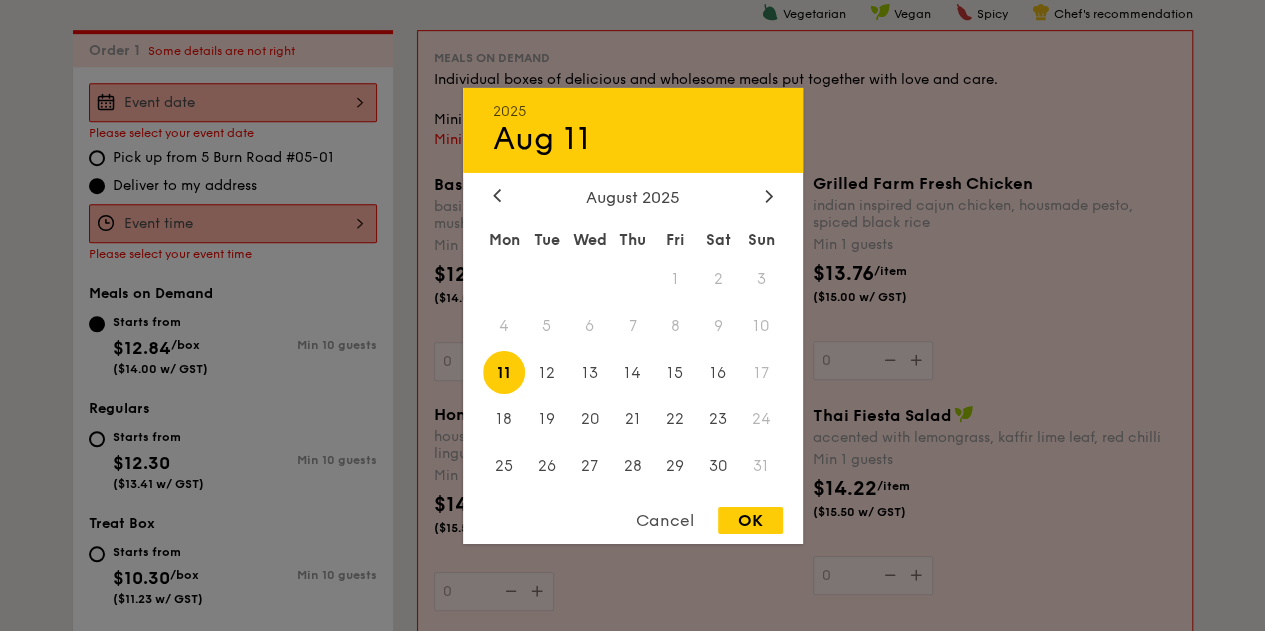 click on "21" at bounding box center [632, 419] 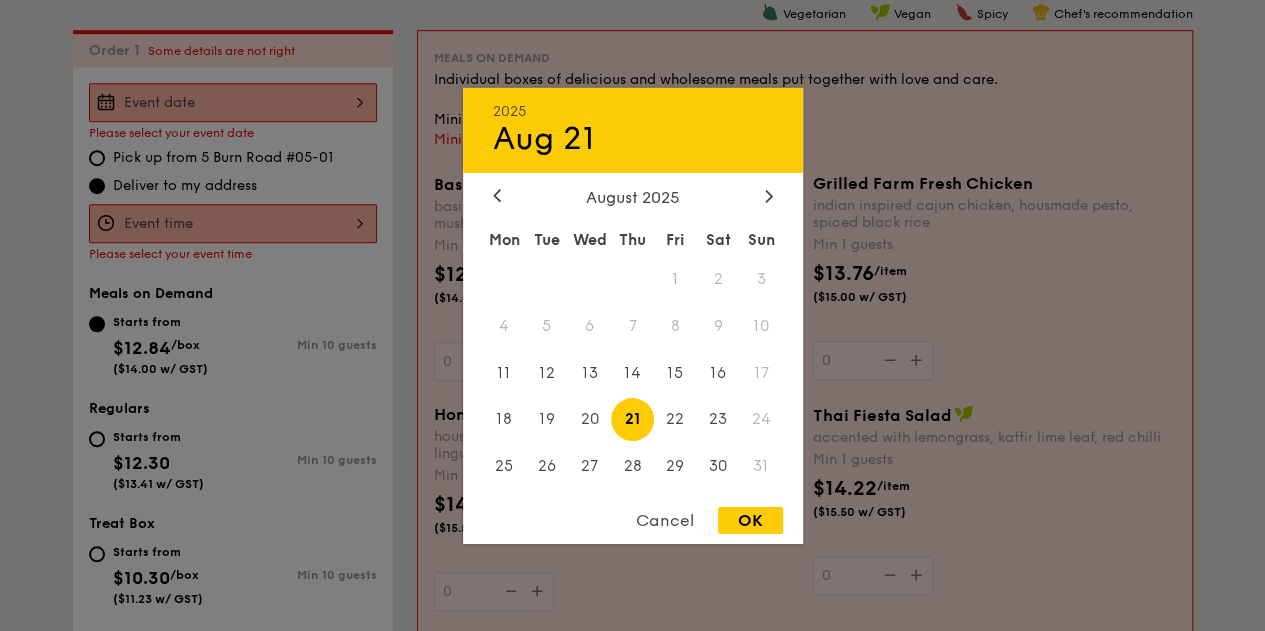 click on "OK" at bounding box center [750, 520] 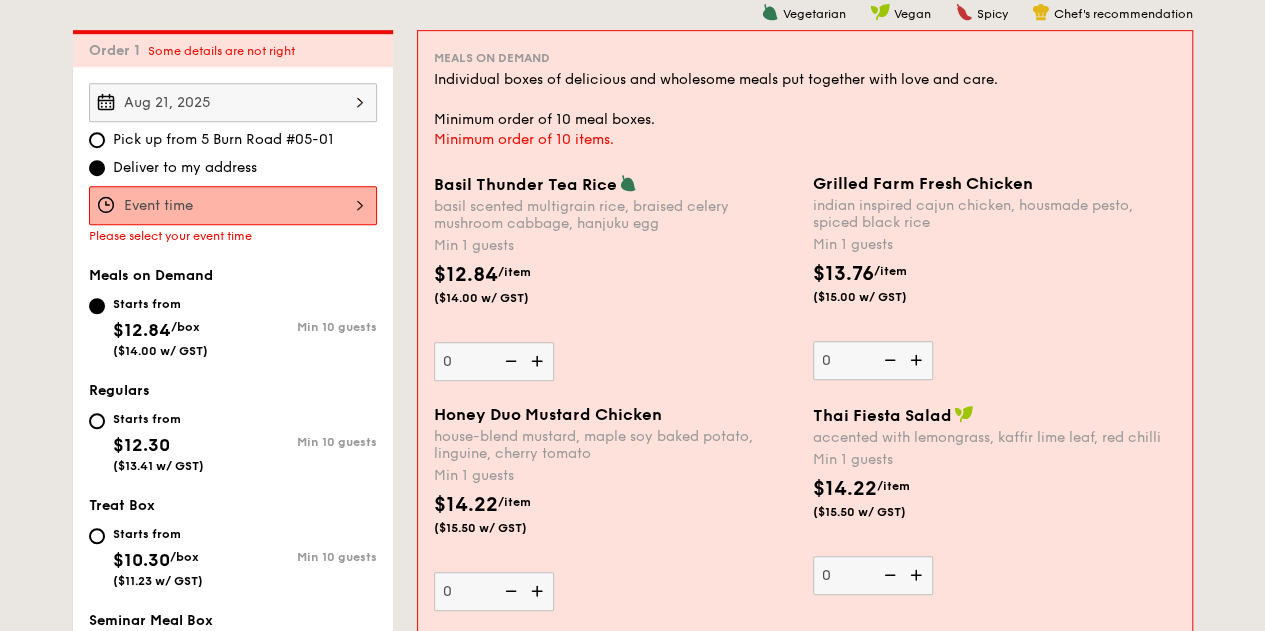 click at bounding box center (233, 205) 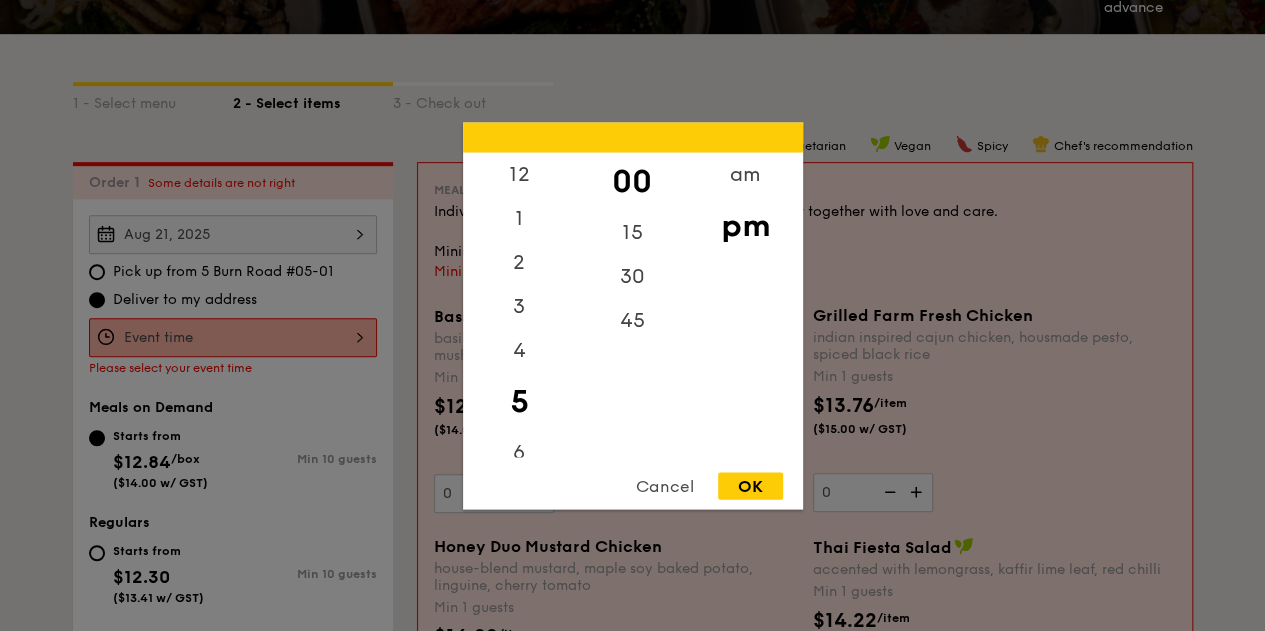scroll, scrollTop: 402, scrollLeft: 0, axis: vertical 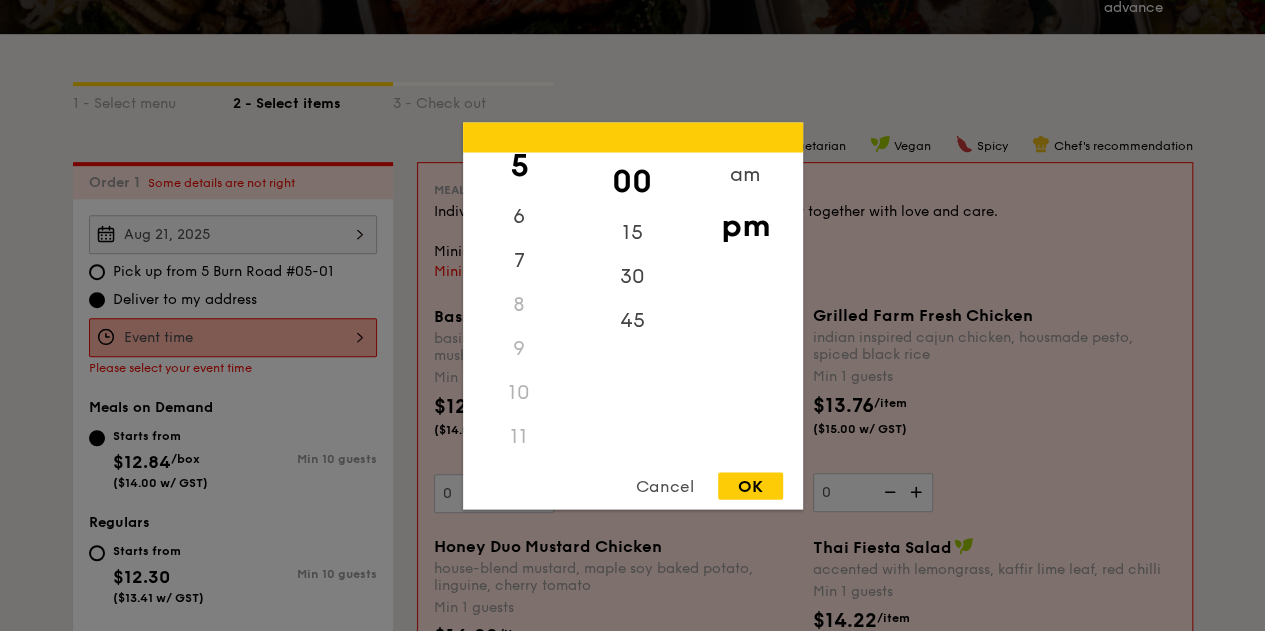 click on "11" at bounding box center (519, 436) 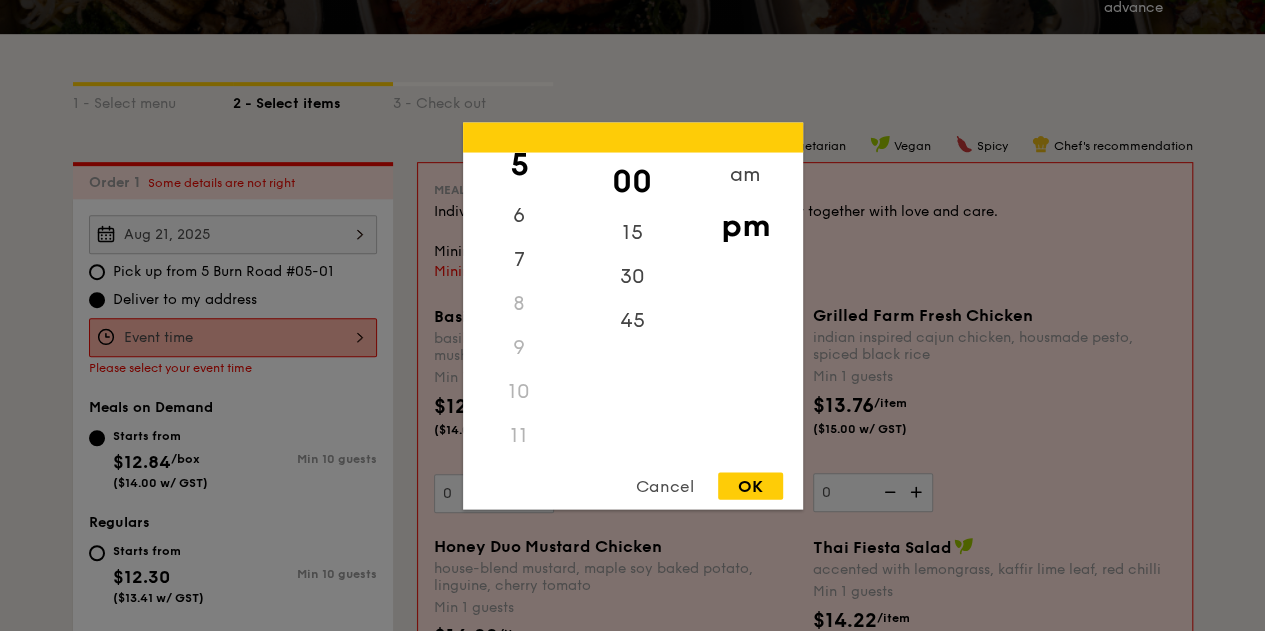 scroll, scrollTop: 0, scrollLeft: 0, axis: both 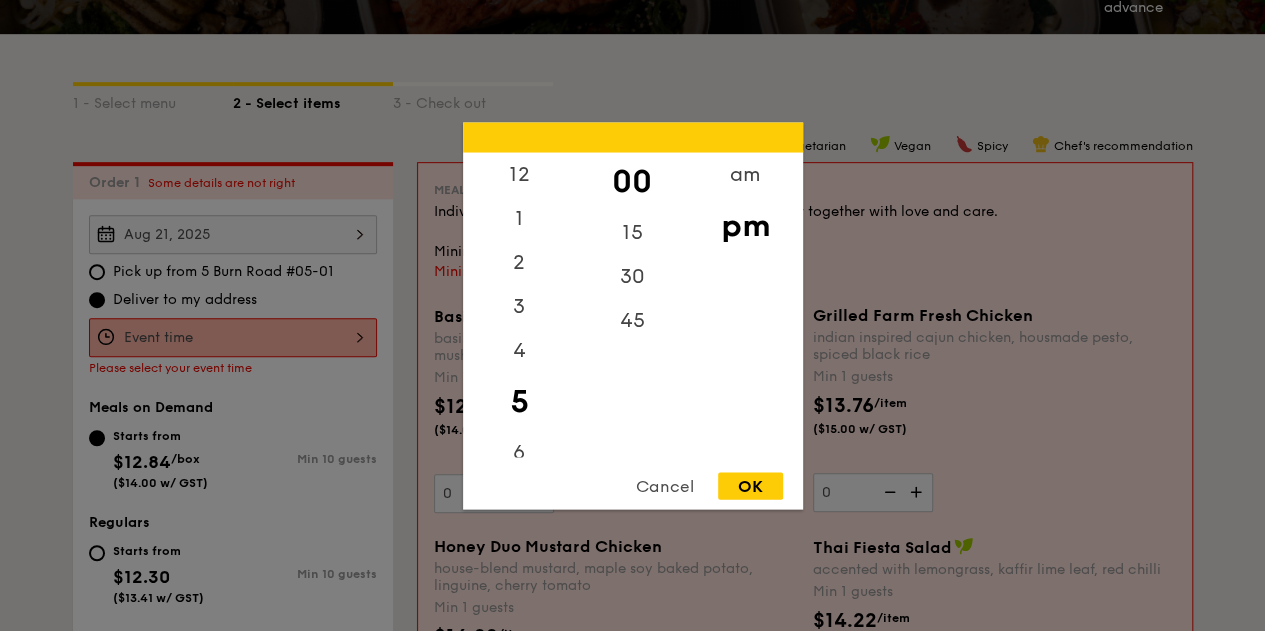 click on "am" at bounding box center (745, 174) 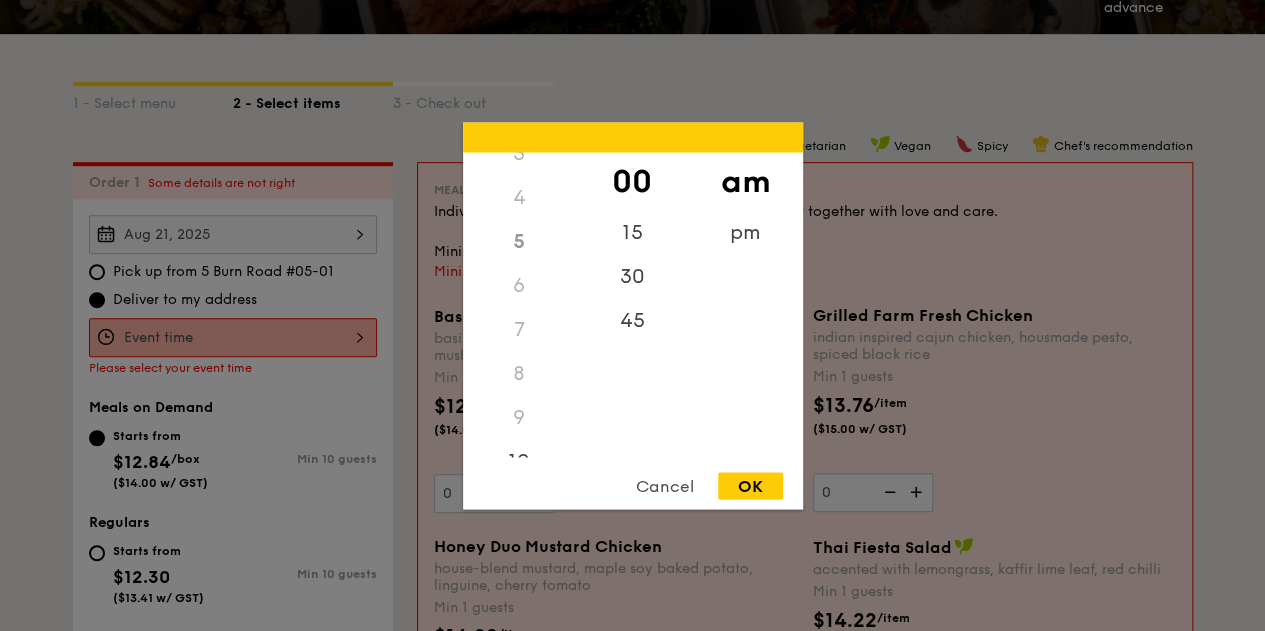 scroll, scrollTop: 222, scrollLeft: 0, axis: vertical 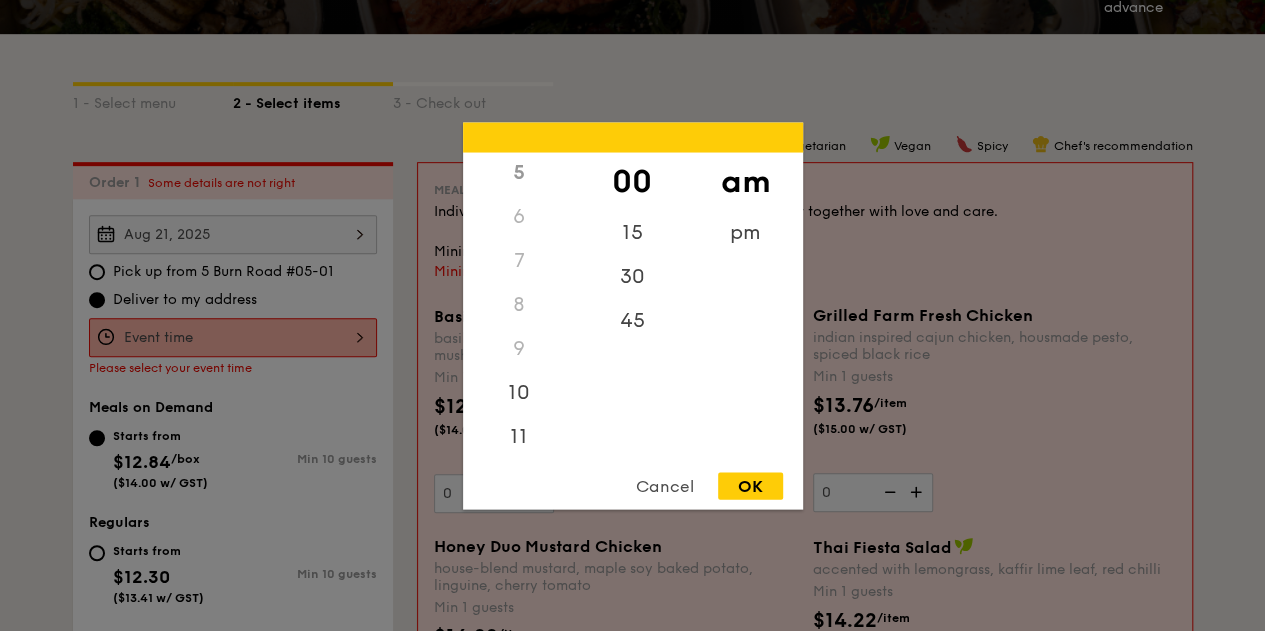click on "11" at bounding box center (519, 436) 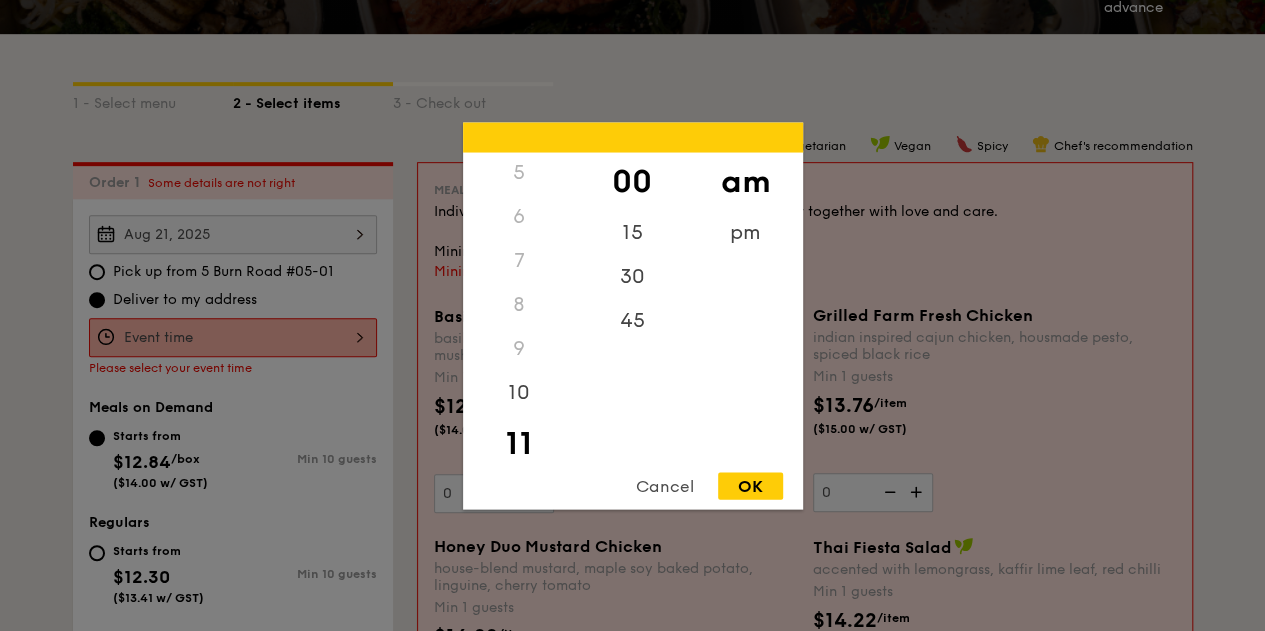click on "30" at bounding box center [632, 276] 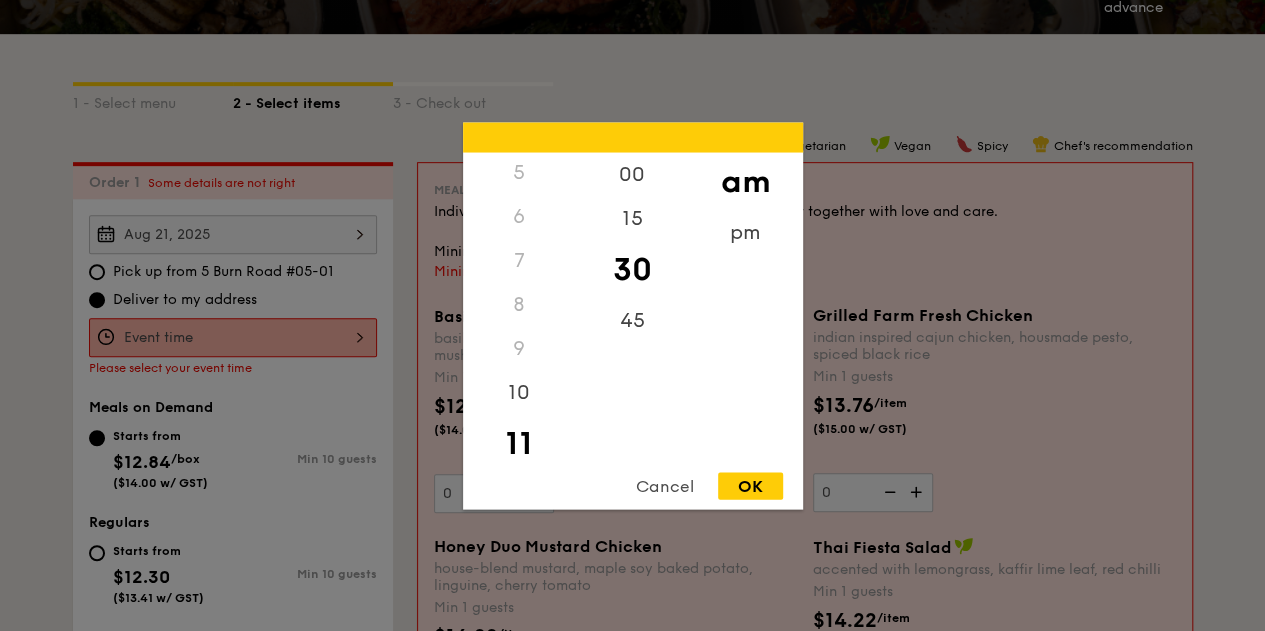 click on "OK" at bounding box center [750, 485] 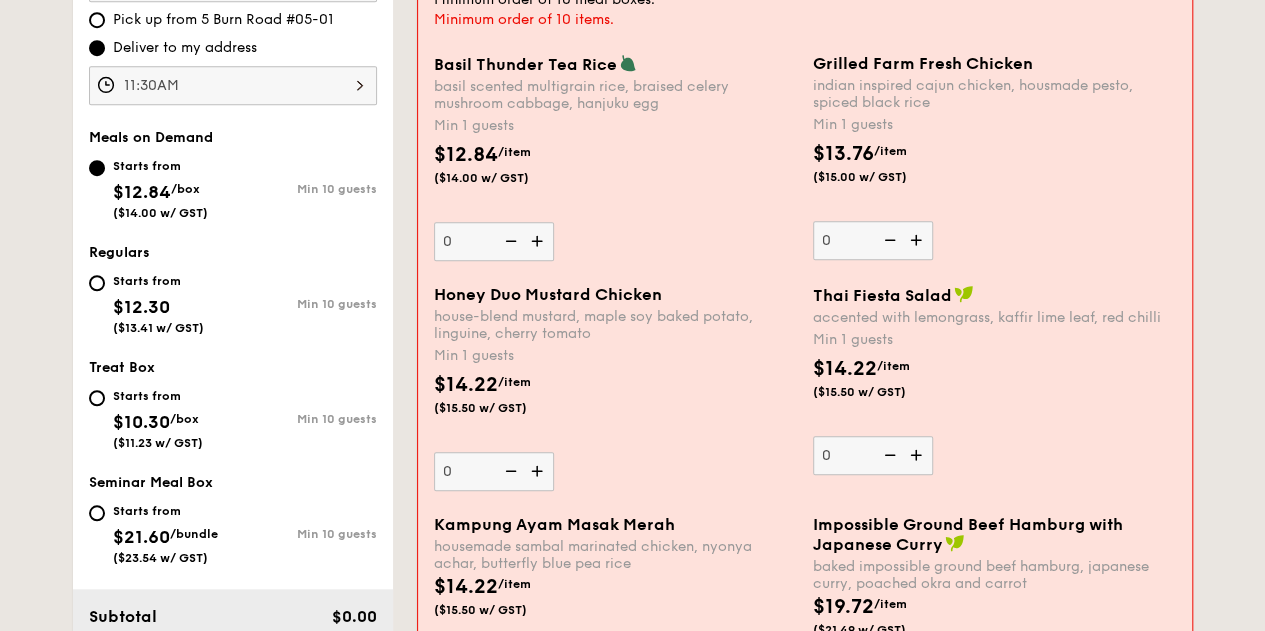 scroll, scrollTop: 702, scrollLeft: 0, axis: vertical 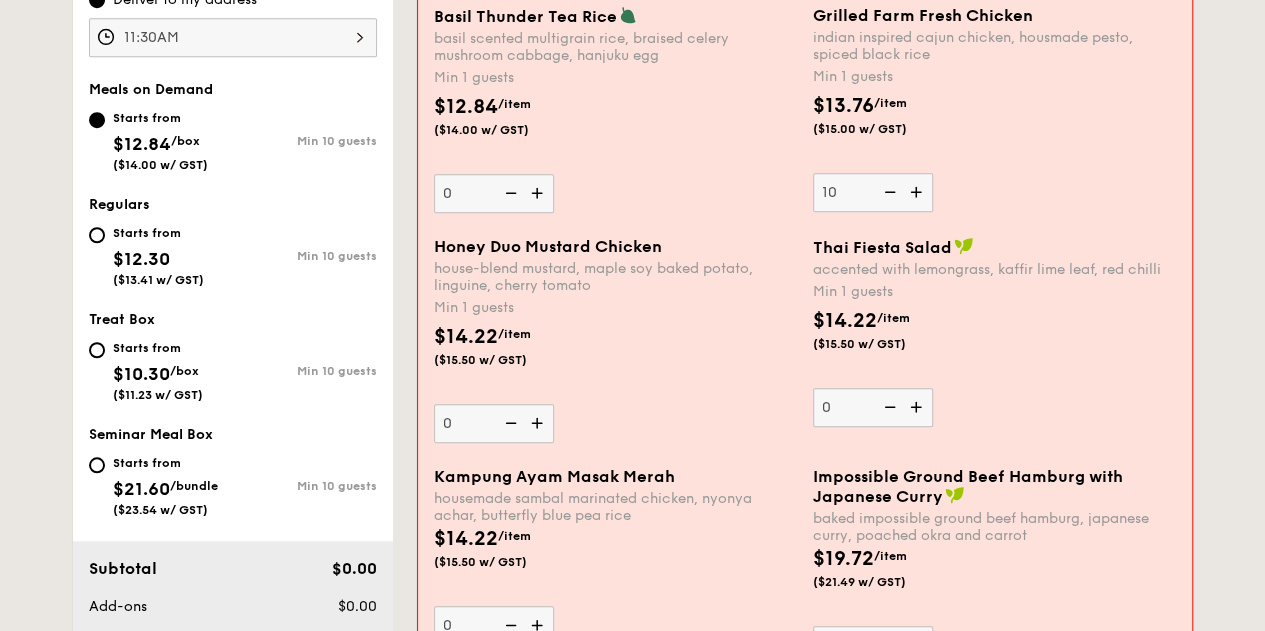 type on "10" 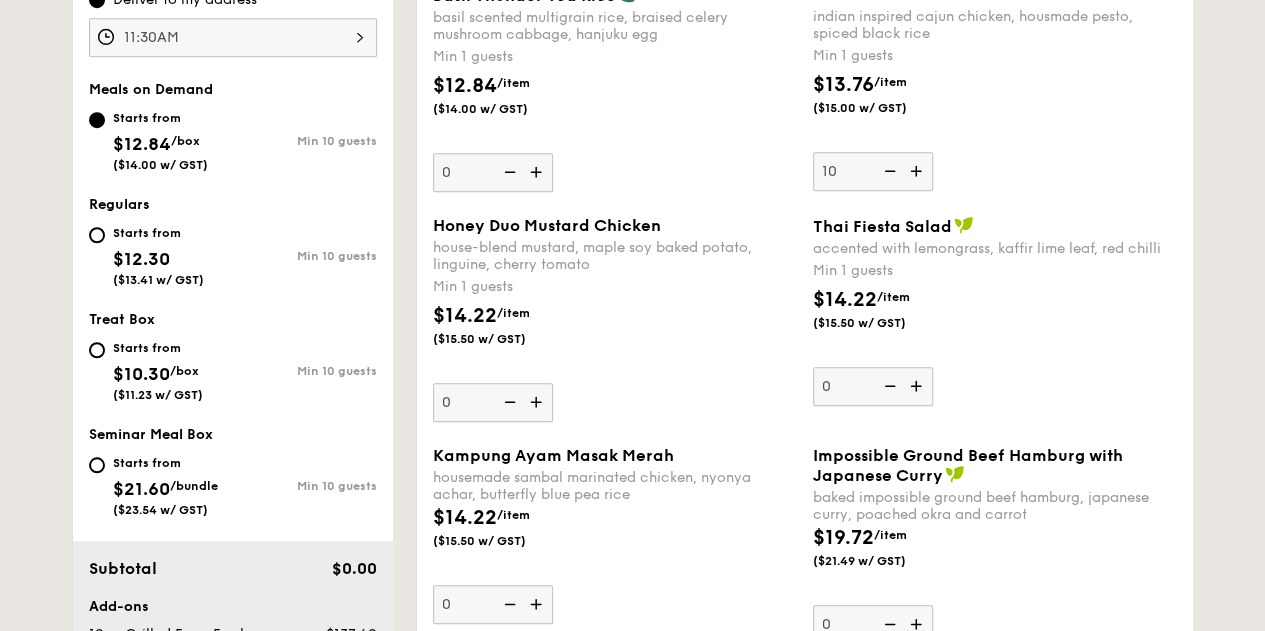 click on "Honey Duo Mustard Chicken house-blend mustard, maple soy baked potato, linguine, cherry tomato" at bounding box center [615, 244] 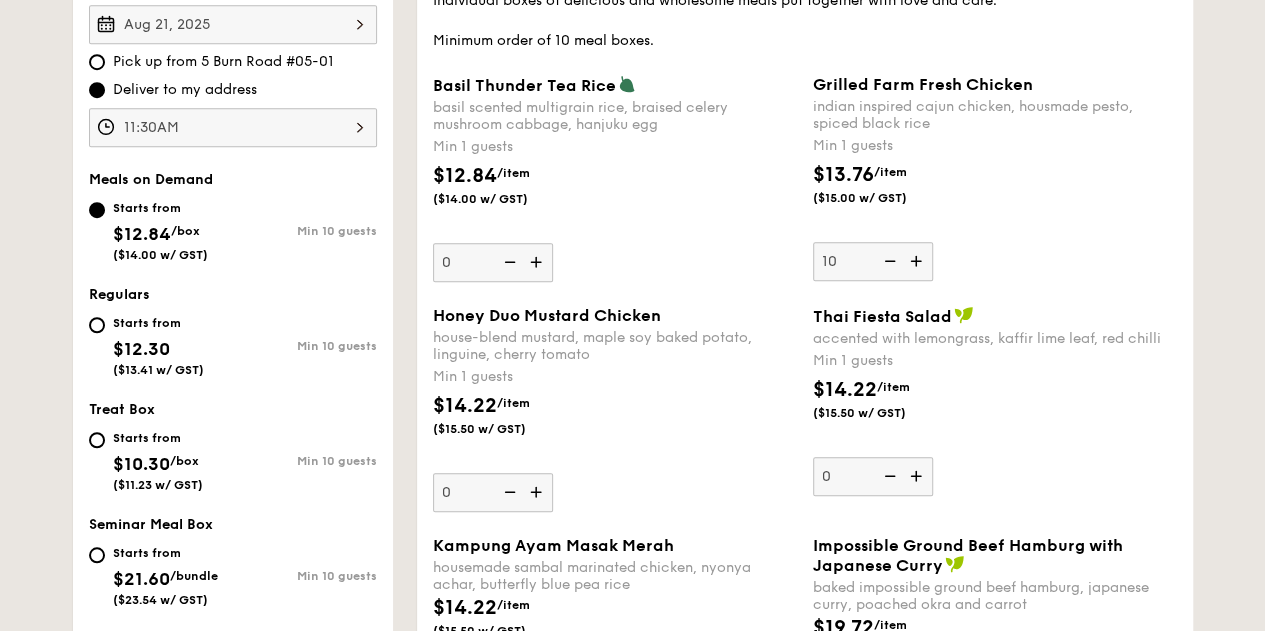 scroll, scrollTop: 612, scrollLeft: 0, axis: vertical 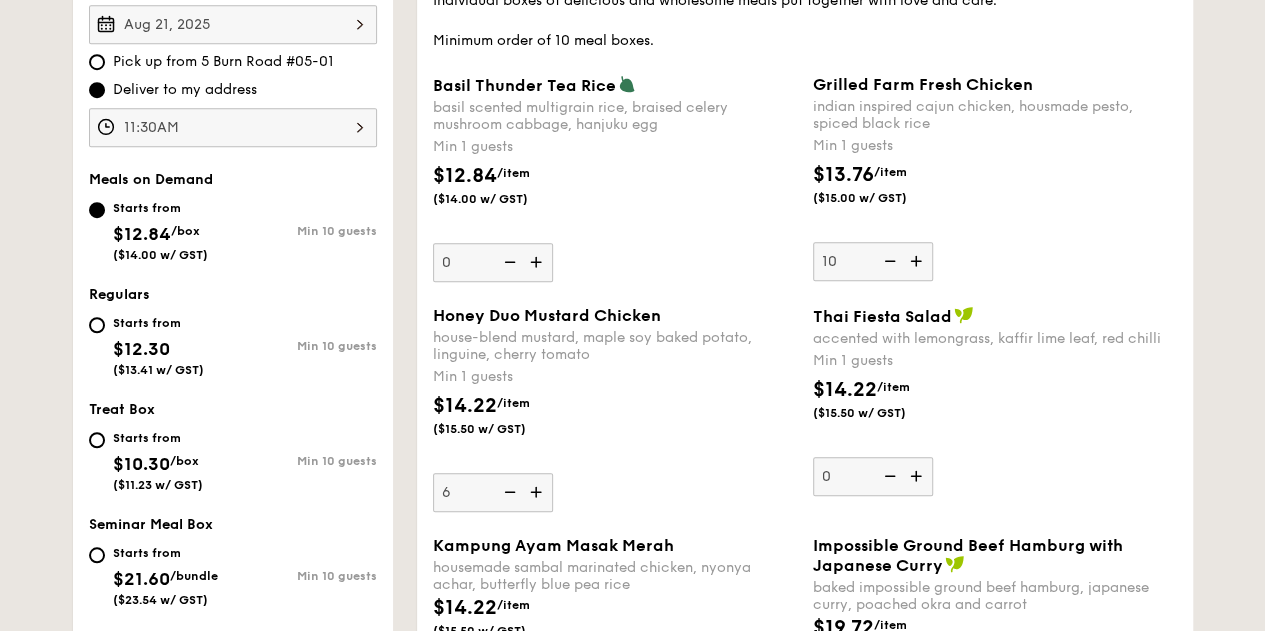 type on "6" 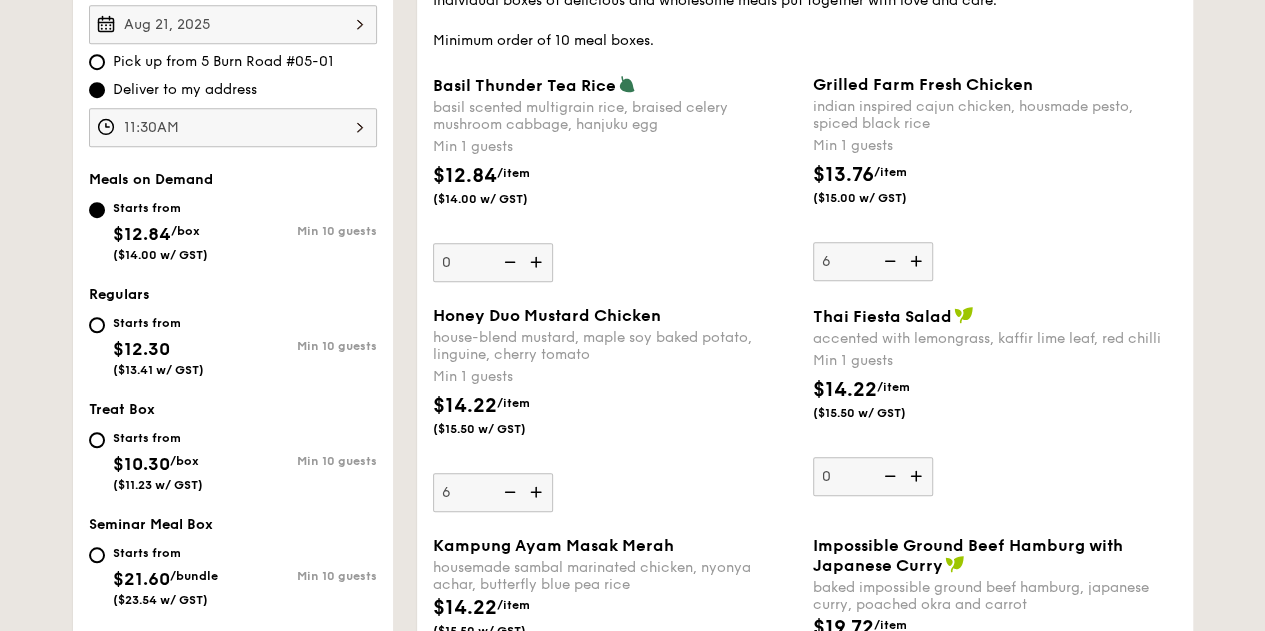 type on "6" 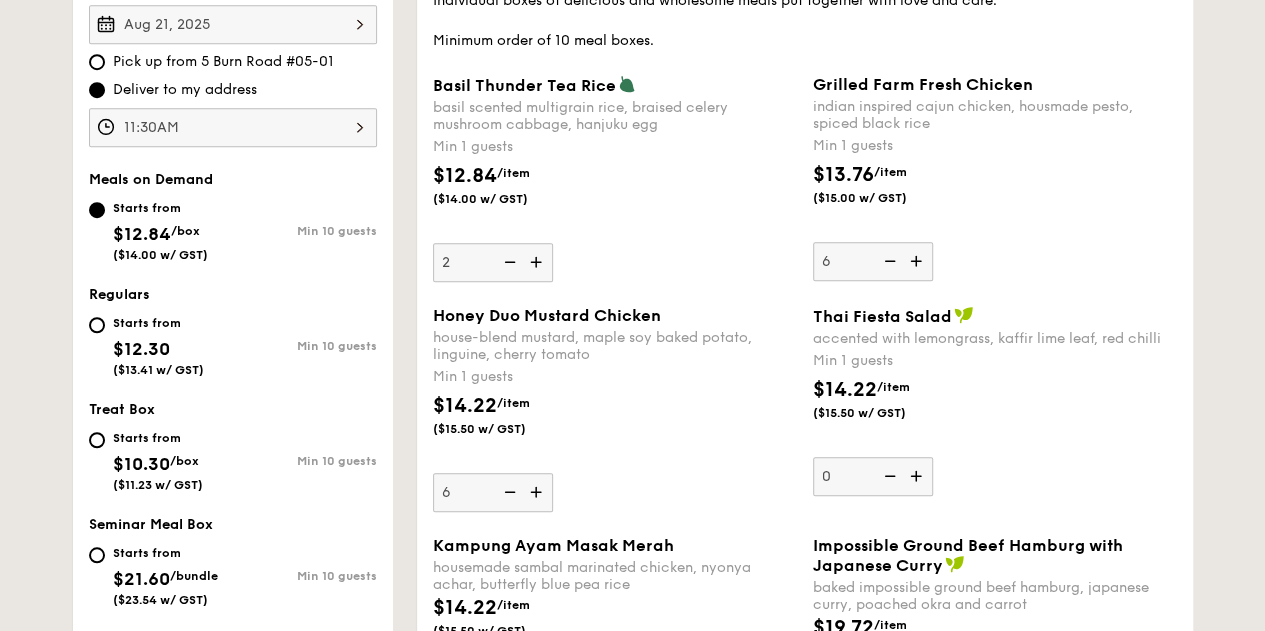 type on "2" 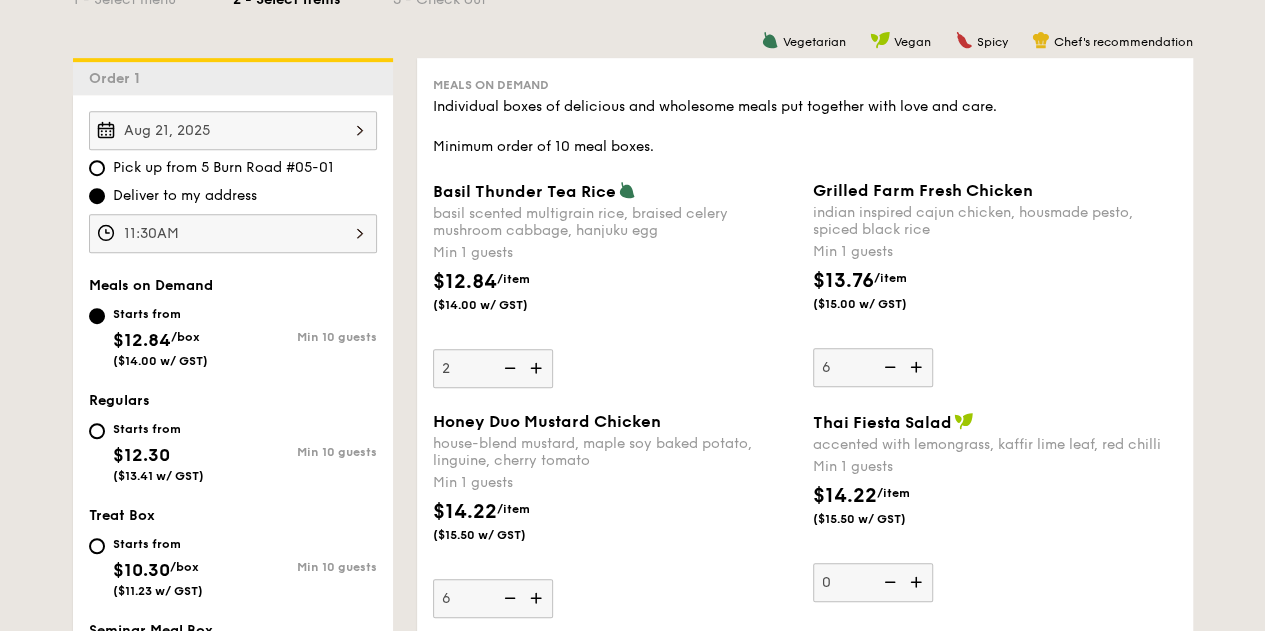 scroll, scrollTop: 506, scrollLeft: 0, axis: vertical 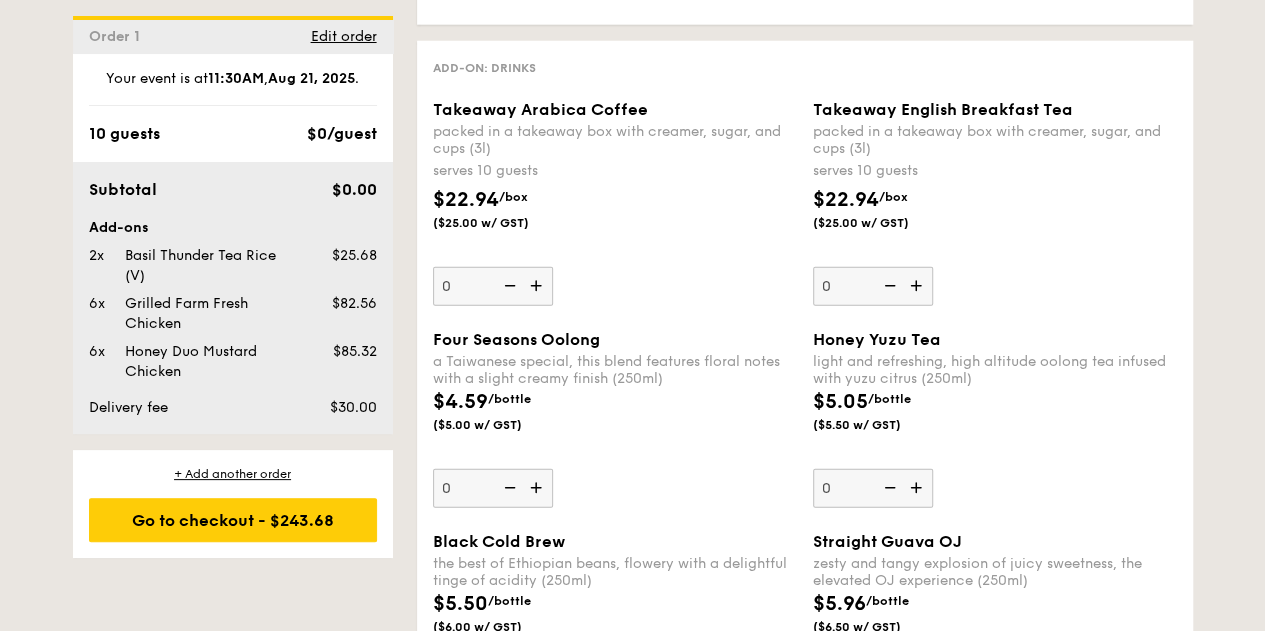 click at bounding box center [538, 286] 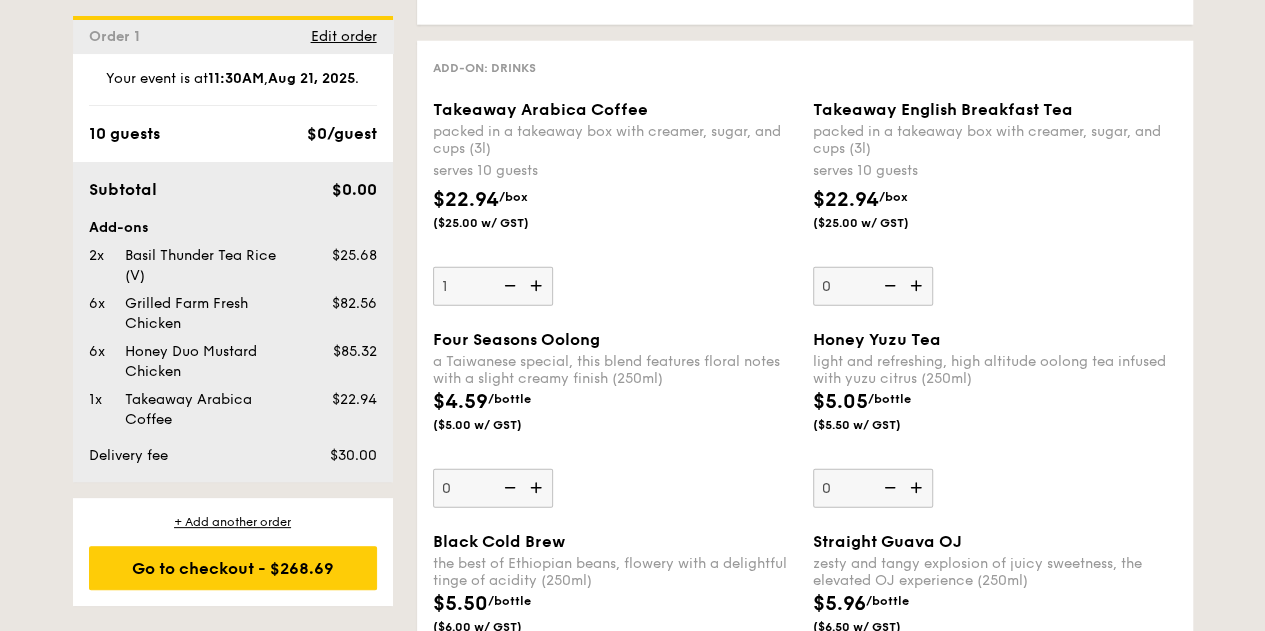 click at bounding box center [538, 286] 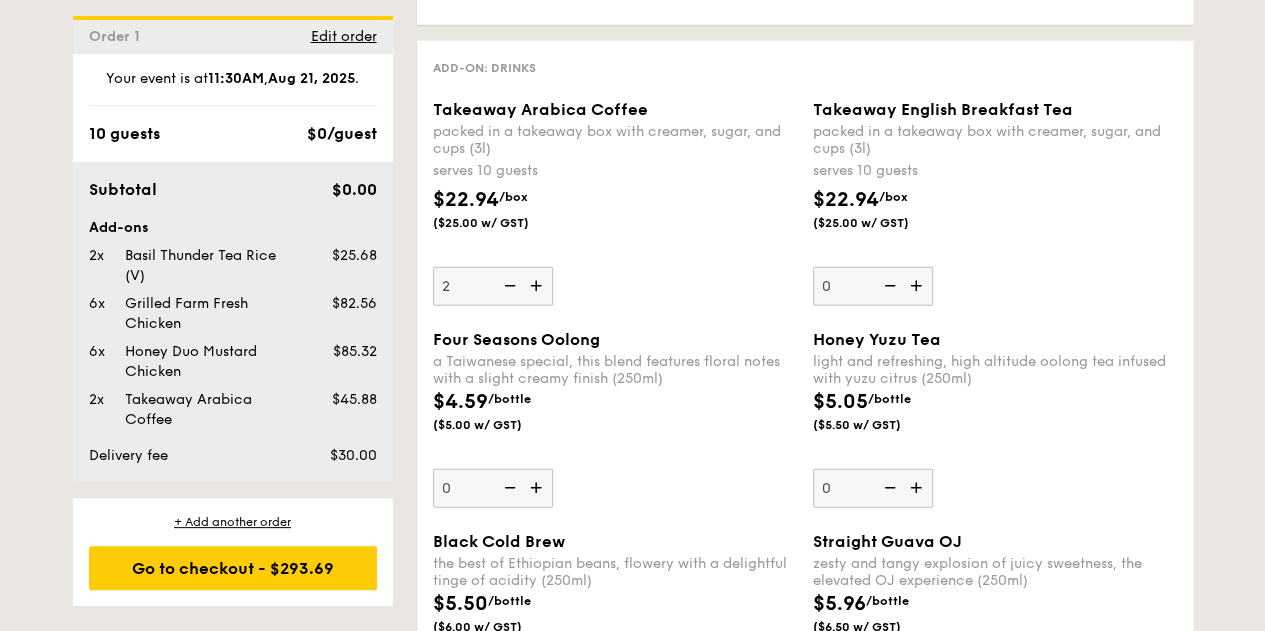 click at bounding box center (538, 286) 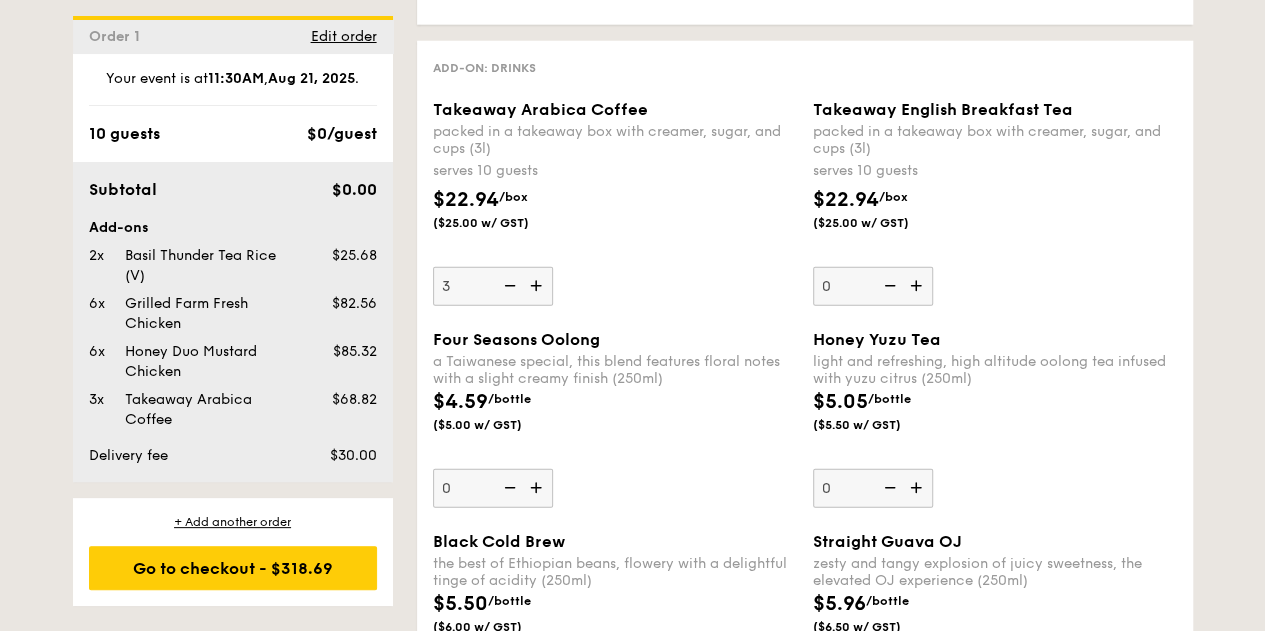 click at bounding box center [538, 286] 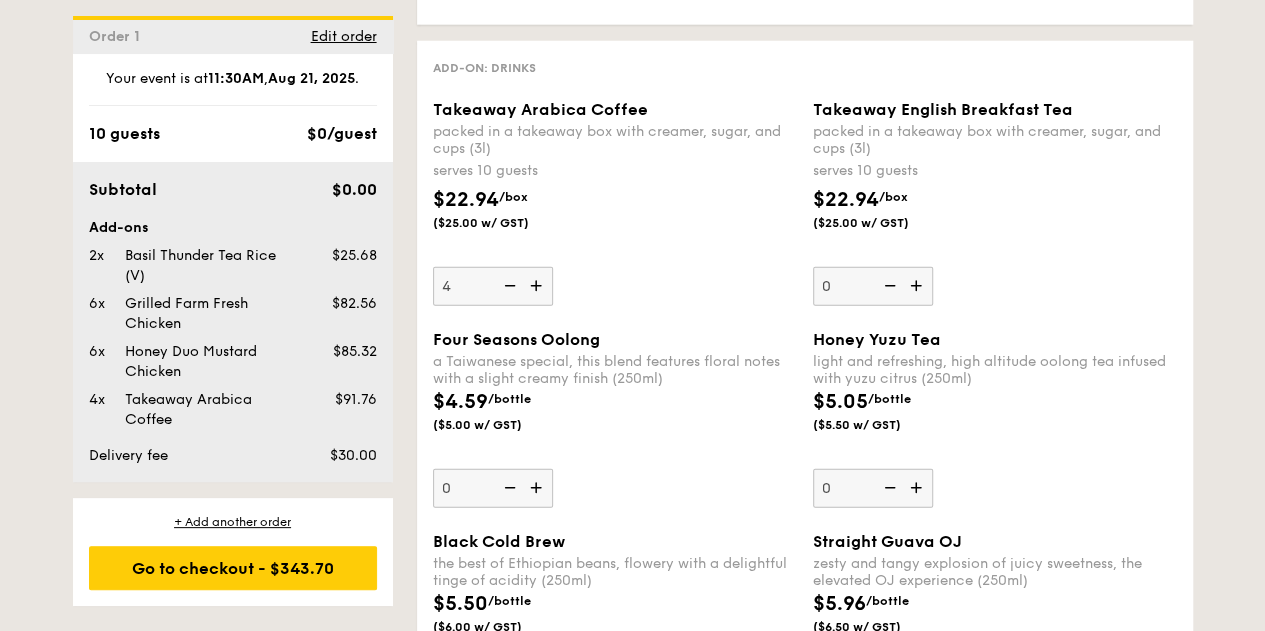 click at bounding box center [538, 286] 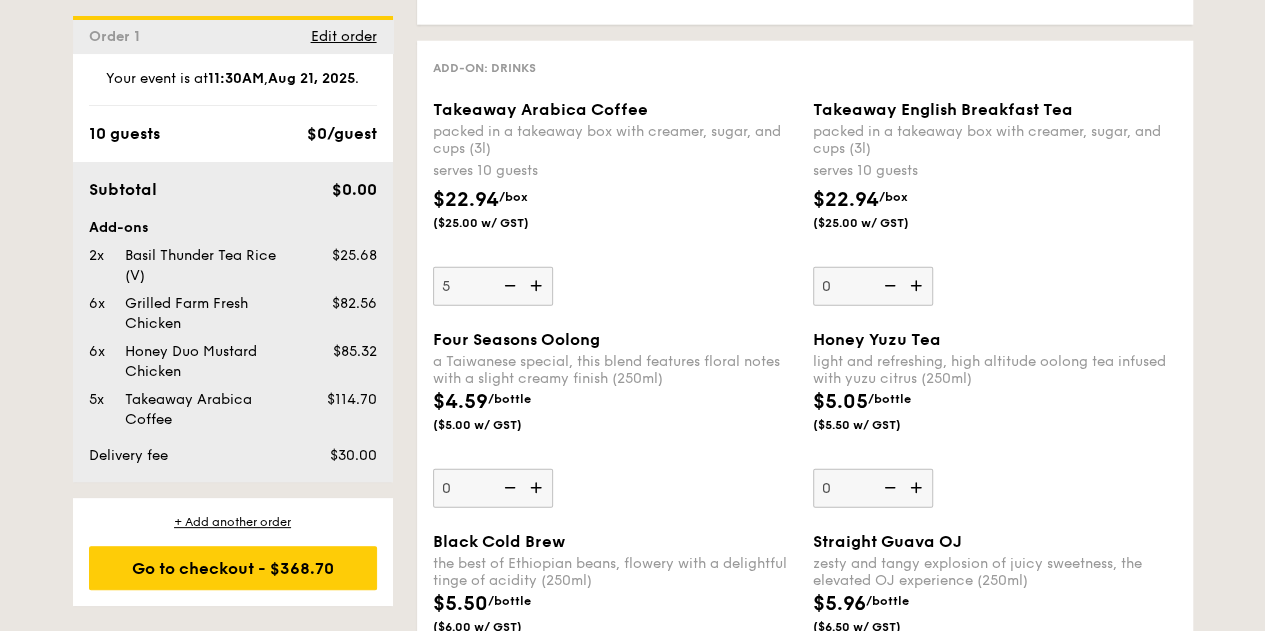 click at bounding box center [538, 286] 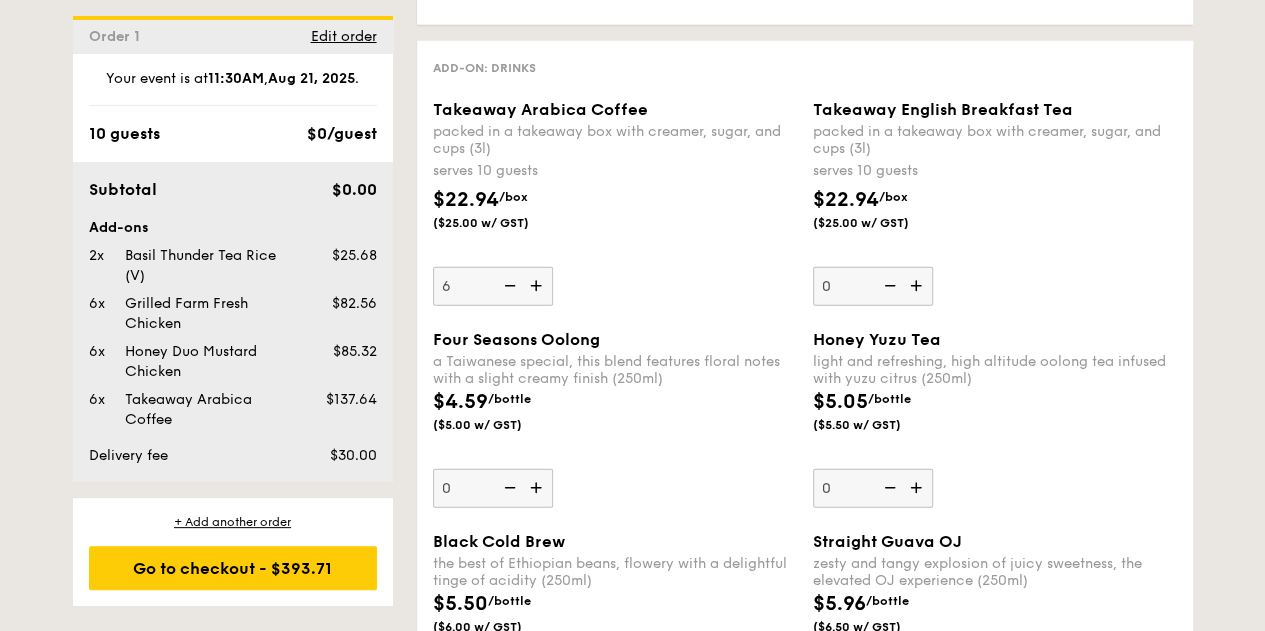 click at bounding box center [508, 286] 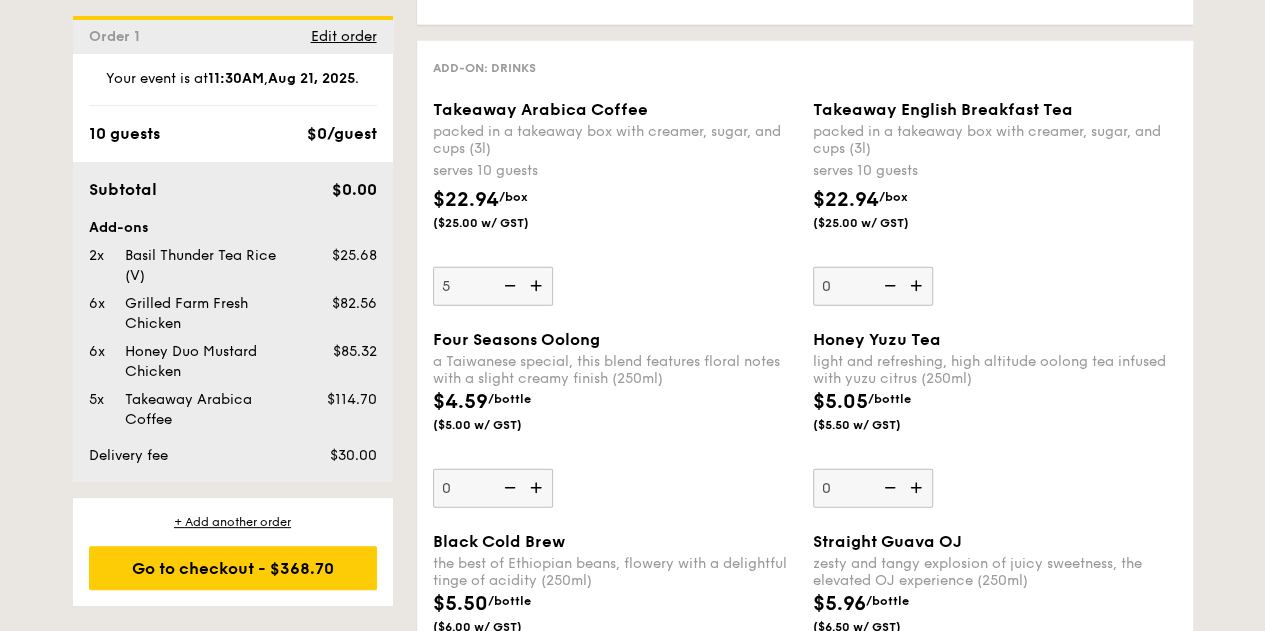 click at bounding box center (508, 286) 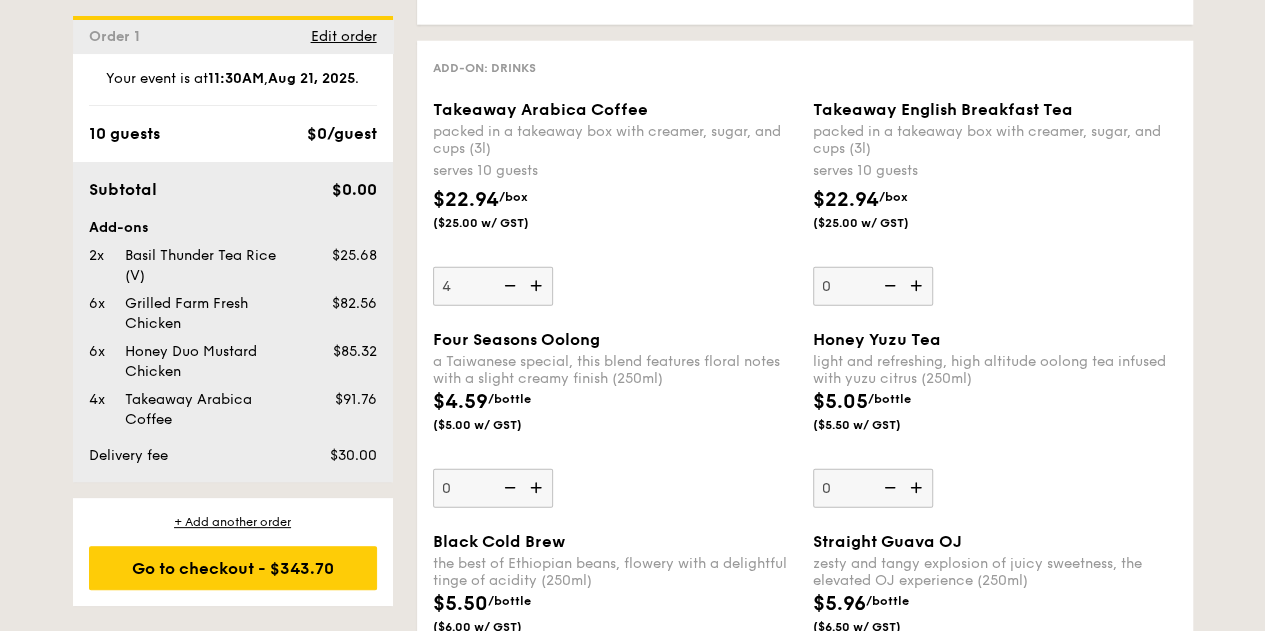 click at bounding box center (508, 286) 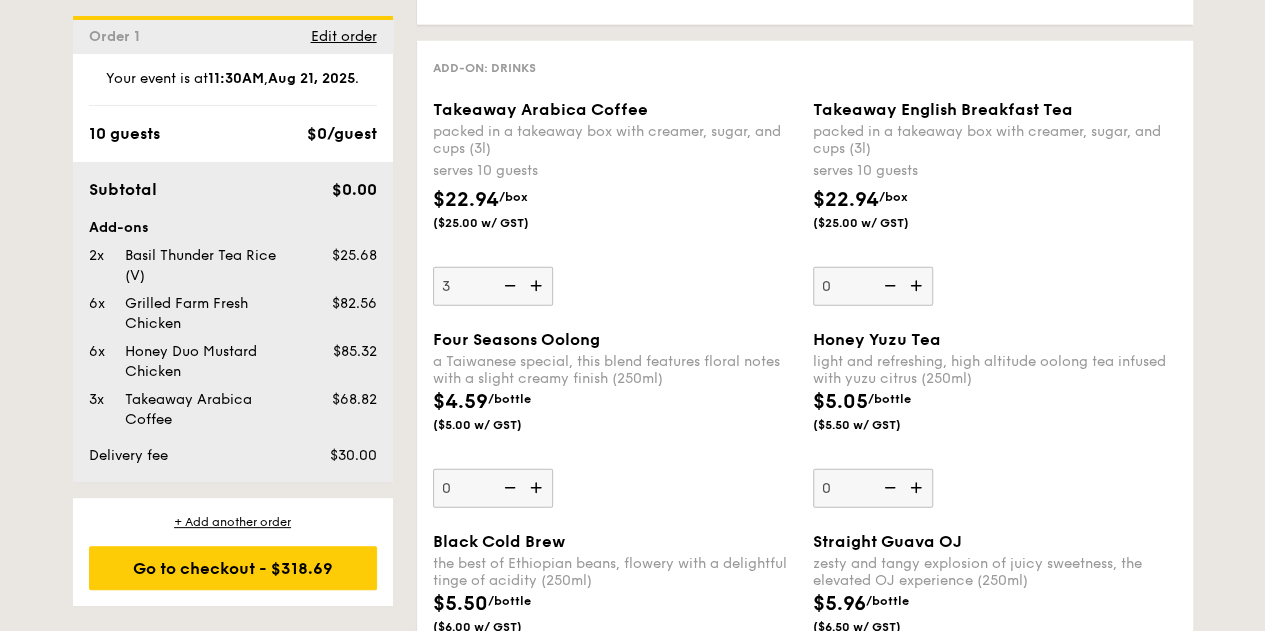 click at bounding box center [508, 286] 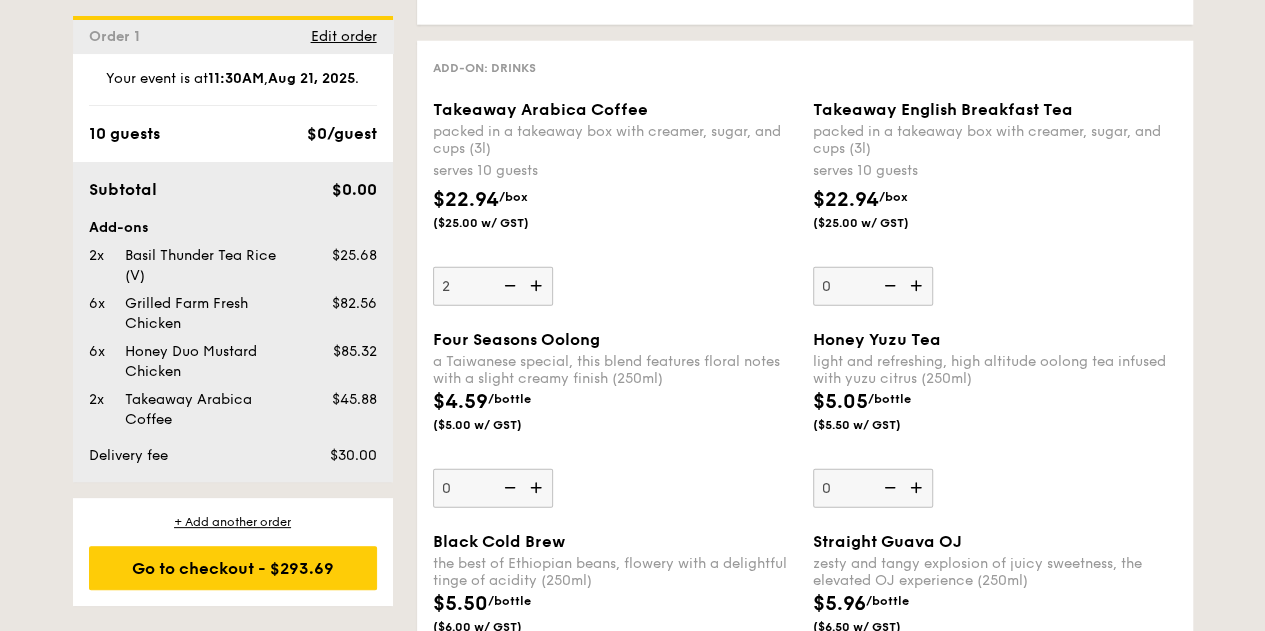 click at bounding box center [508, 286] 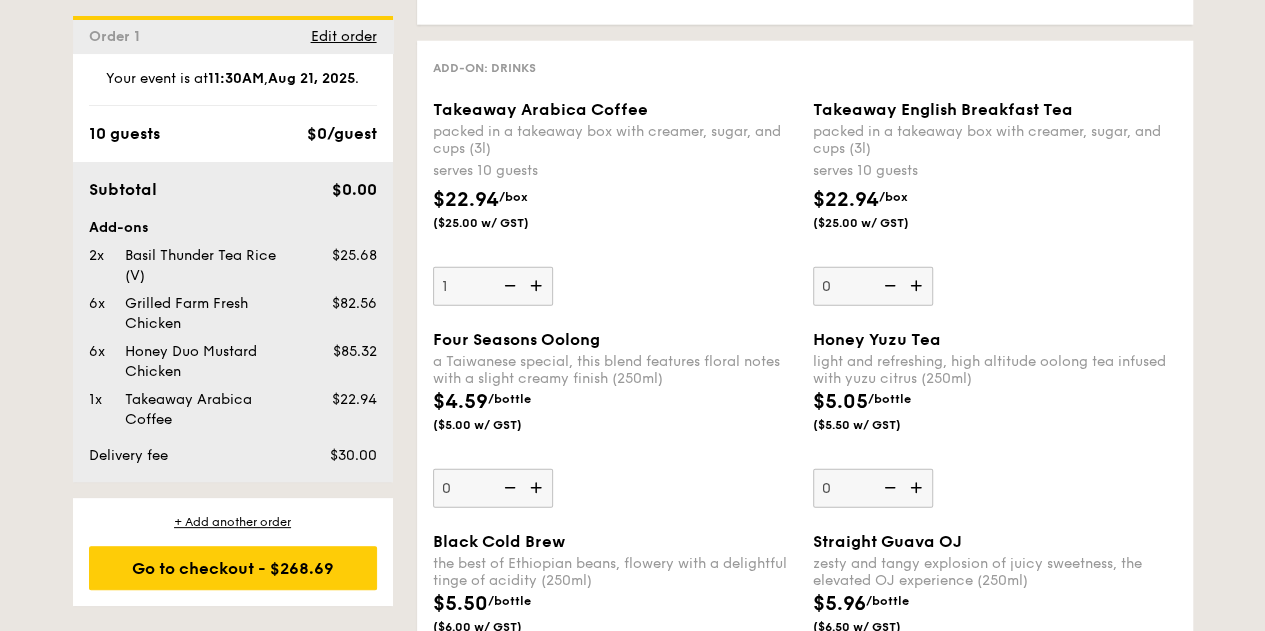 click at bounding box center (508, 286) 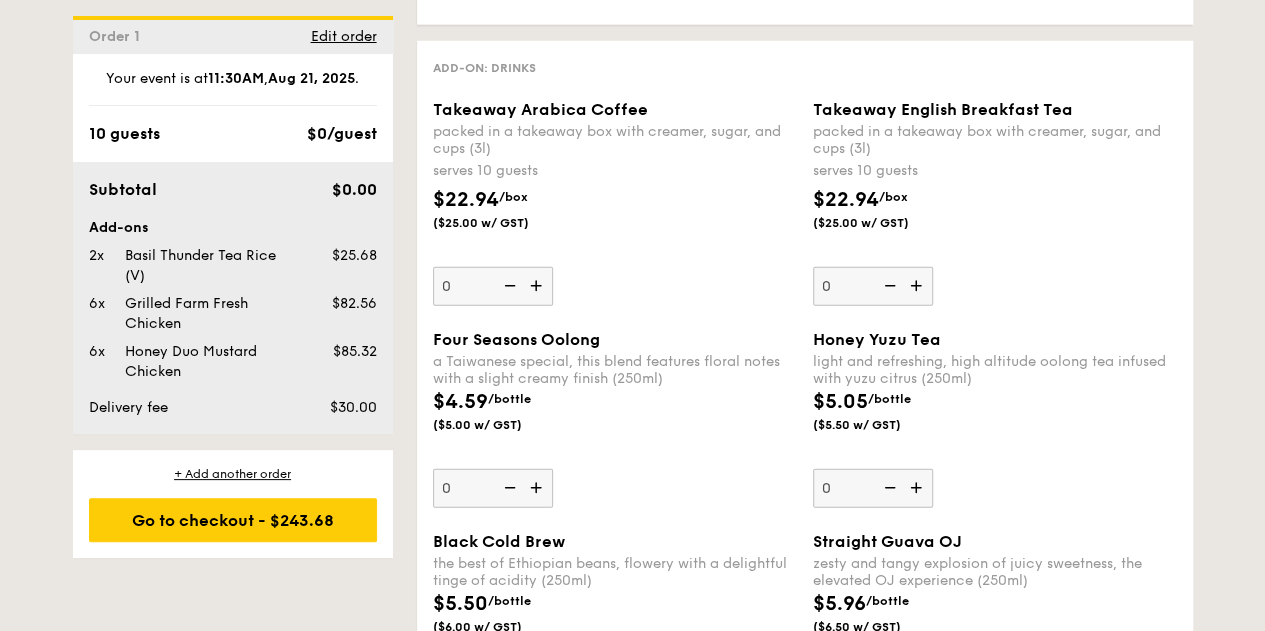 click on "Takeaway Arabica Coffee packed in a takeaway box with creamer, sugar, and cups (3l)
serves 10 guests
$22.94
/box
($25.00 w/ GST)
0" at bounding box center [615, 203] 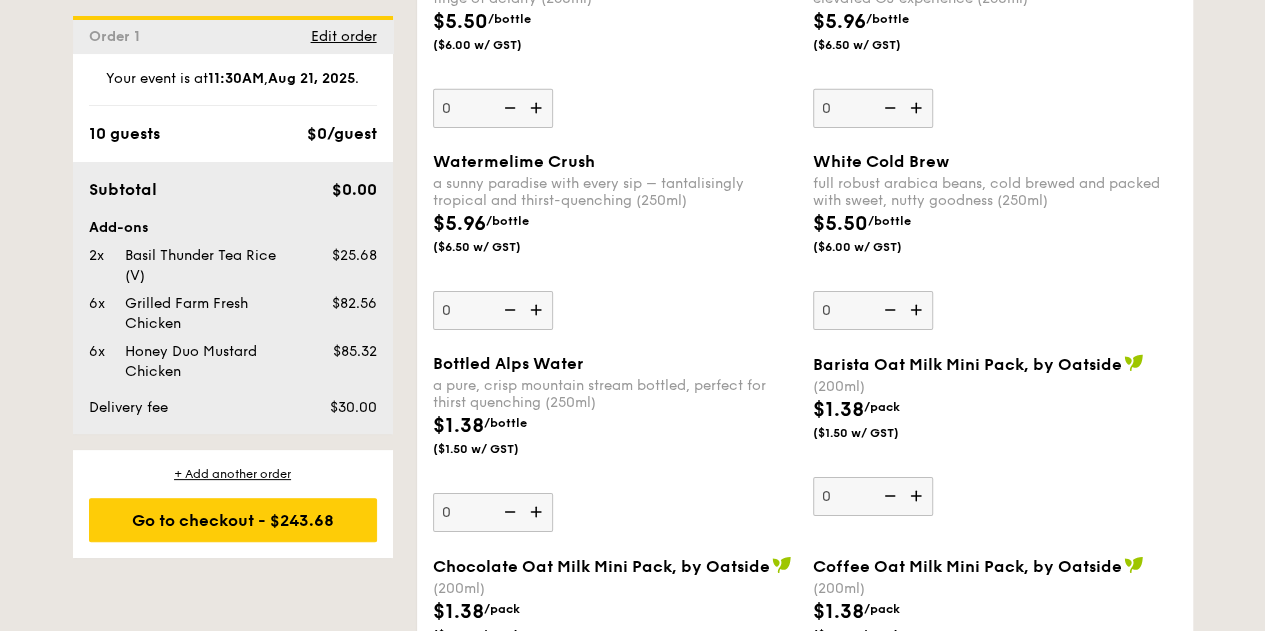 scroll, scrollTop: 3450, scrollLeft: 0, axis: vertical 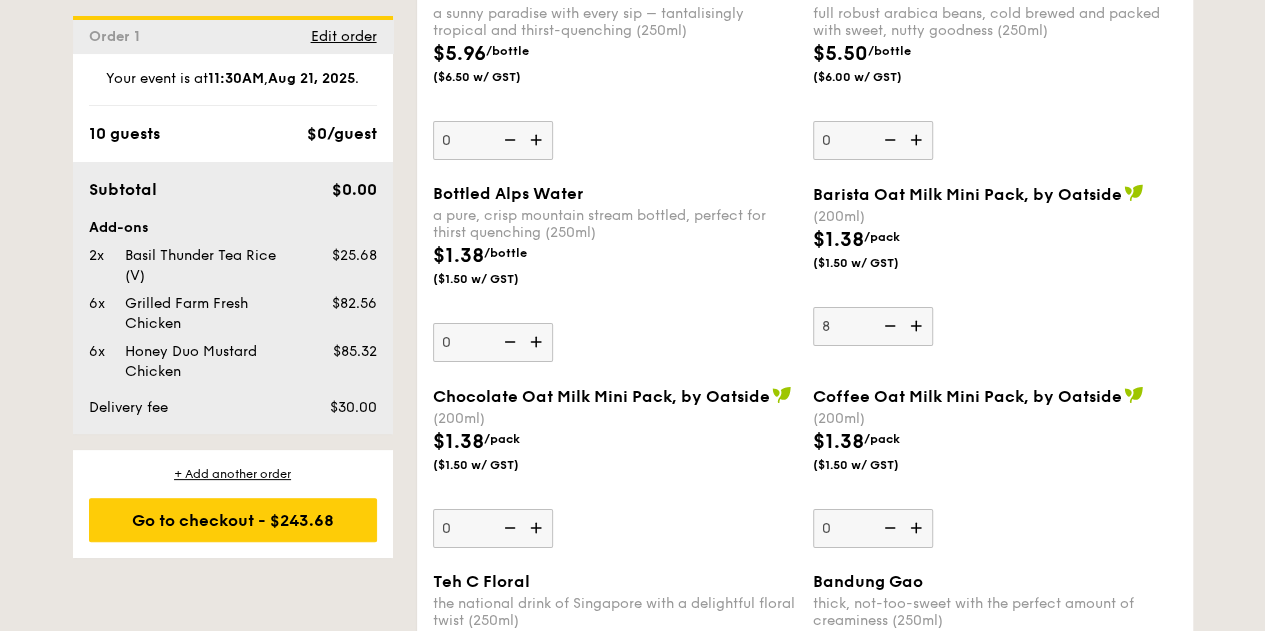 type on "8" 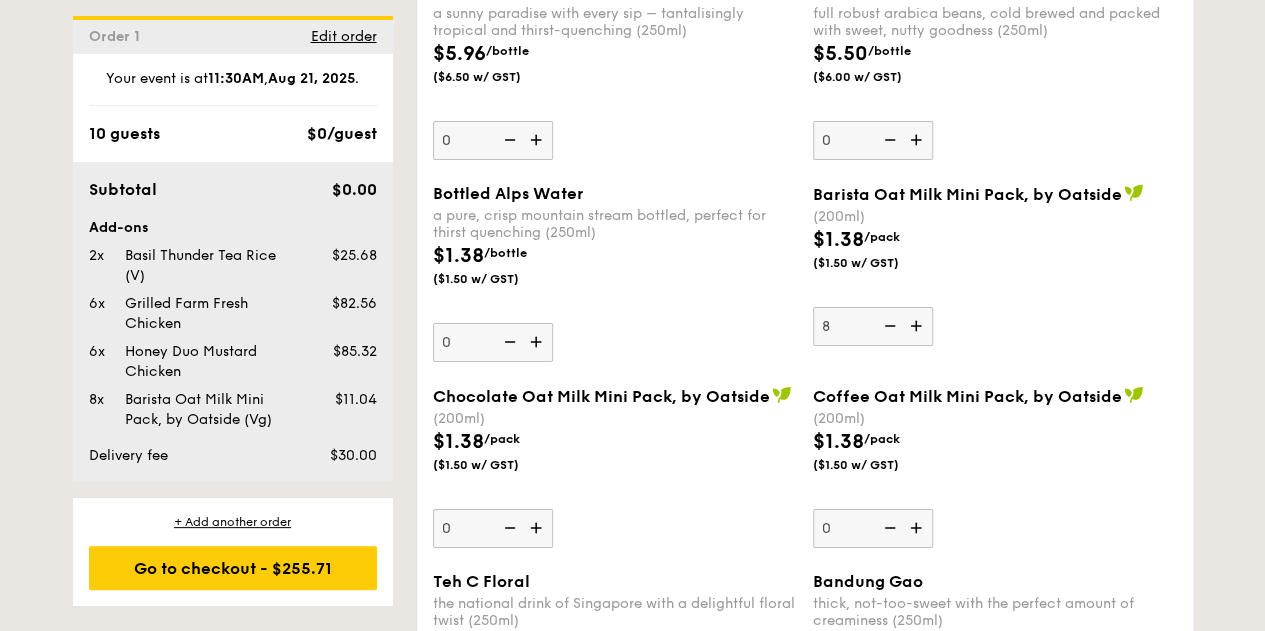 click on "$1.38
/pack
($1.50 w/ GST)" at bounding box center [615, 462] 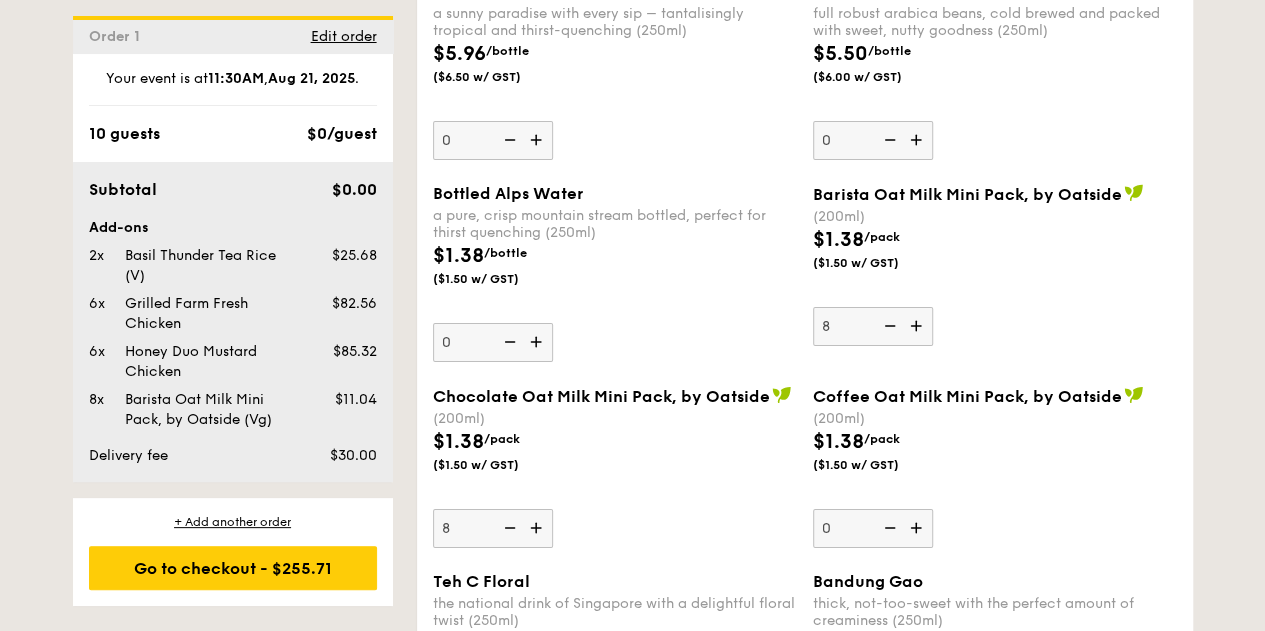 type on "8" 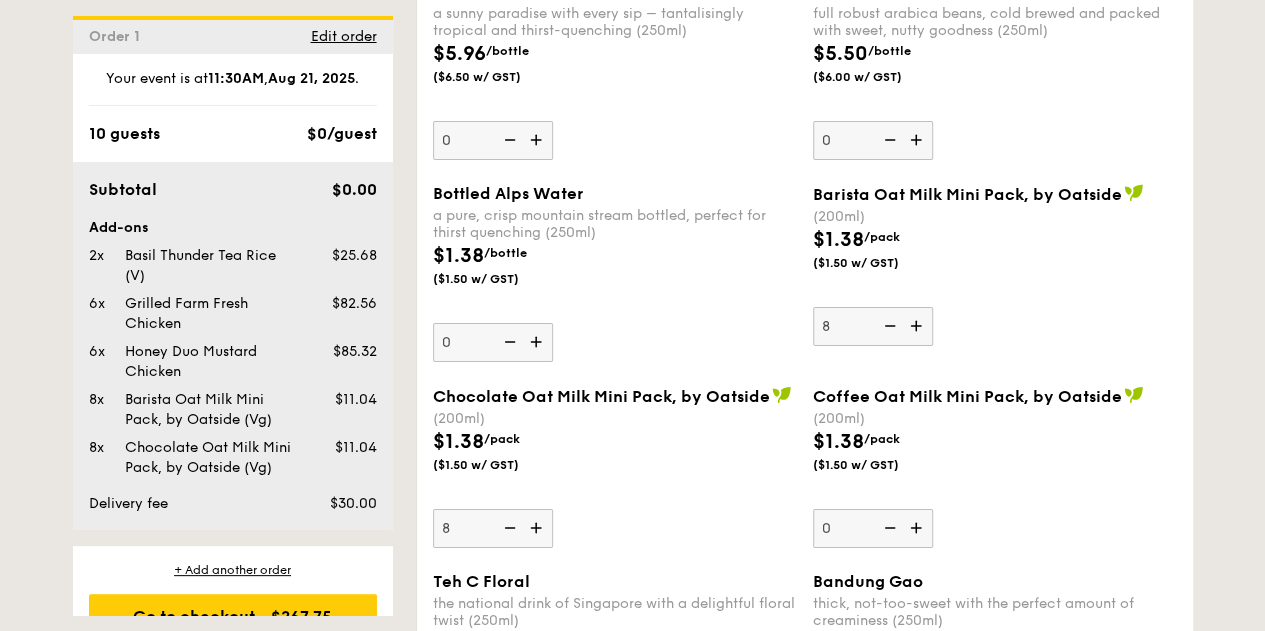 click on "$1.38
/pack
($1.50 w/ GST)" at bounding box center [615, 462] 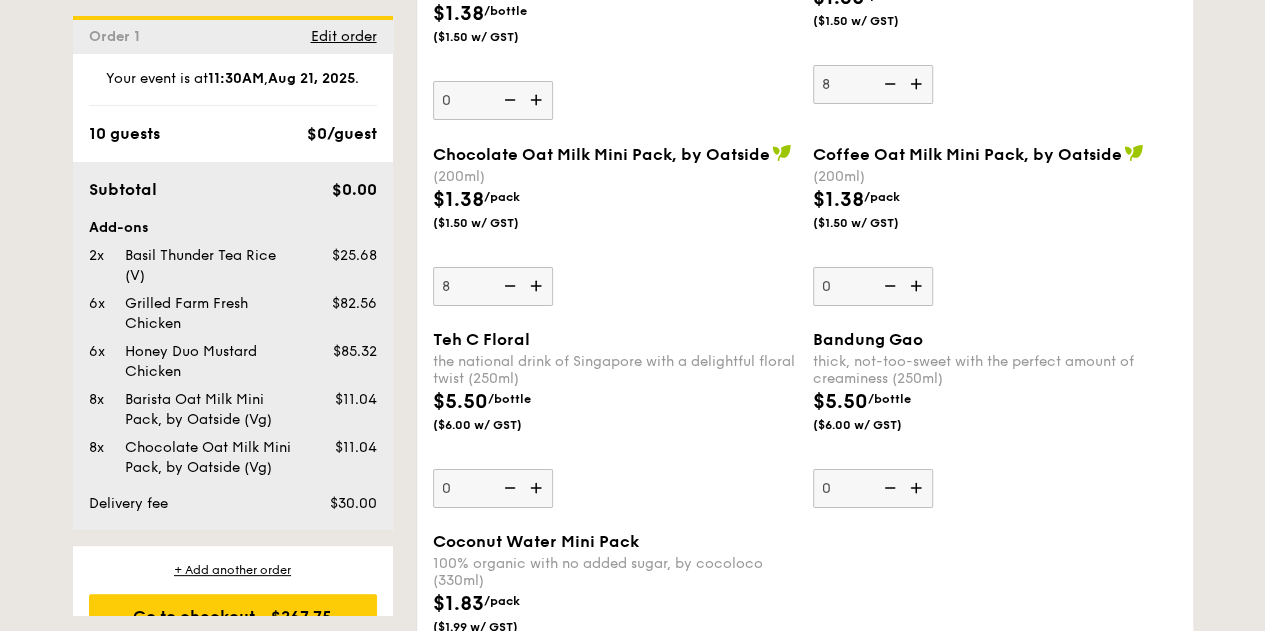 scroll, scrollTop: 3638, scrollLeft: 0, axis: vertical 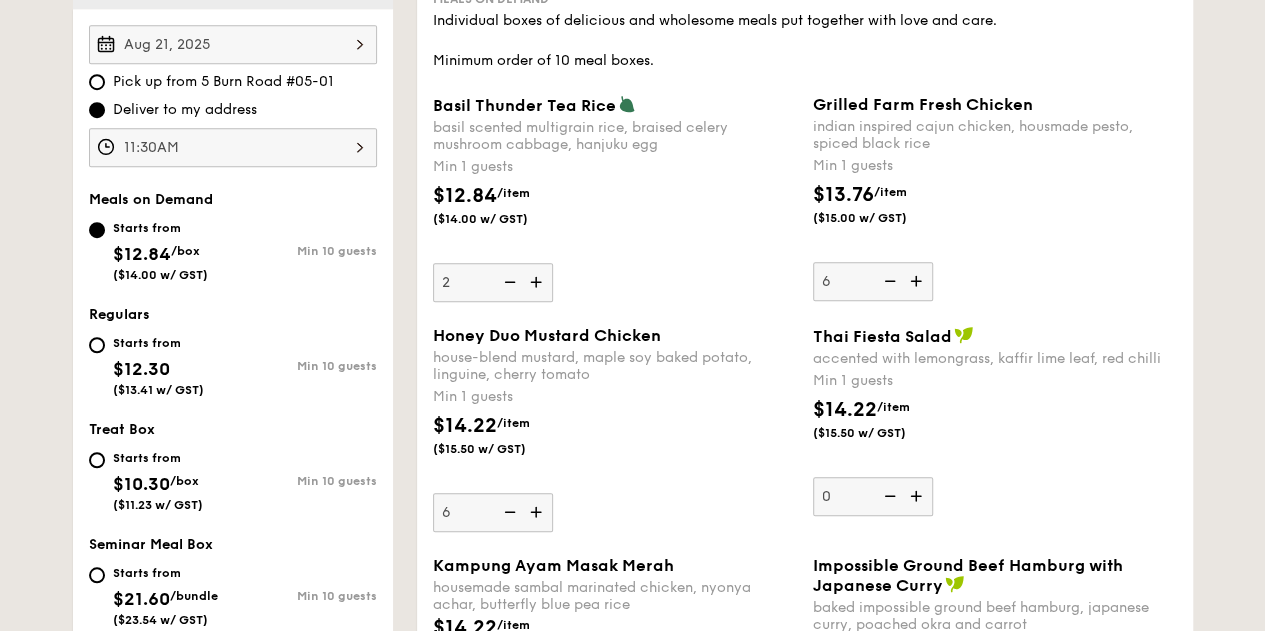 click on "house-blend mustard, maple soy baked potato, linguine, cherry tomato" at bounding box center (615, 366) 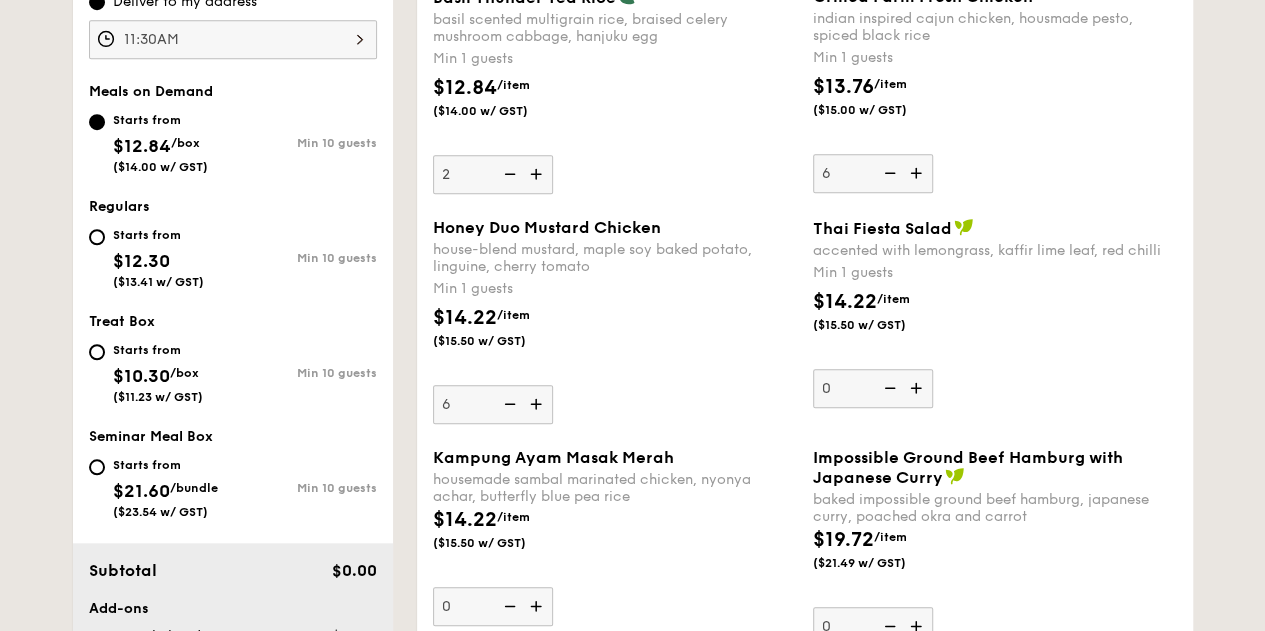 scroll, scrollTop: 698, scrollLeft: 0, axis: vertical 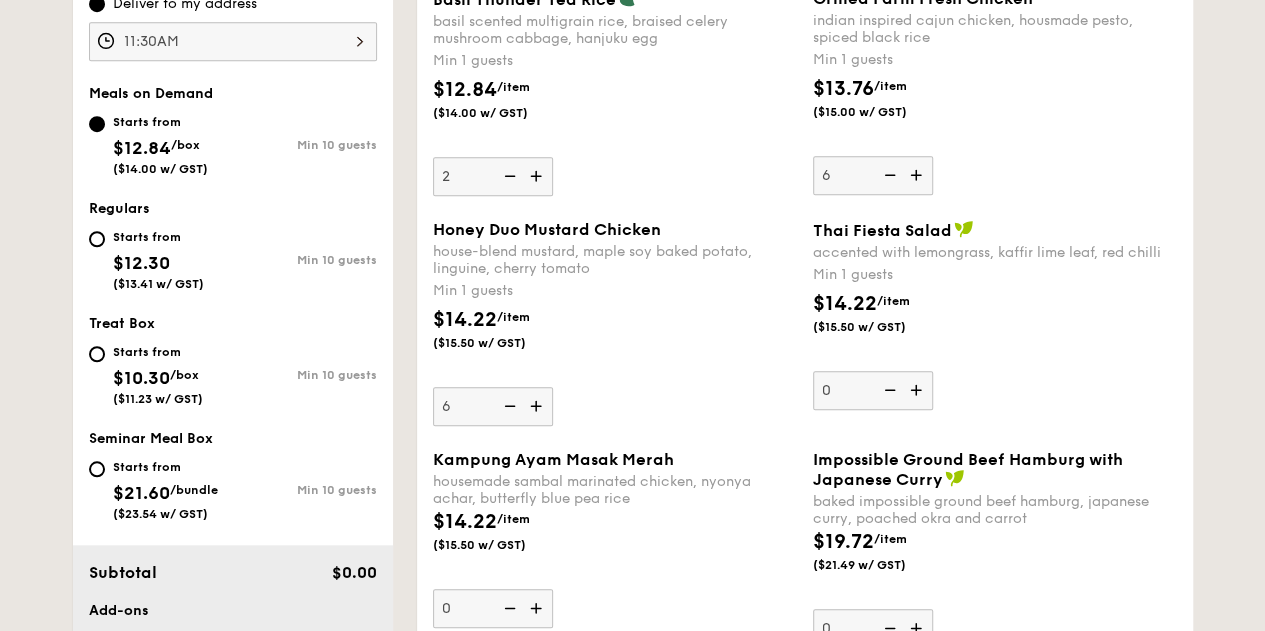 click at bounding box center [538, 406] 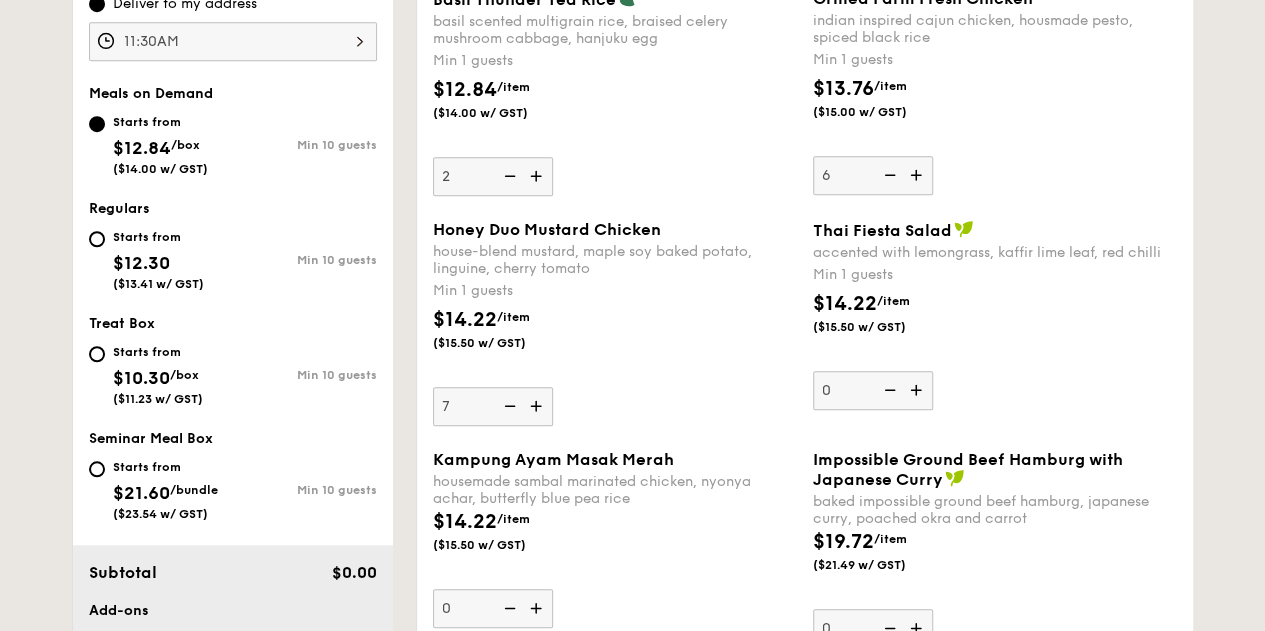 click at bounding box center [918, 175] 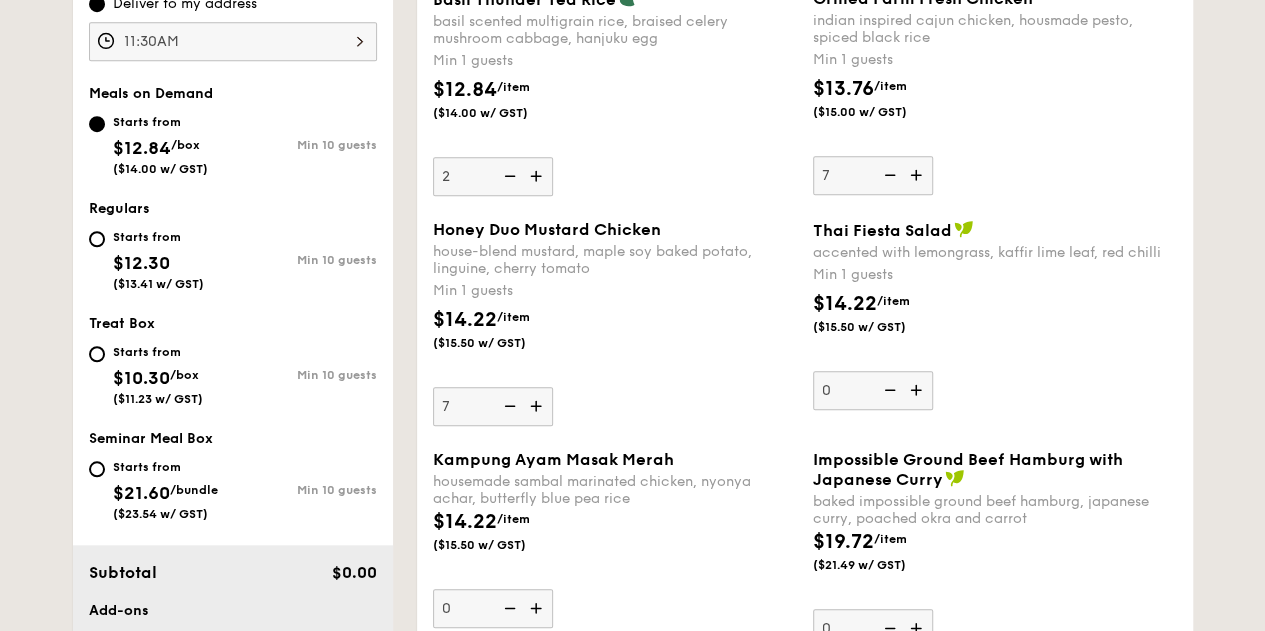 click on "Honey Duo Mustard Chicken house-blend mustard, maple soy baked potato, linguine, cherry tomato
Min 1 guests
$14.22
/item
($15.50 w/ GST)
7" at bounding box center [615, 323] 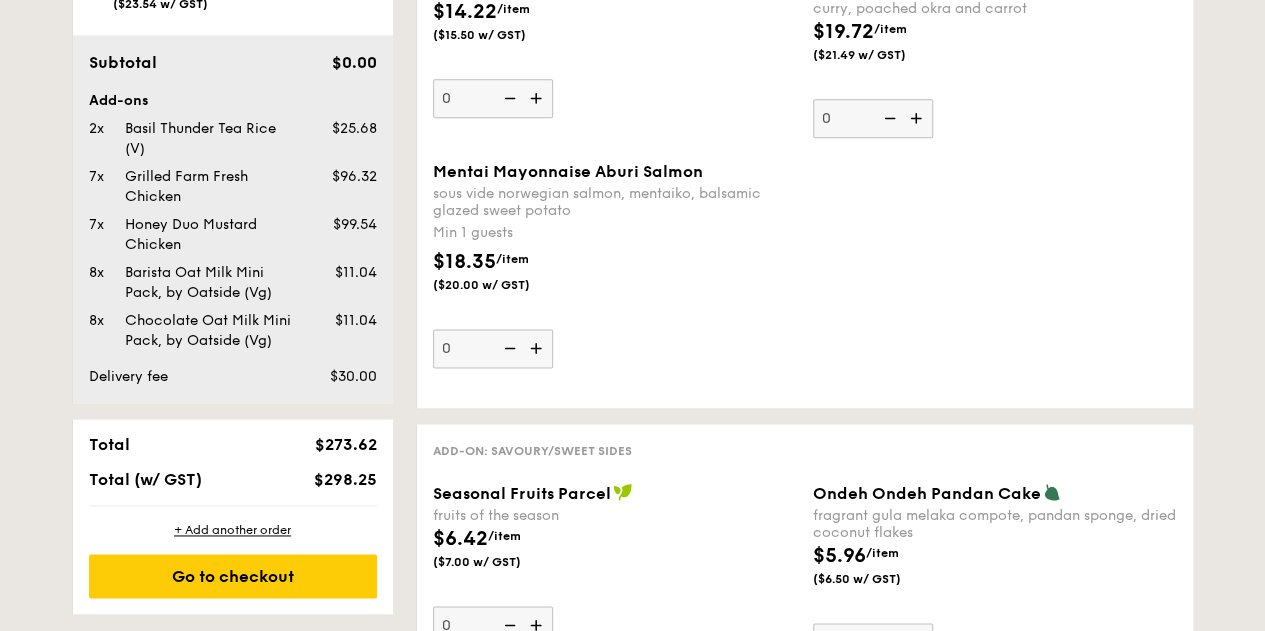 scroll, scrollTop: 1210, scrollLeft: 0, axis: vertical 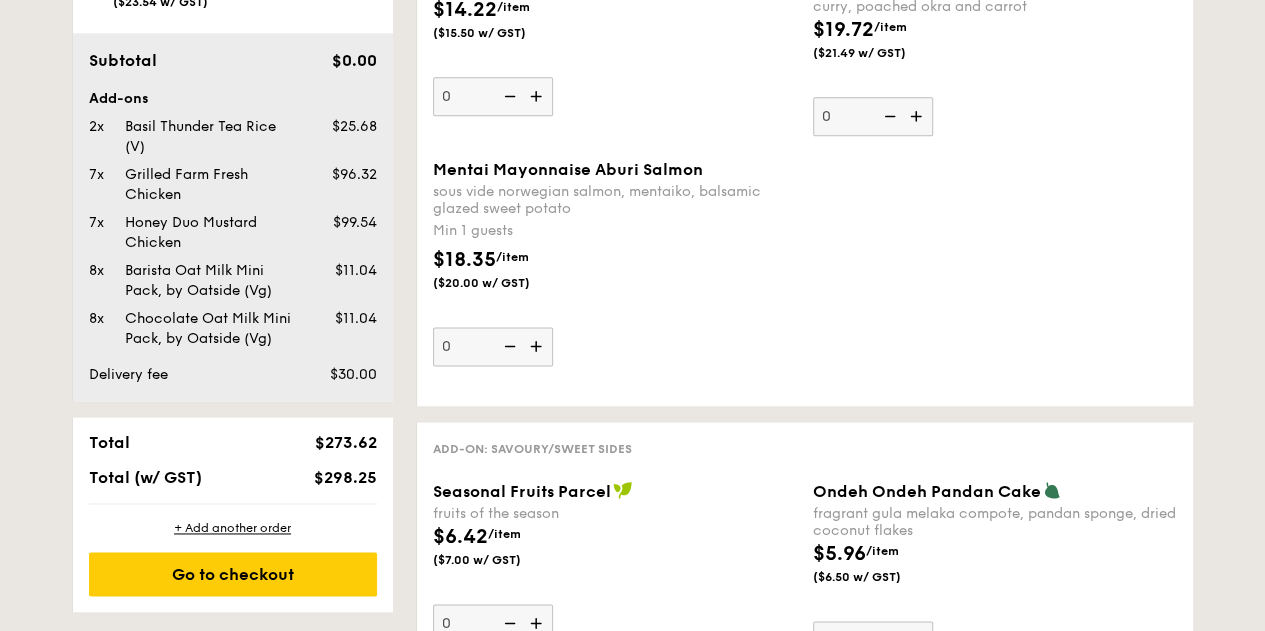 click on "Barista Oat Milk Mini Pack, by Oatside (Vg)" at bounding box center (208, 281) 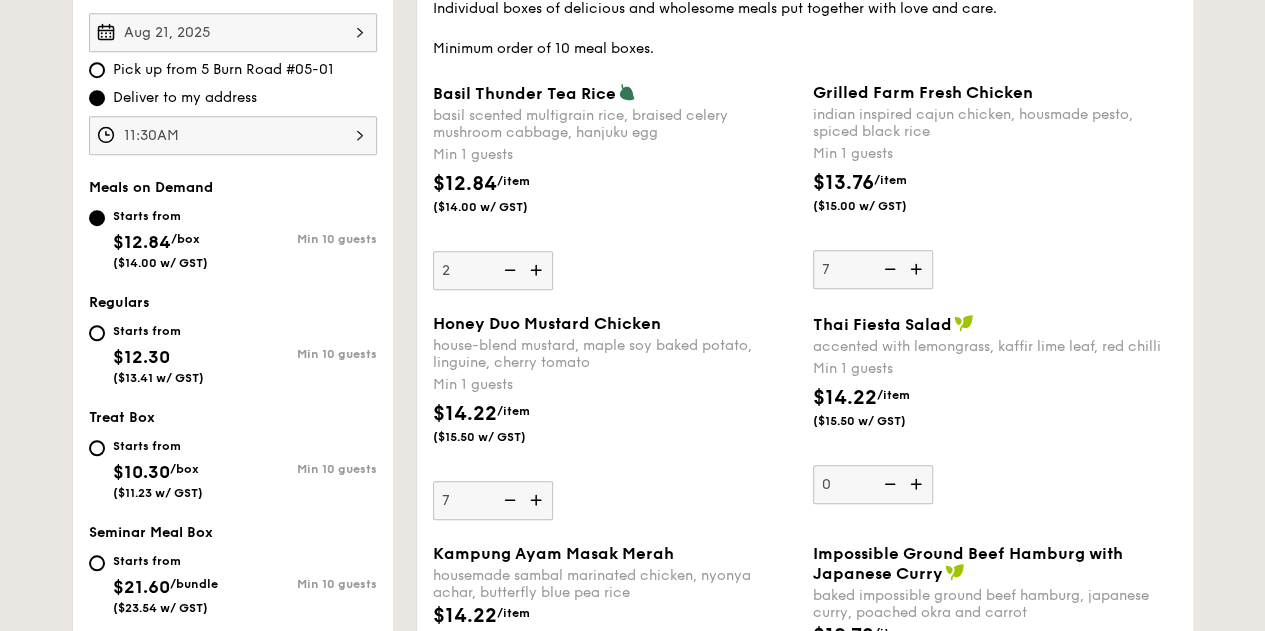 scroll, scrollTop: 606, scrollLeft: 0, axis: vertical 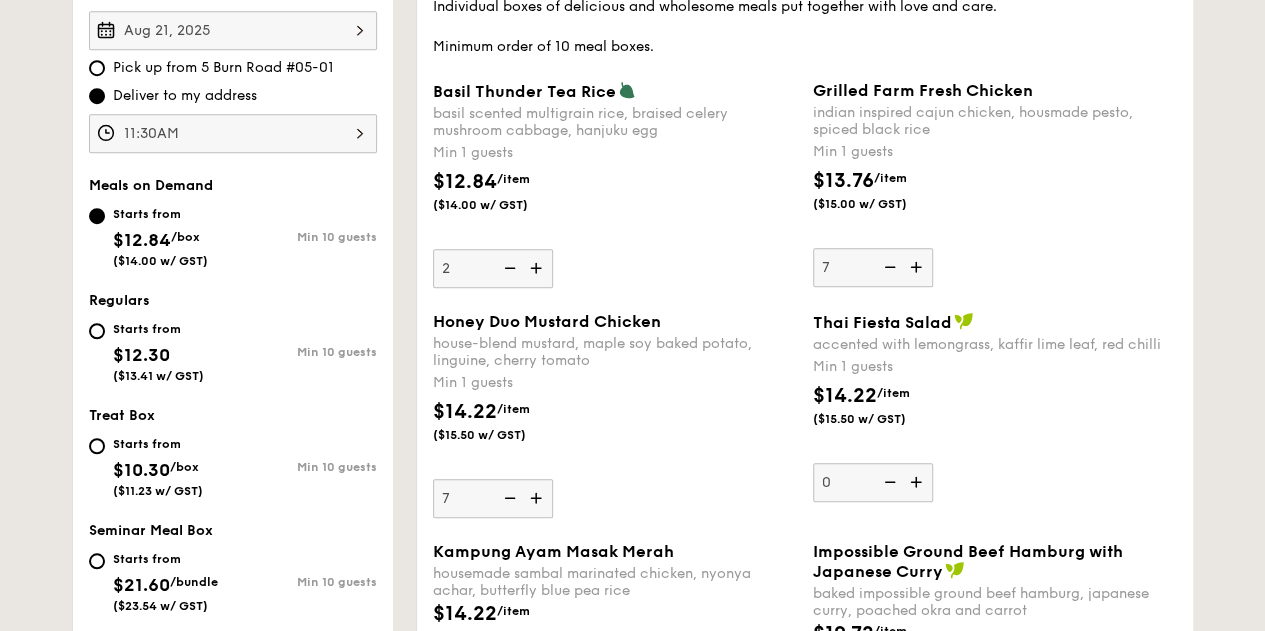 click on "$12.84
/item
($14.00 w/ GST)" at bounding box center (501, 190) 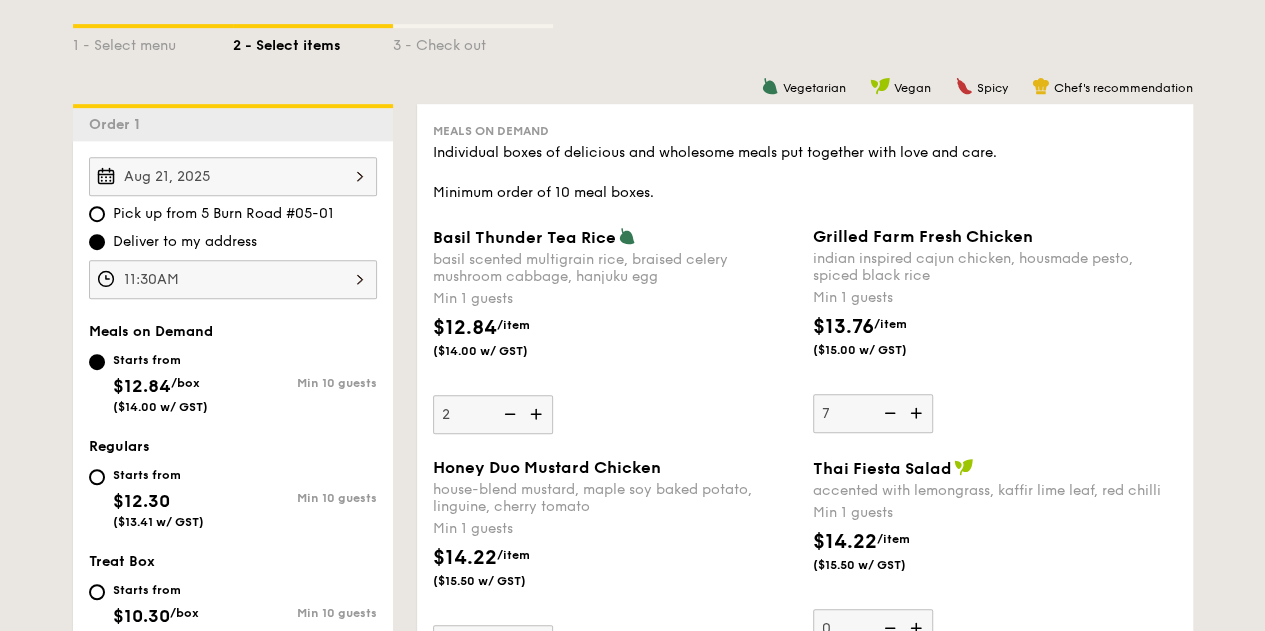 scroll, scrollTop: 460, scrollLeft: 0, axis: vertical 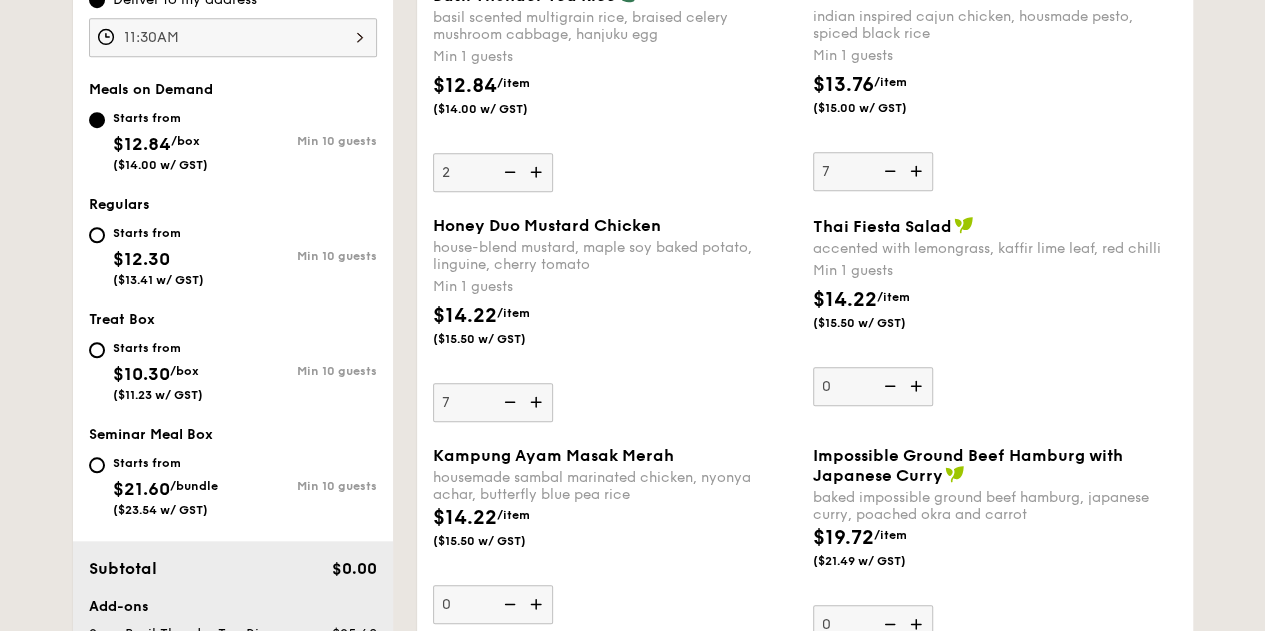 click on "Starts from
$12.30
($13.41 w/ GST)" at bounding box center (158, 254) 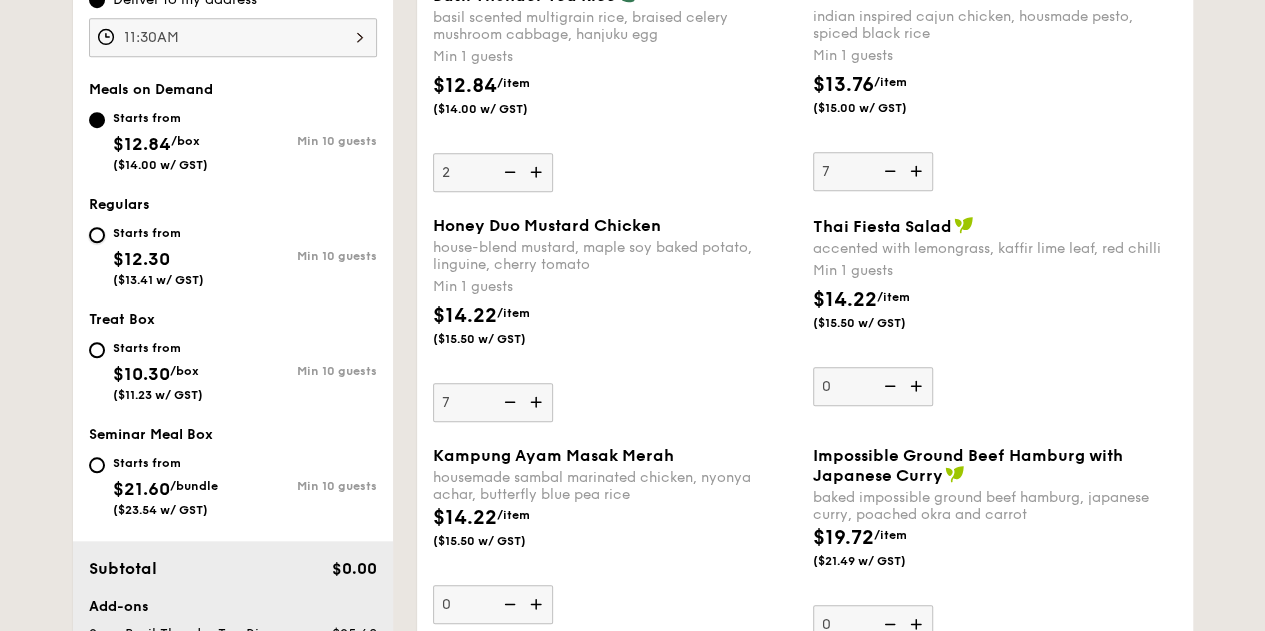 click on "Starts from
$12.30
($13.41 w/ GST)
Min 10 guests" at bounding box center [97, 235] 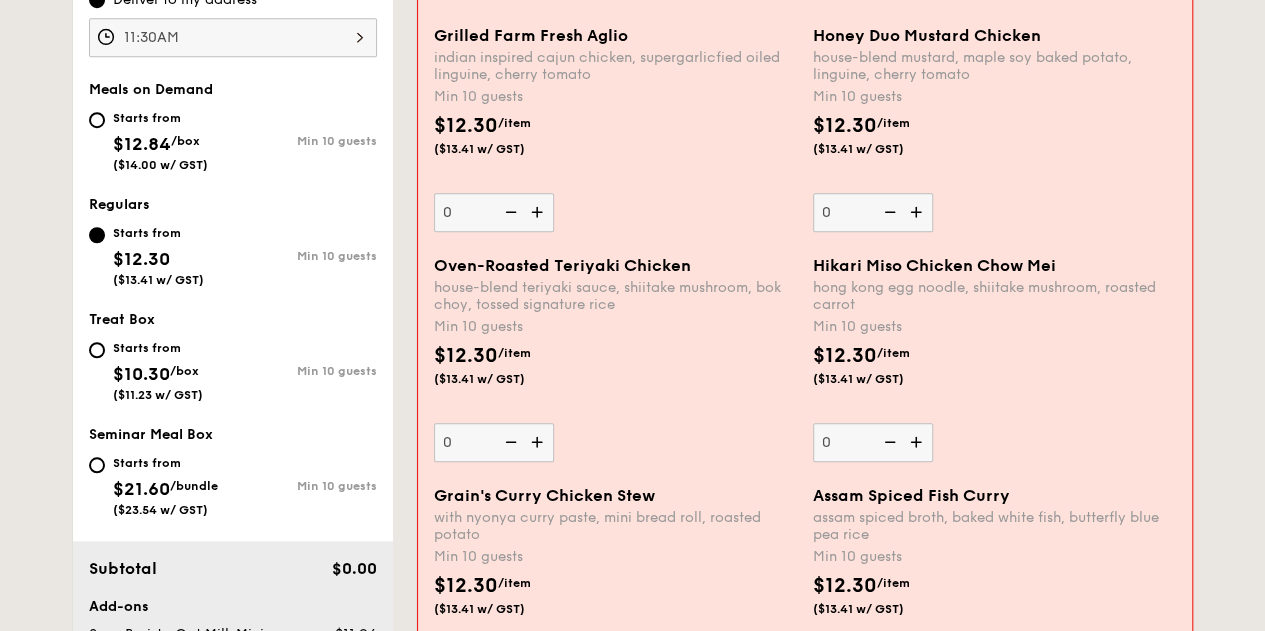 click on "Starts from
$12.30
($13.41 w/ GST)
Min 10 guests" at bounding box center (233, 254) 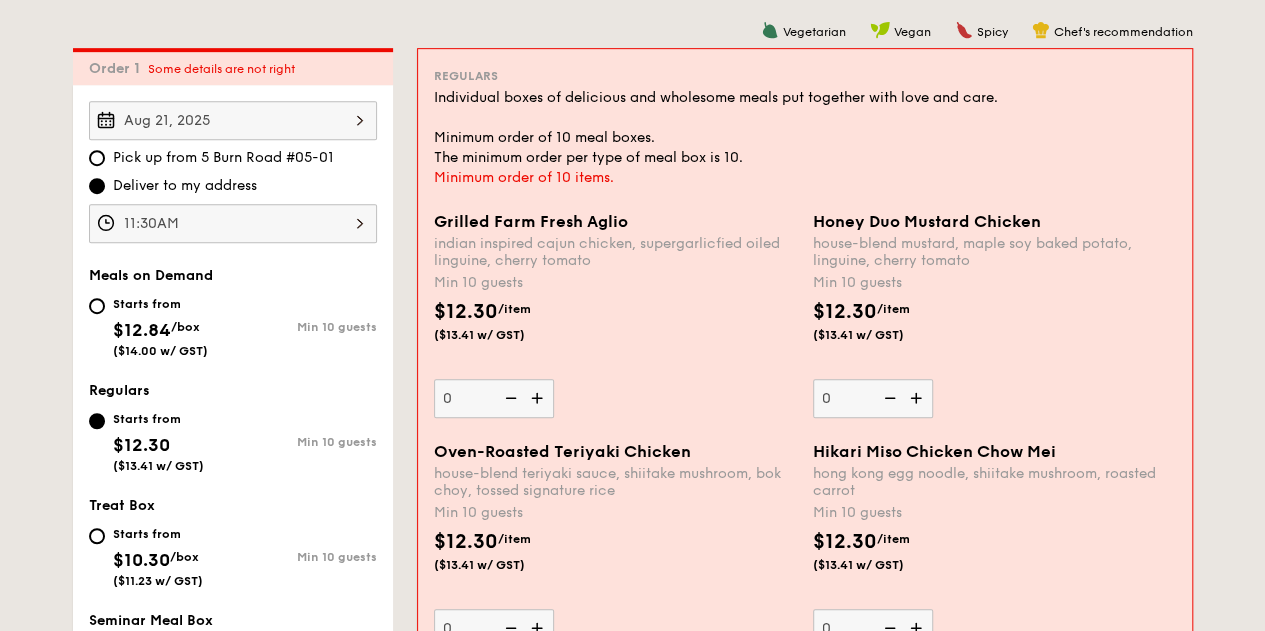 scroll, scrollTop: 534, scrollLeft: 0, axis: vertical 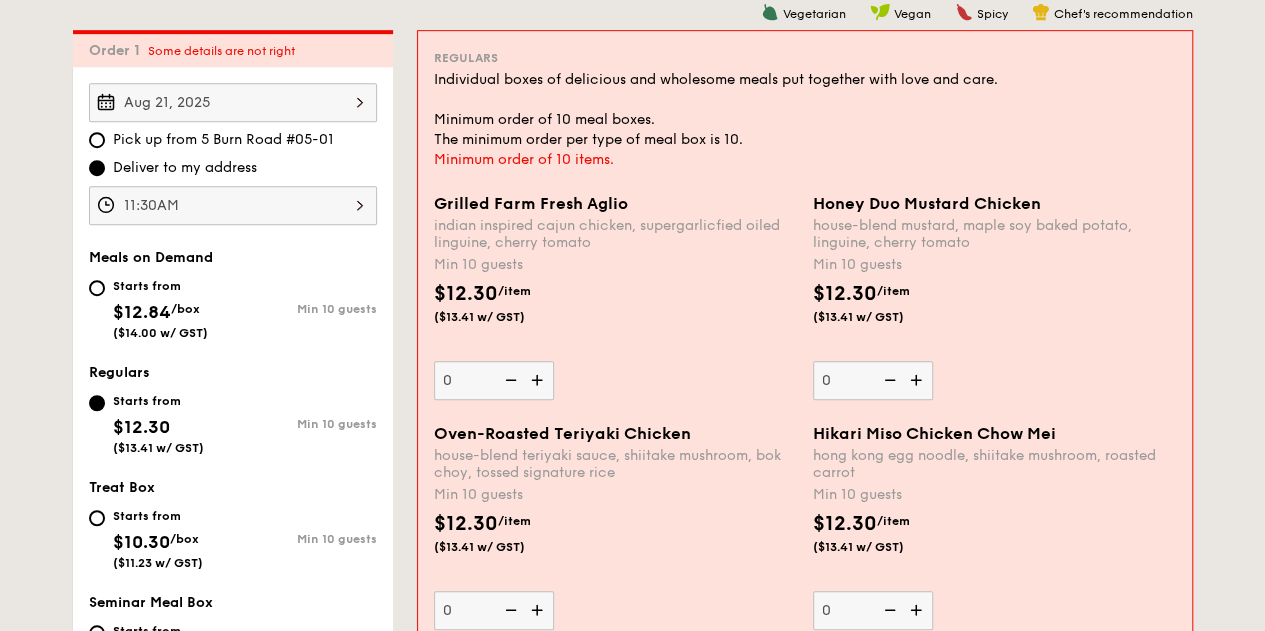 click on "/box" at bounding box center (185, 309) 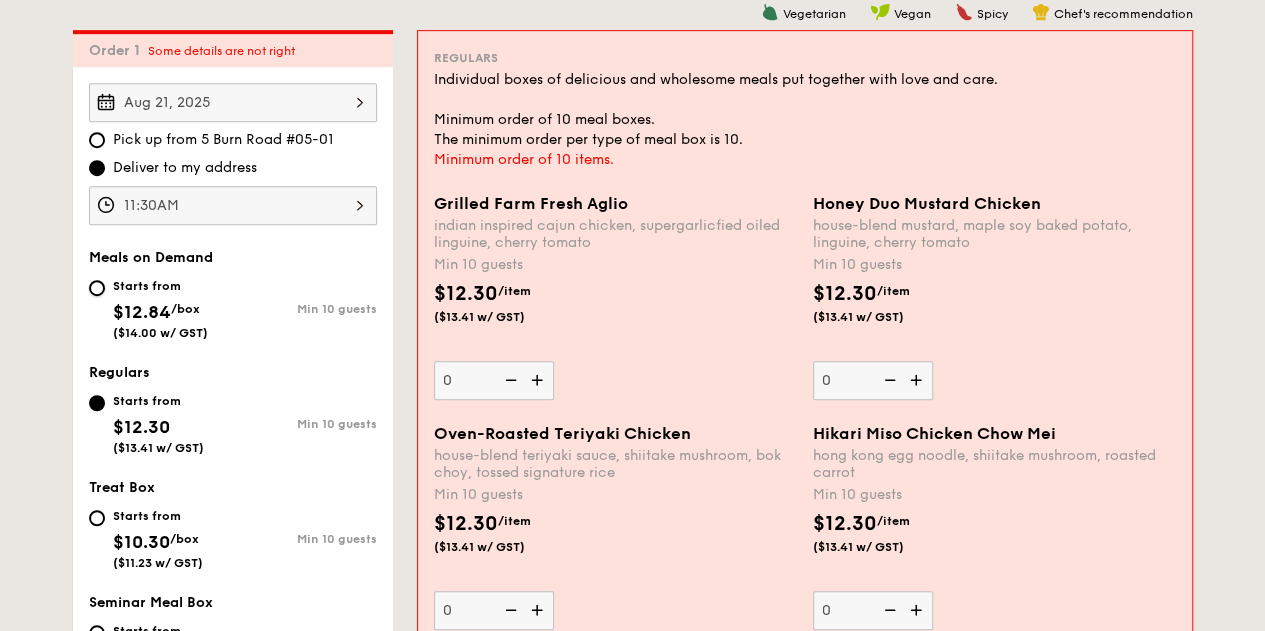 click on "Starts from
$12.84
/box
($14.00 w/ GST)
Min 10 guests" at bounding box center [97, 288] 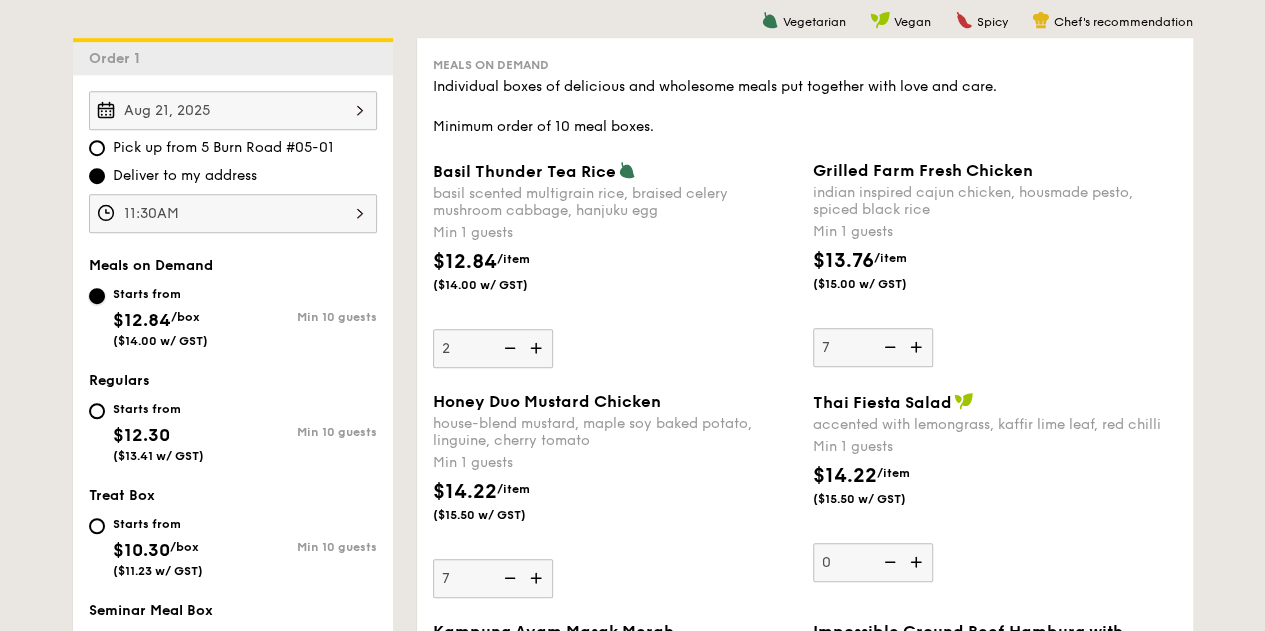 scroll, scrollTop: 526, scrollLeft: 0, axis: vertical 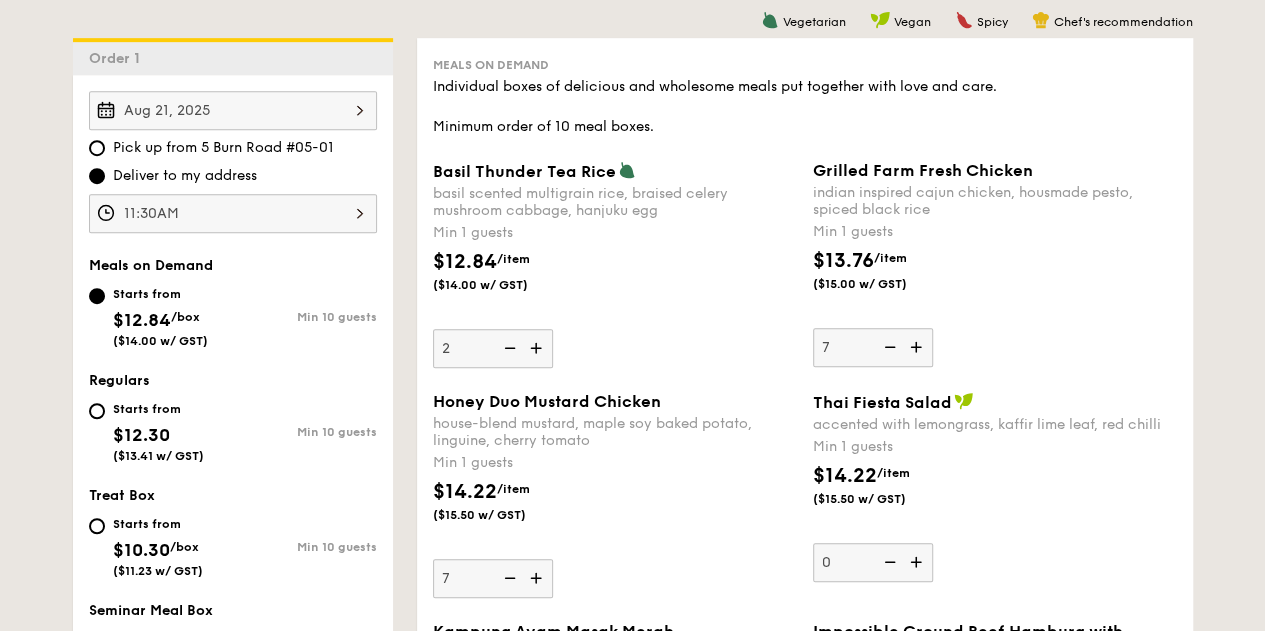 click on "Starts from" at bounding box center (158, 409) 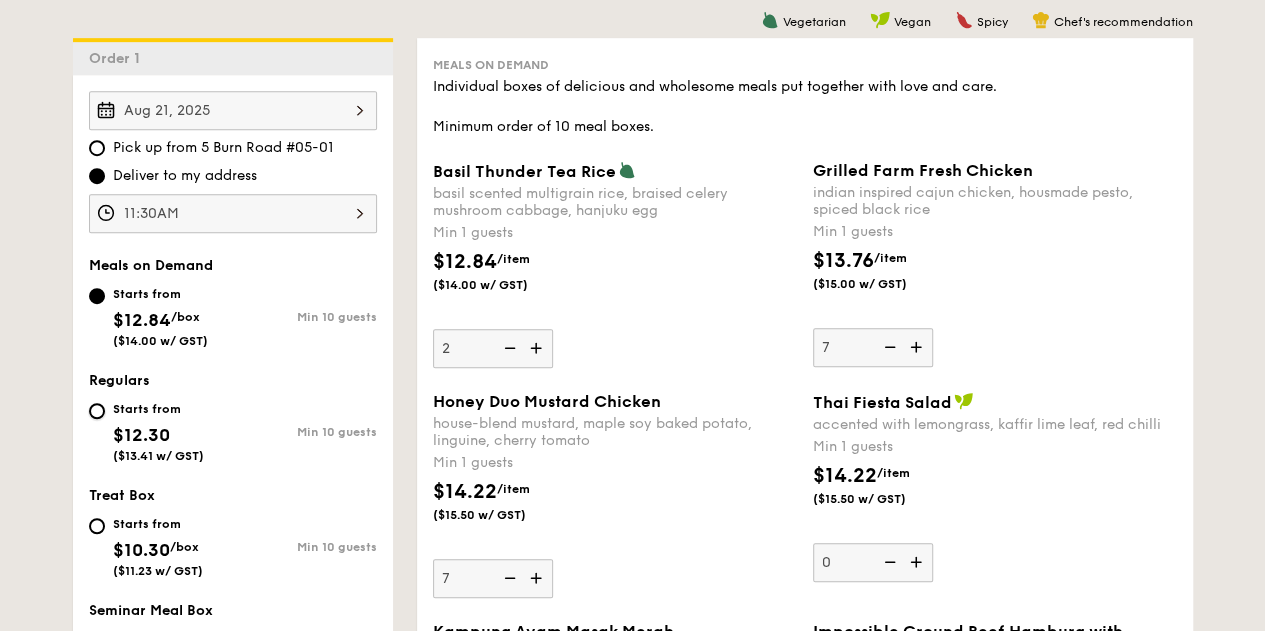 click on "Starts from
$12.30
($13.41 w/ GST)
Min 10 guests" at bounding box center (97, 411) 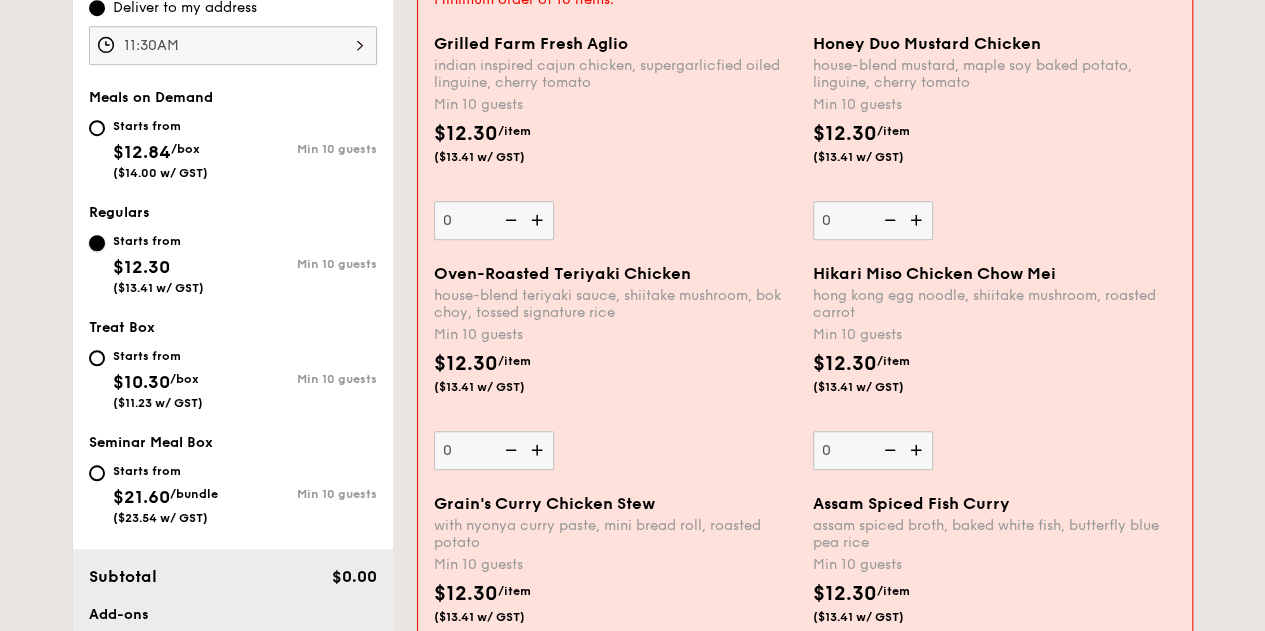 scroll, scrollTop: 674, scrollLeft: 0, axis: vertical 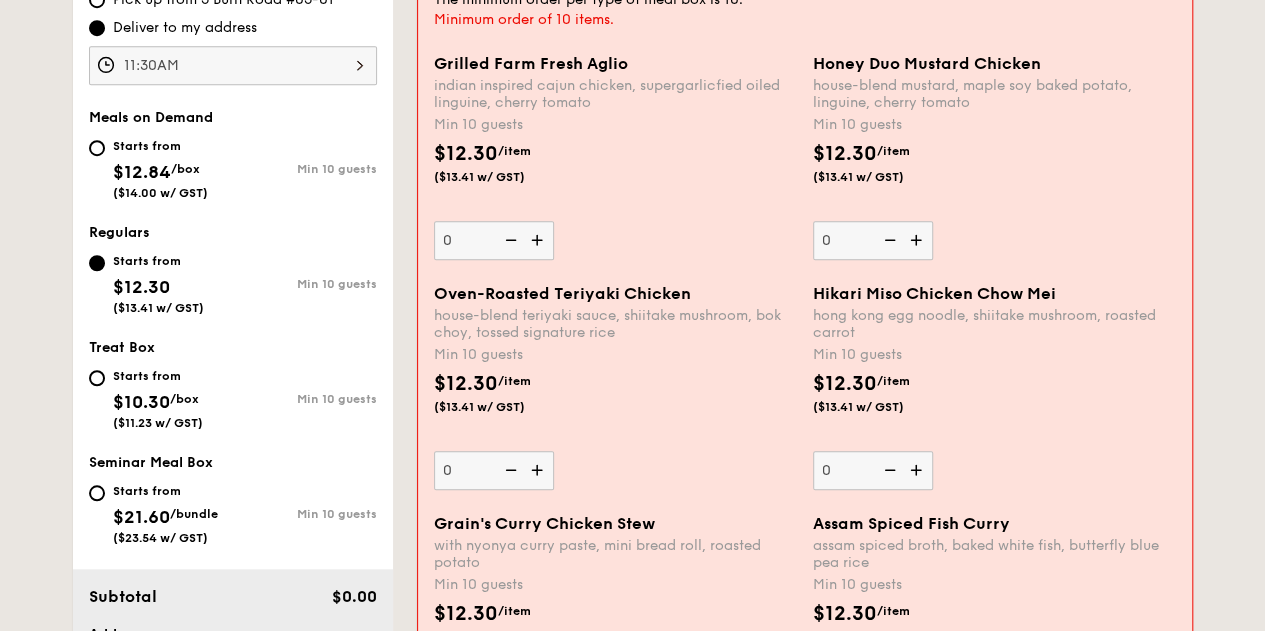 click on "$12.84" at bounding box center (142, 172) 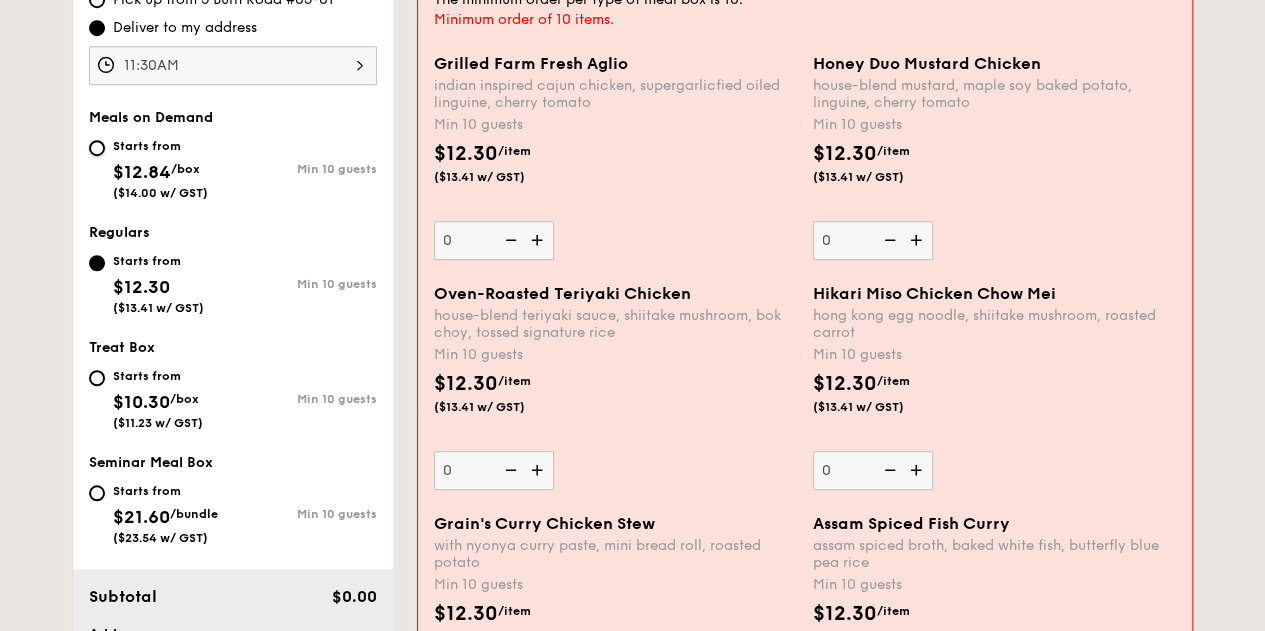 click on "Starts from
$12.84
/box
($14.00 w/ GST)
Min 10 guests" at bounding box center (97, 148) 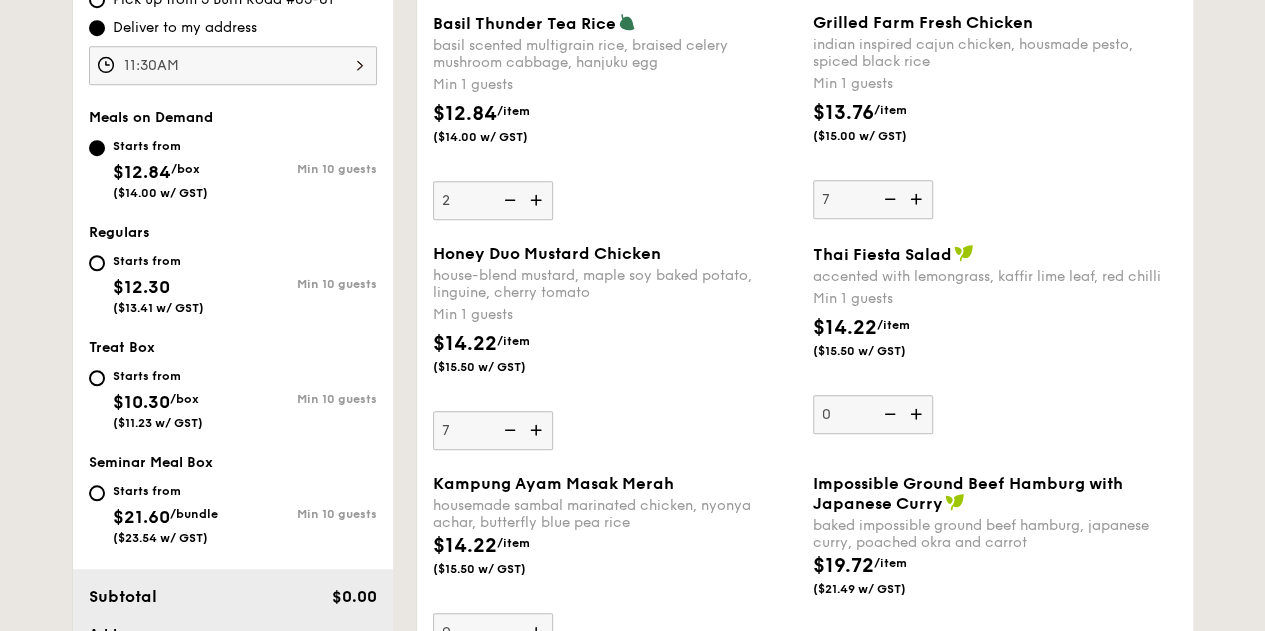 click at bounding box center (508, 200) 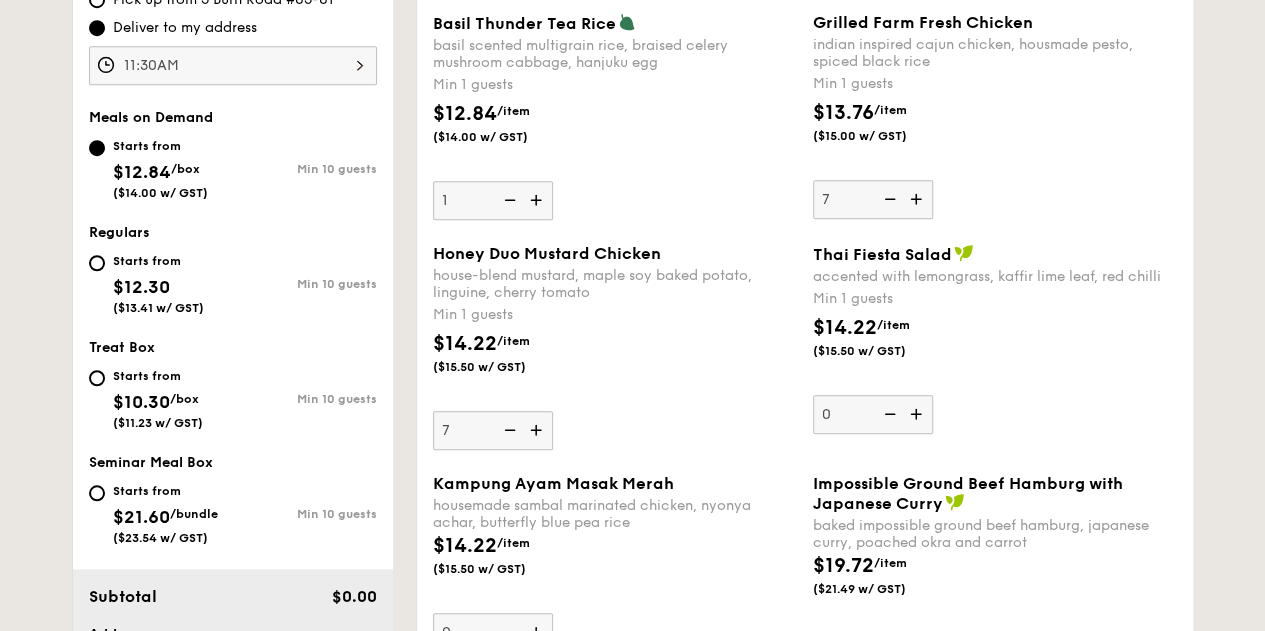 click at bounding box center (508, 200) 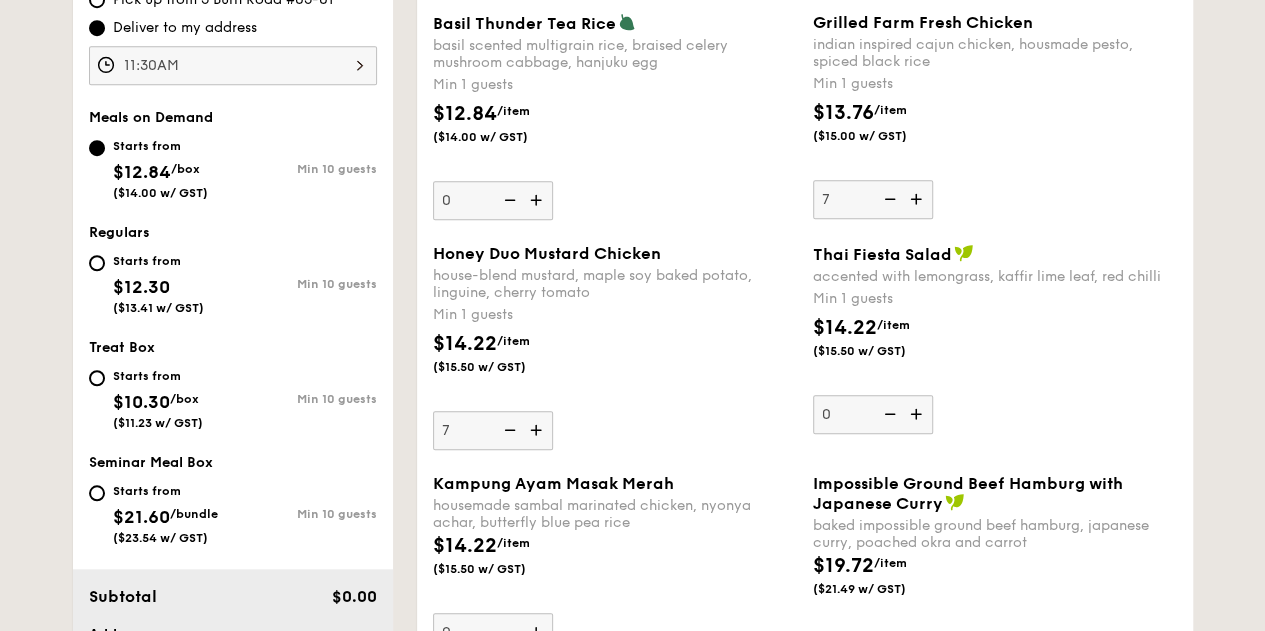 click at bounding box center (508, 430) 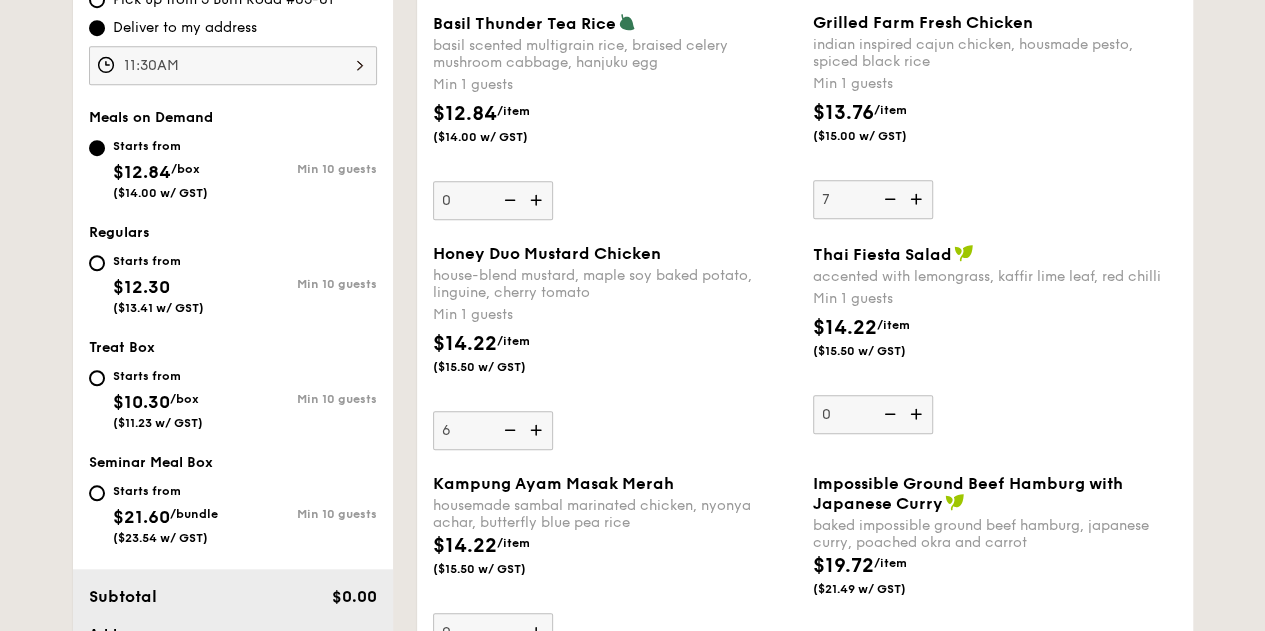 click at bounding box center [508, 430] 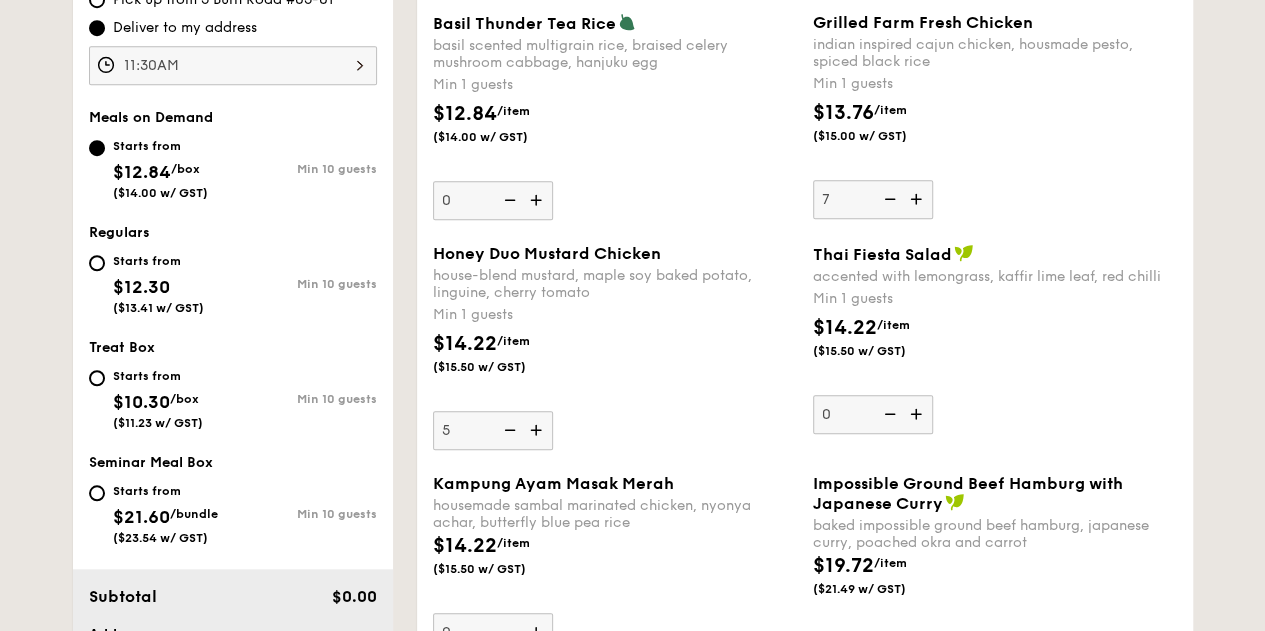 click at bounding box center [508, 430] 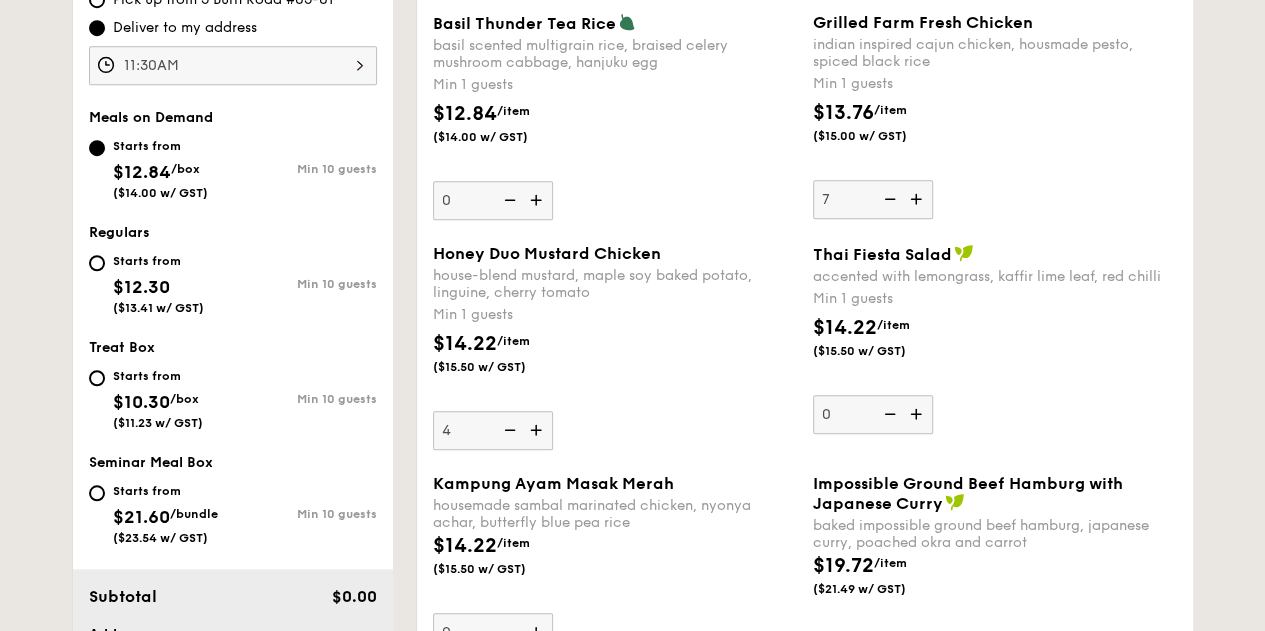 click at bounding box center [508, 430] 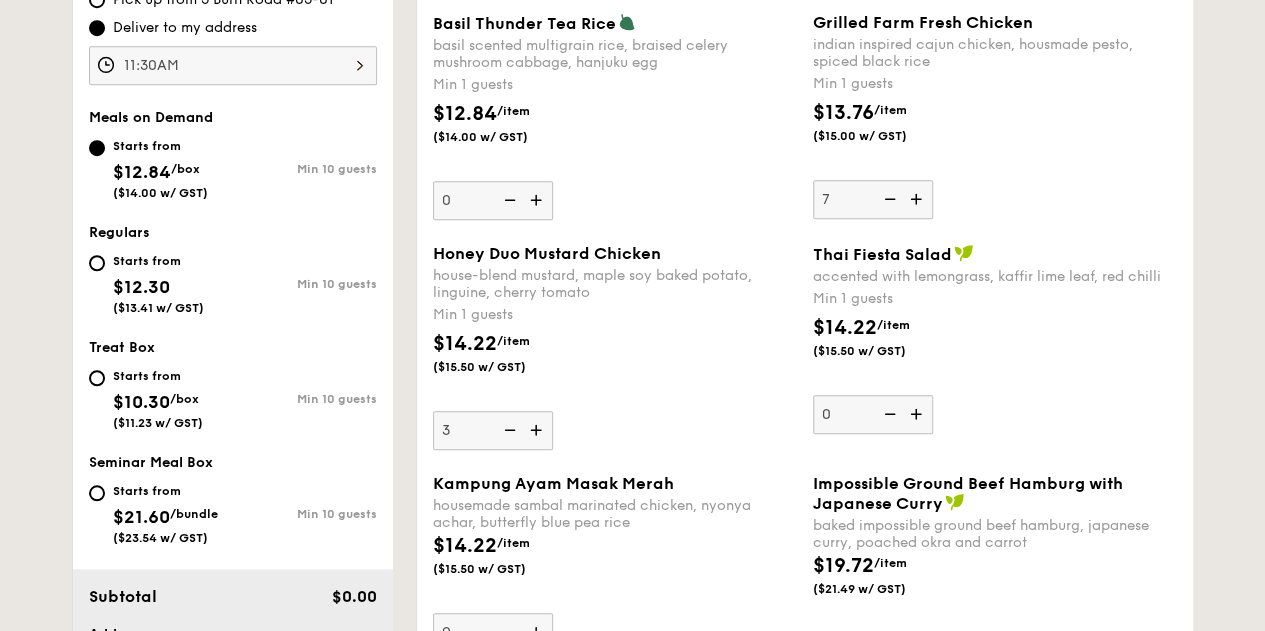 click at bounding box center [508, 430] 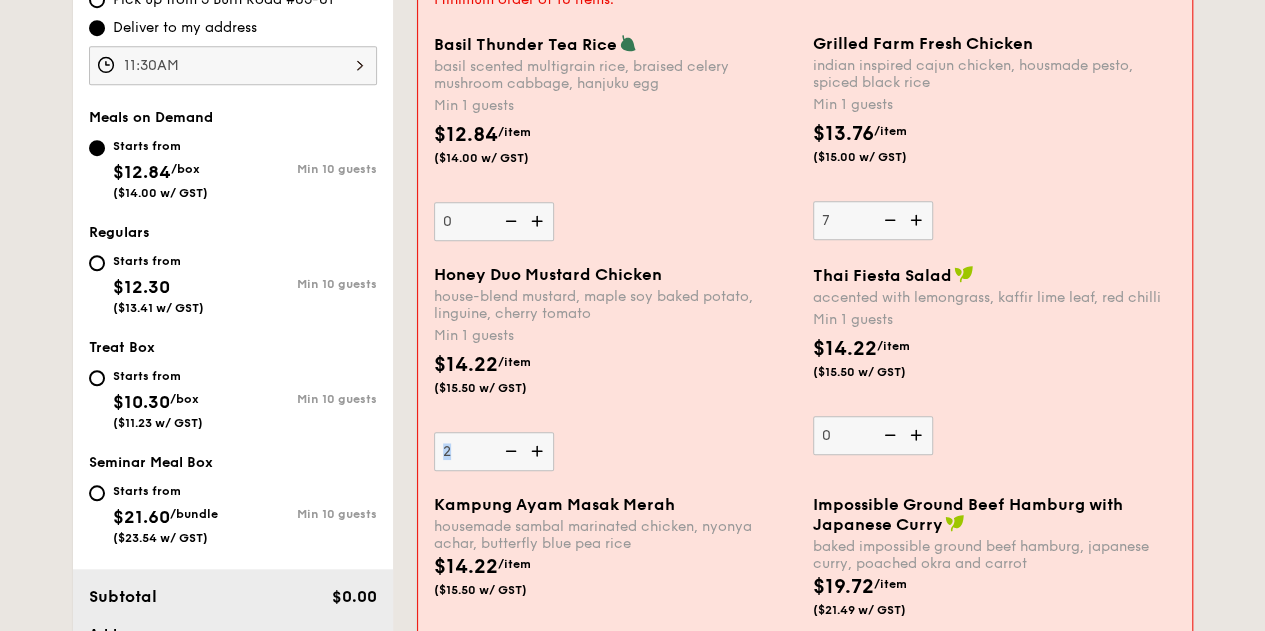 click on "Honey Duo Mustard Chicken house-blend mustard, maple soy baked potato, linguine, cherry tomato
Min 1 guests
$14.22
/item
($15.50 w/ GST)
2" at bounding box center (615, 368) 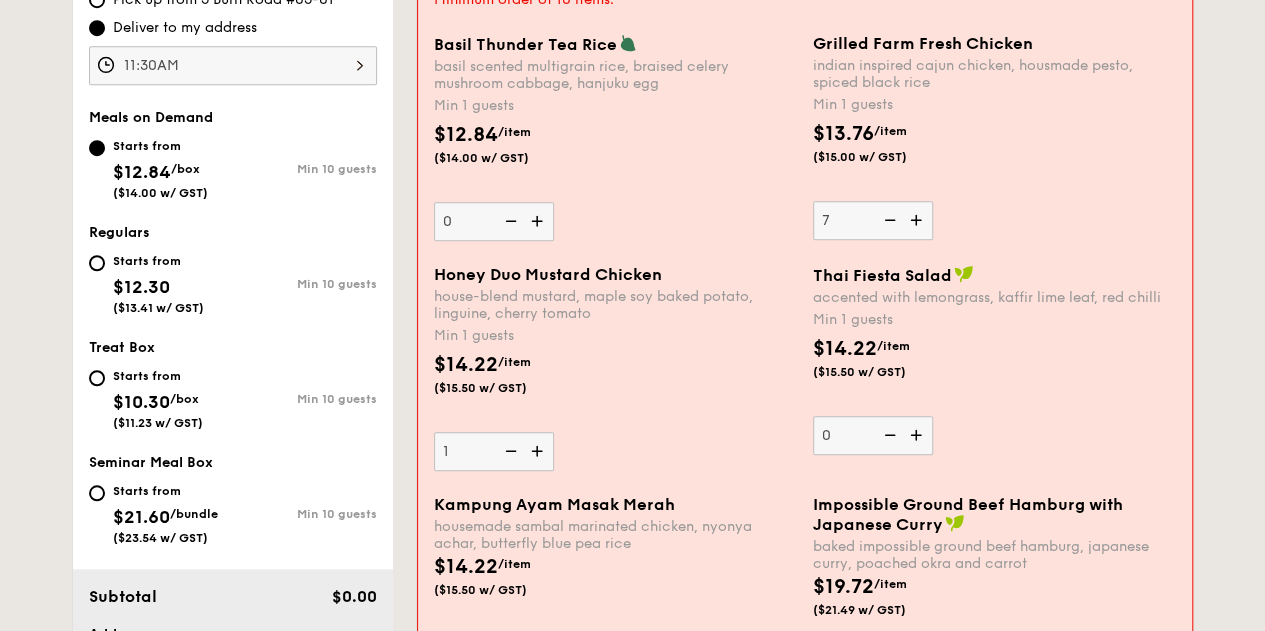 click at bounding box center [509, 451] 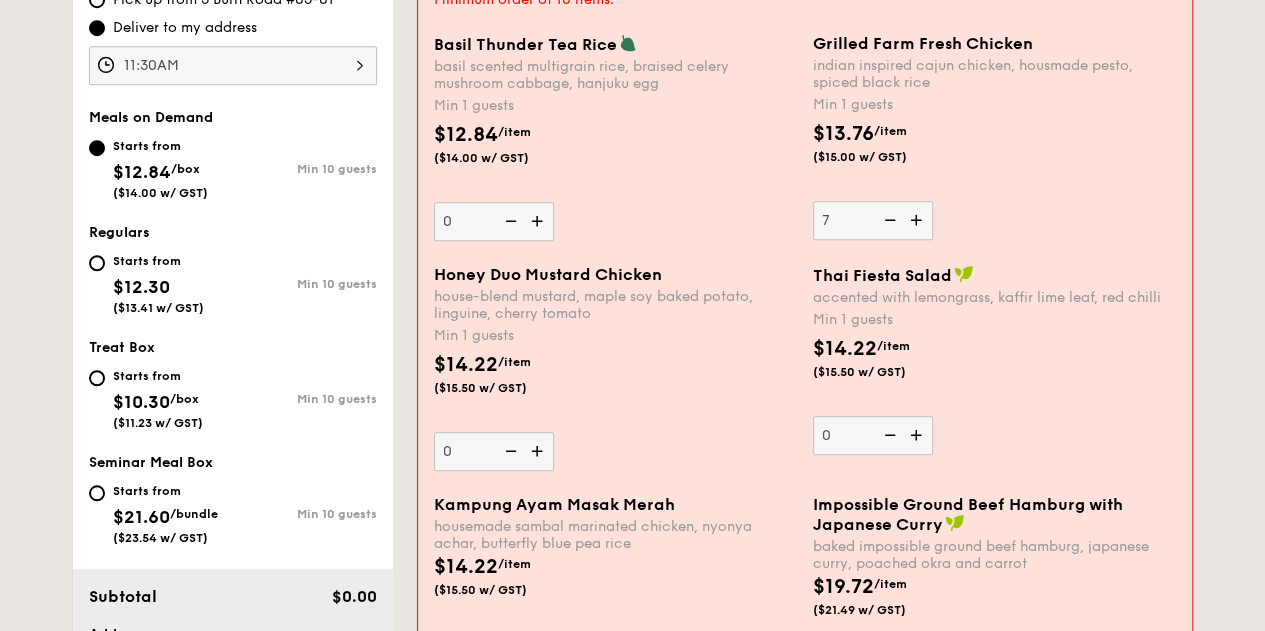 click at bounding box center [888, 220] 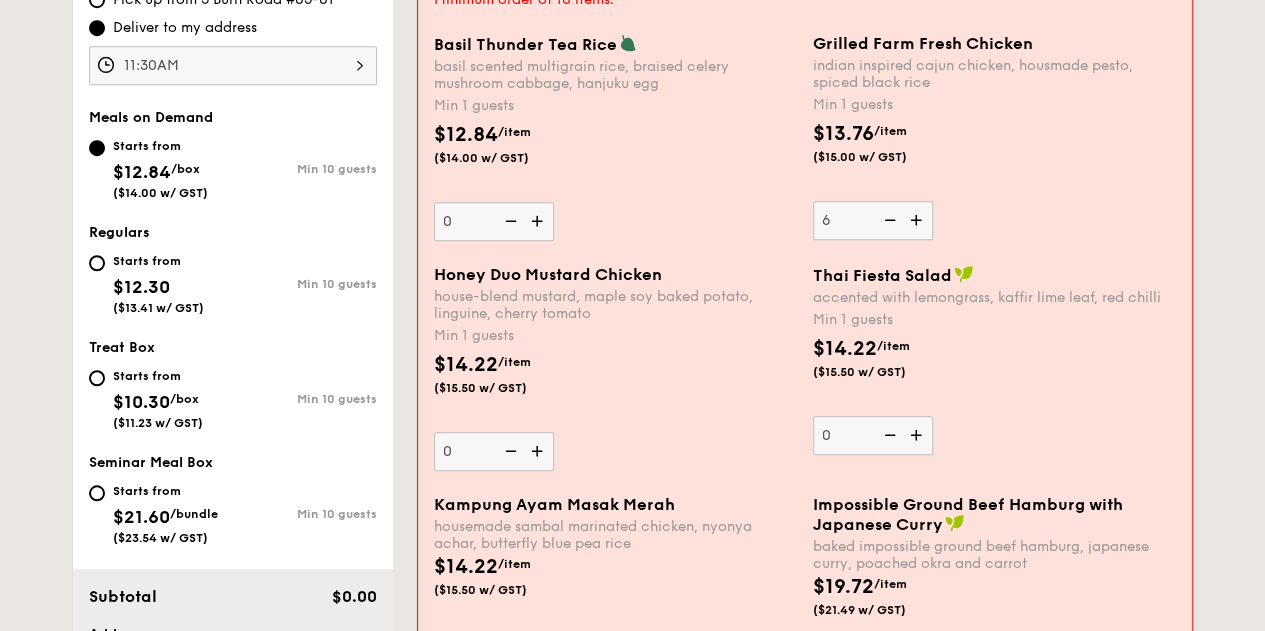 click at bounding box center [888, 220] 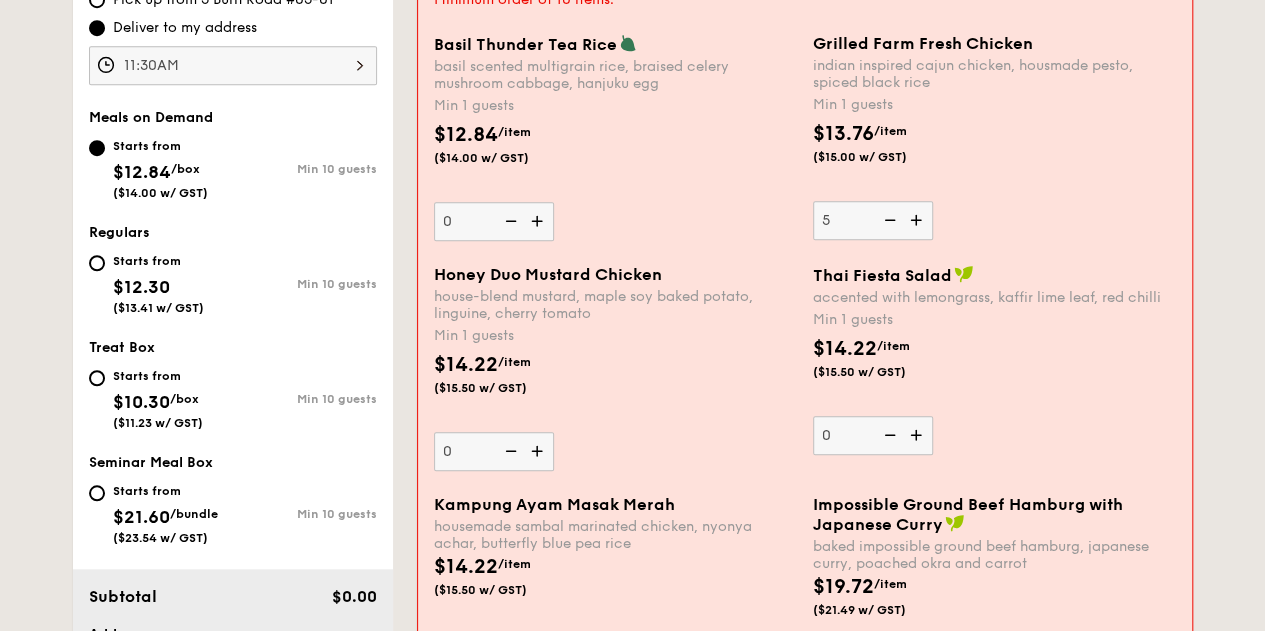 click at bounding box center [888, 220] 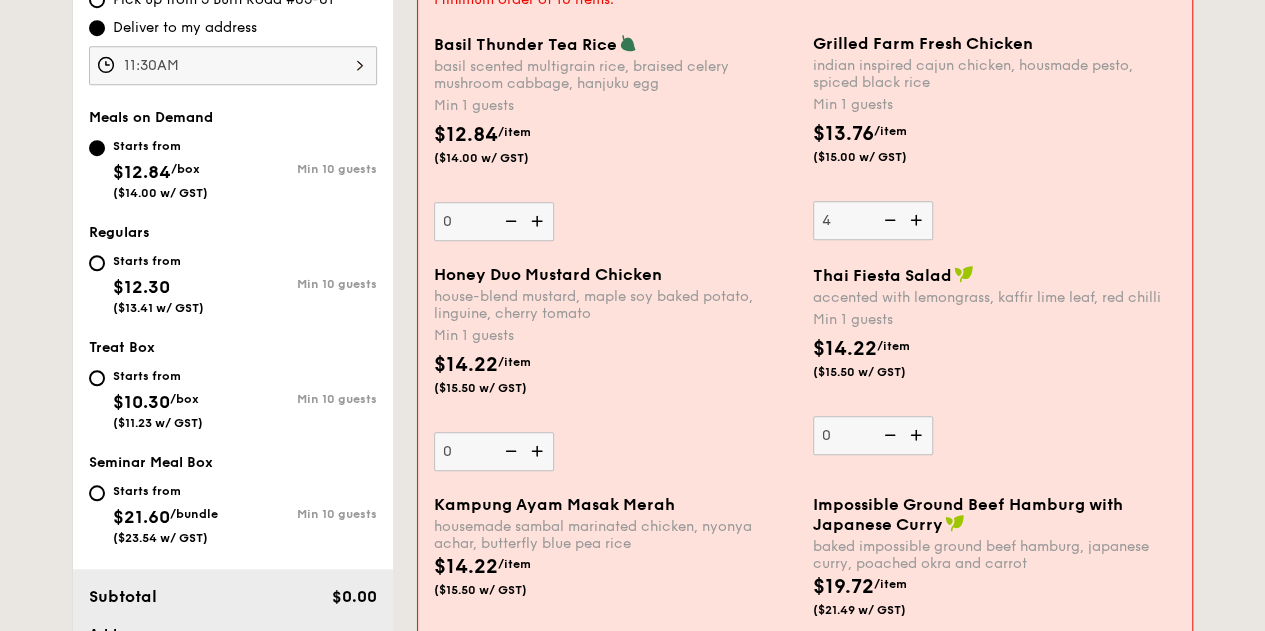 click at bounding box center [888, 220] 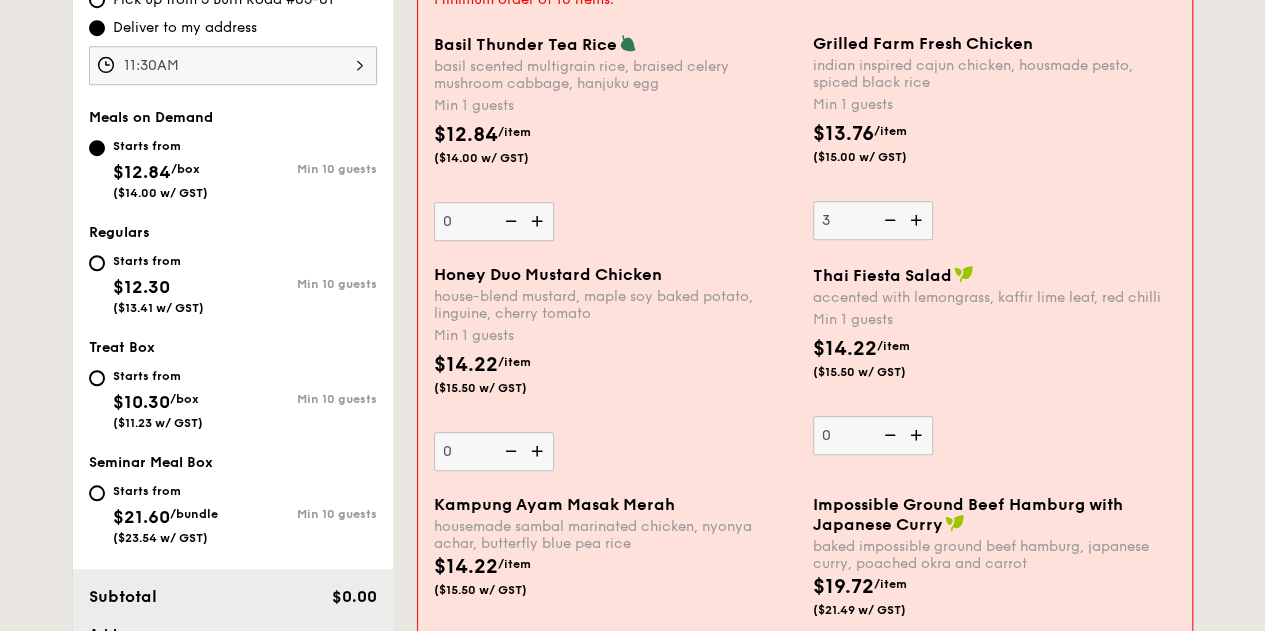 click at bounding box center [888, 220] 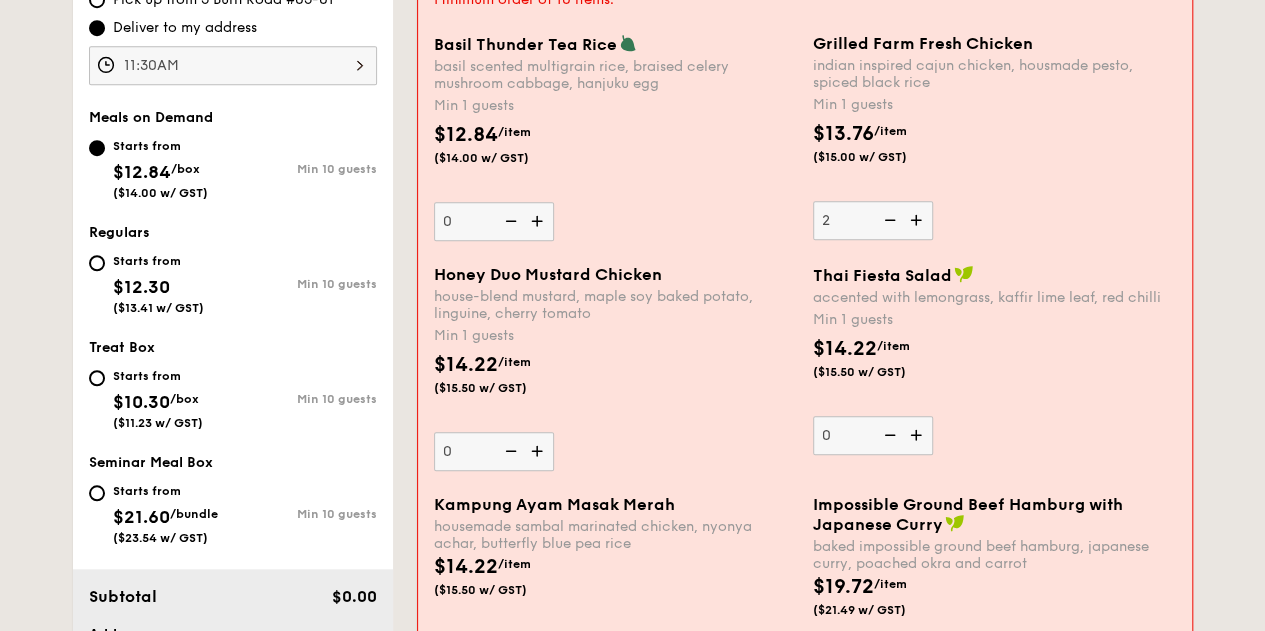 click at bounding box center (888, 220) 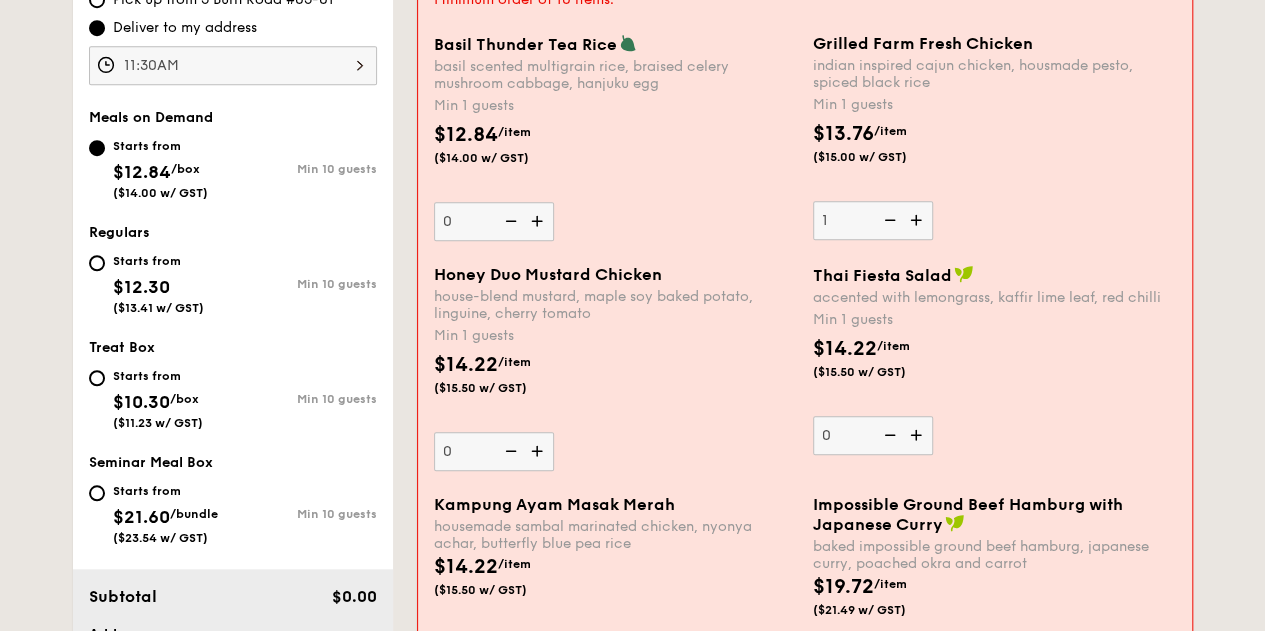 click at bounding box center [888, 220] 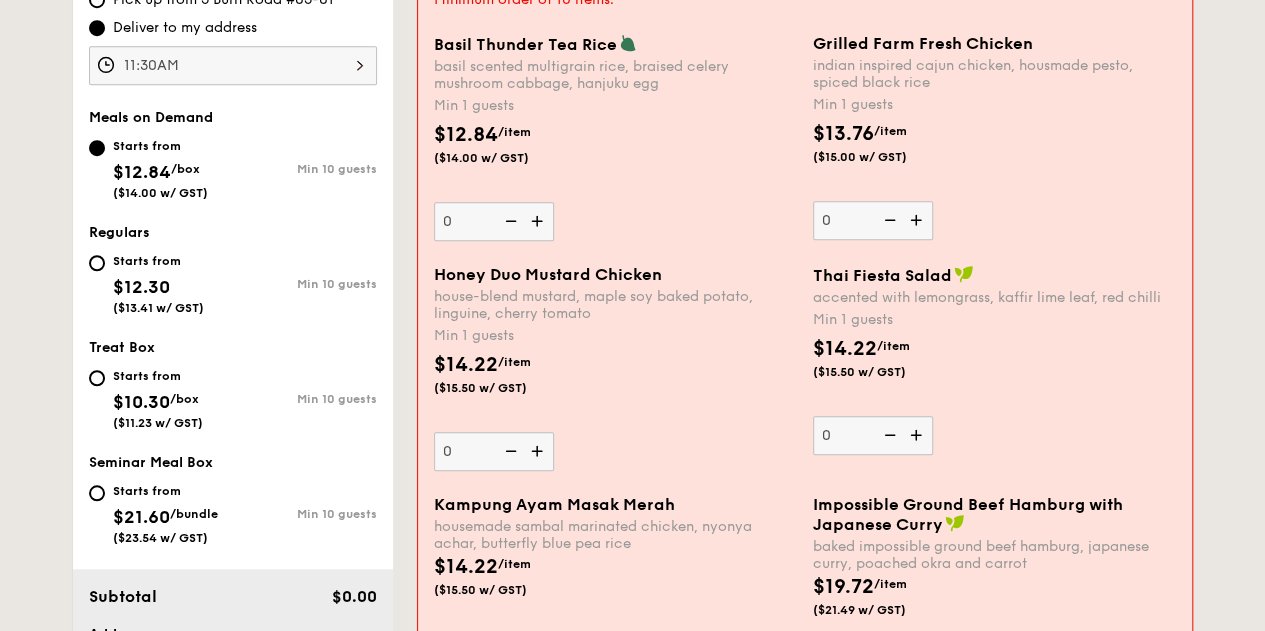 click on "house-blend mustard, maple soy baked potato, linguine, cherry tomato" at bounding box center (615, 305) 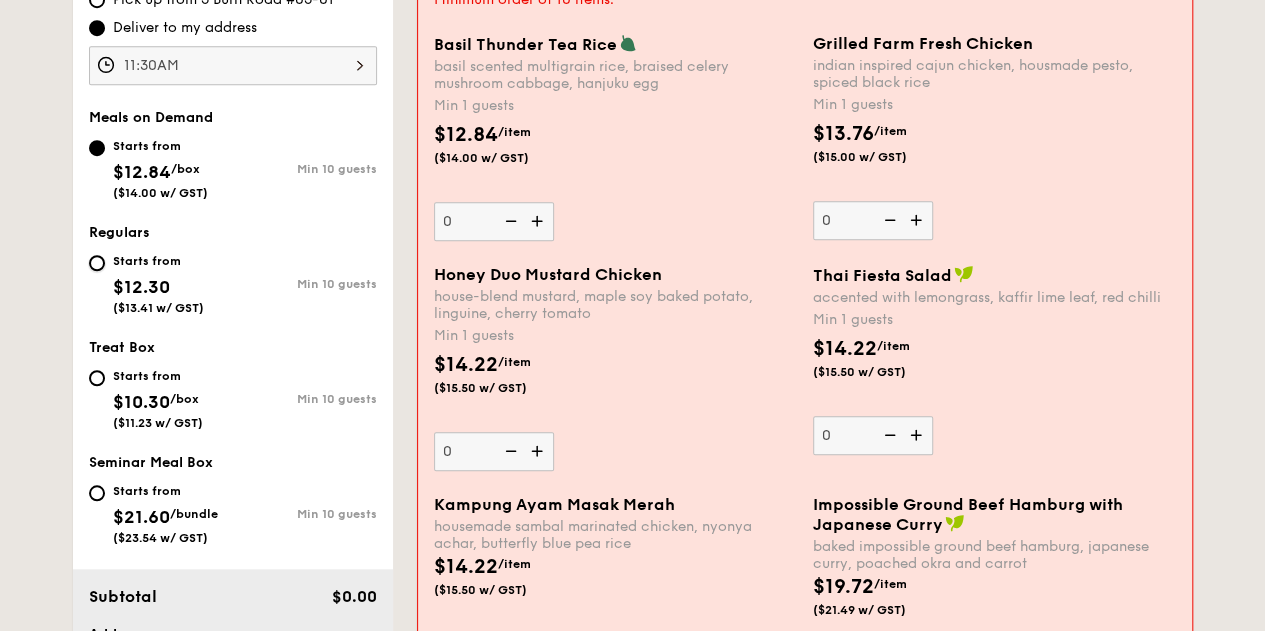 click on "Starts from
$12.30
($13.41 w/ GST)
Min 10 guests" at bounding box center (97, 263) 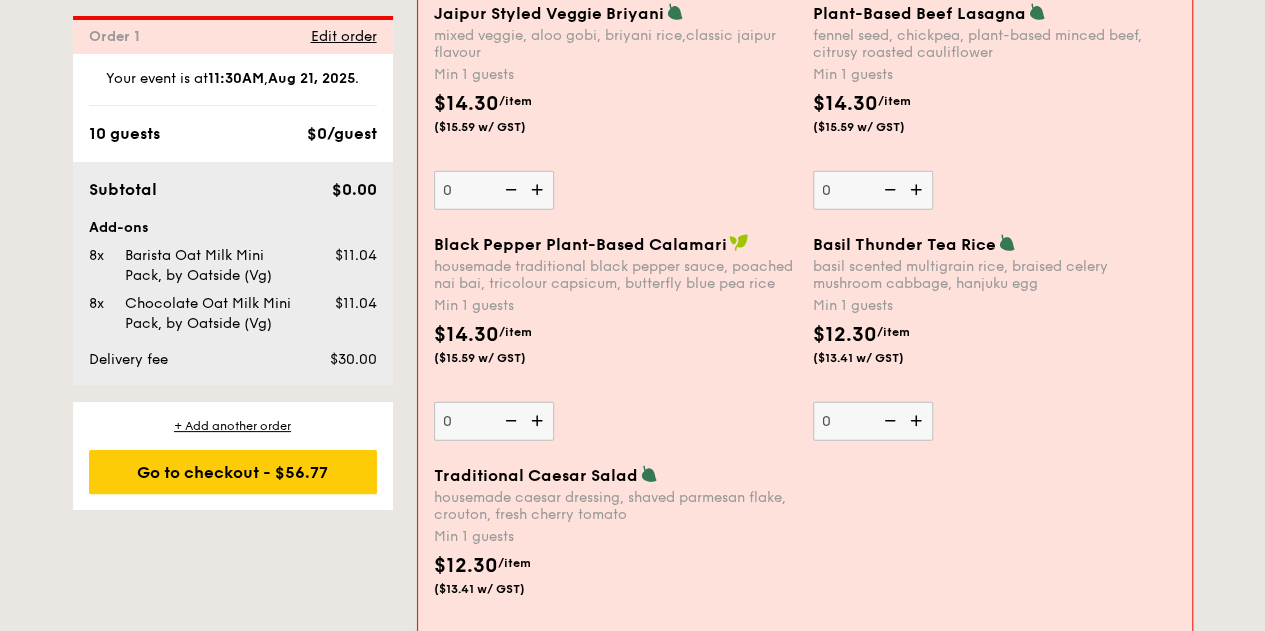 scroll, scrollTop: 2340, scrollLeft: 0, axis: vertical 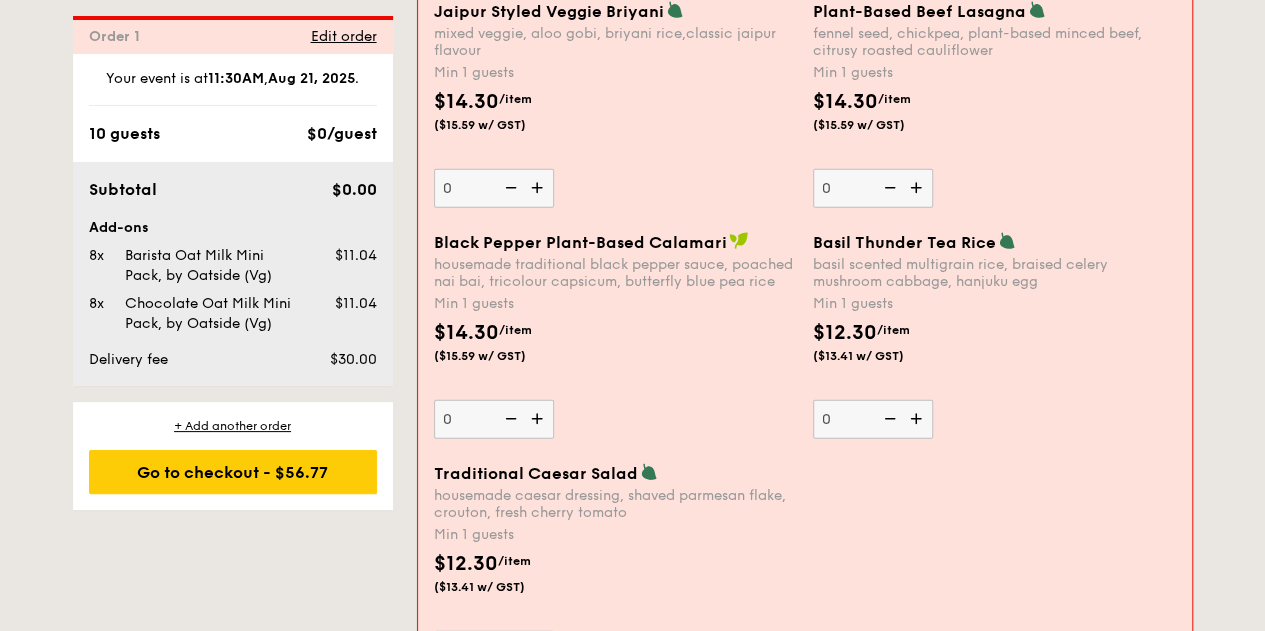 click at bounding box center (918, 419) 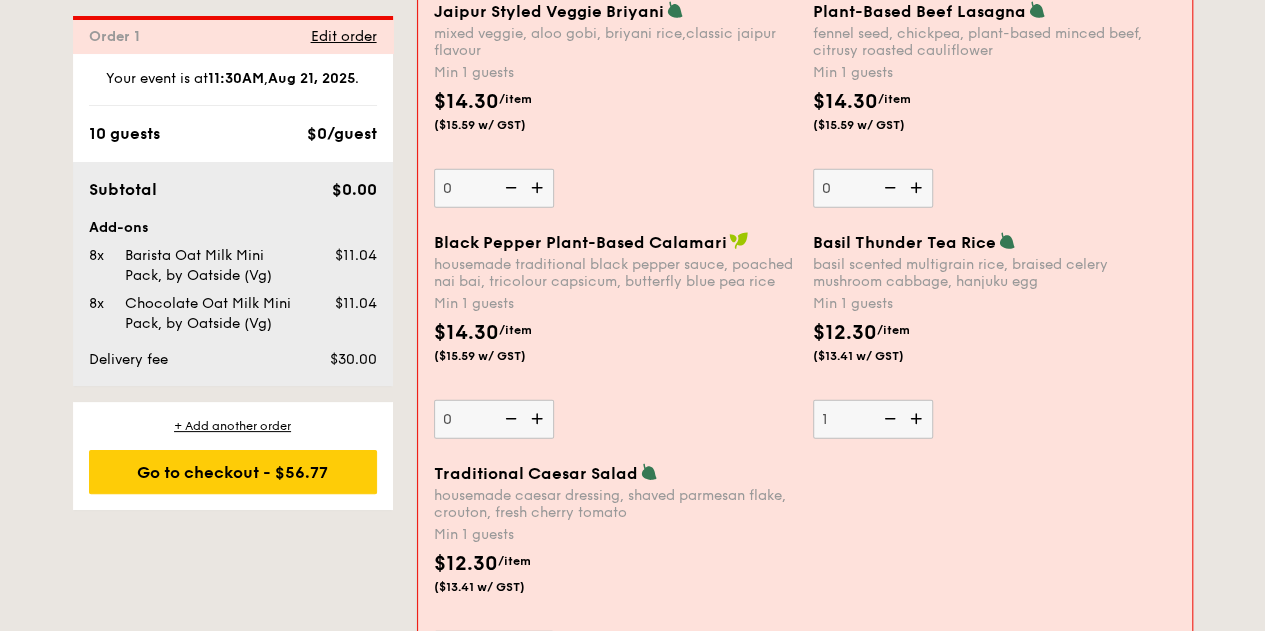 click at bounding box center (918, 419) 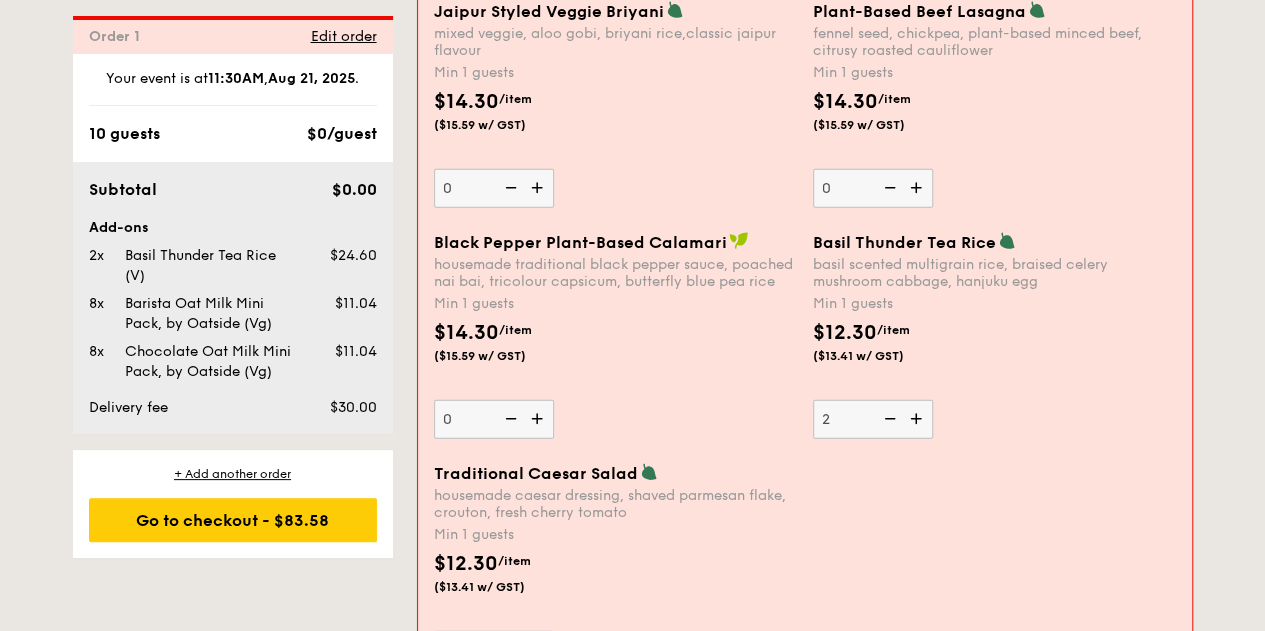 click on "Basil Thunder Tea Rice  basil scented multigrain rice, braised celery mushroom cabbage, hanjuku egg
Min 1 guests
$12.30
/item
($13.41 w/ GST)
2" at bounding box center [994, 335] 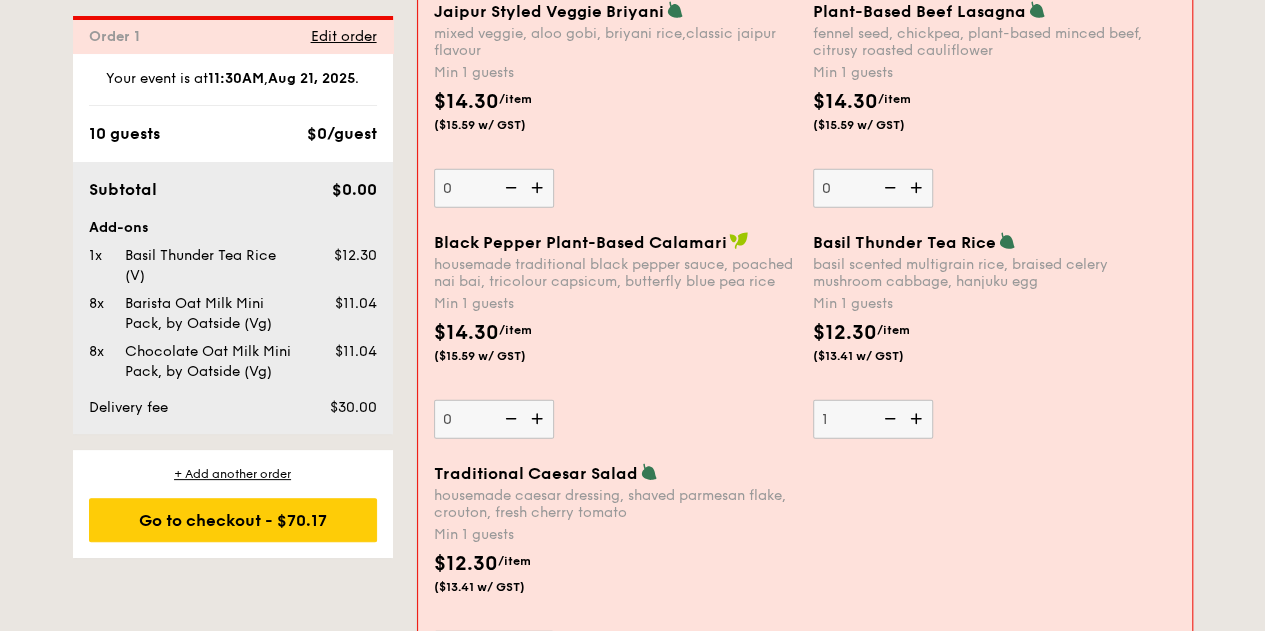 click at bounding box center (888, 419) 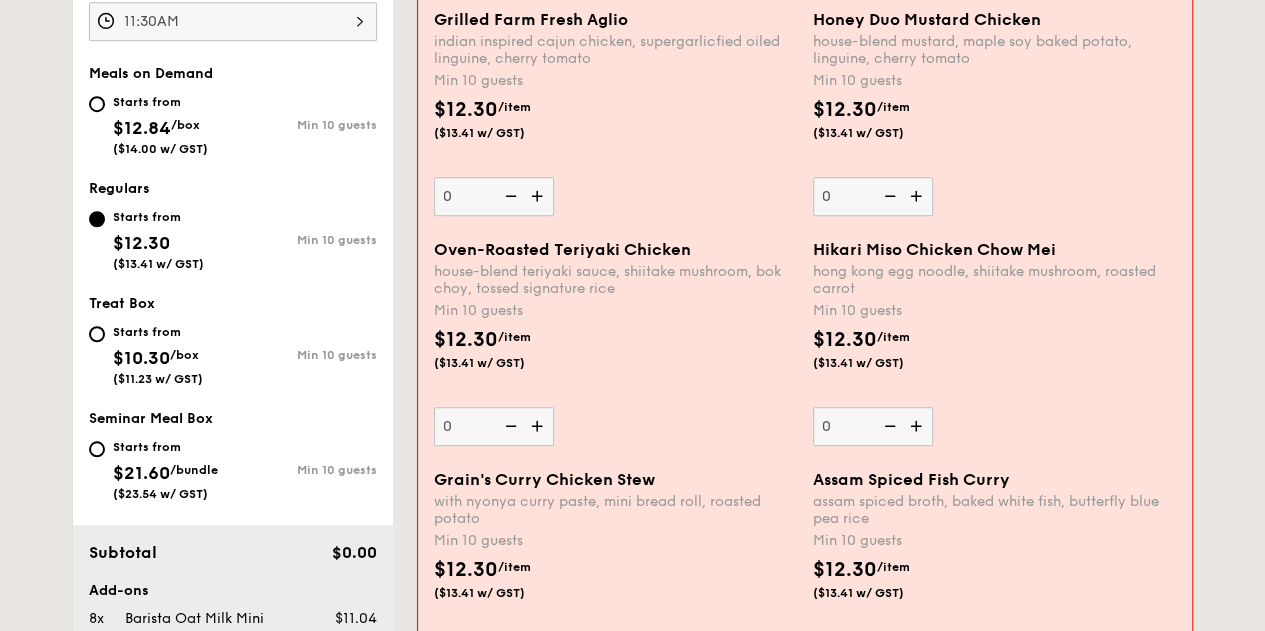 scroll, scrollTop: 720, scrollLeft: 0, axis: vertical 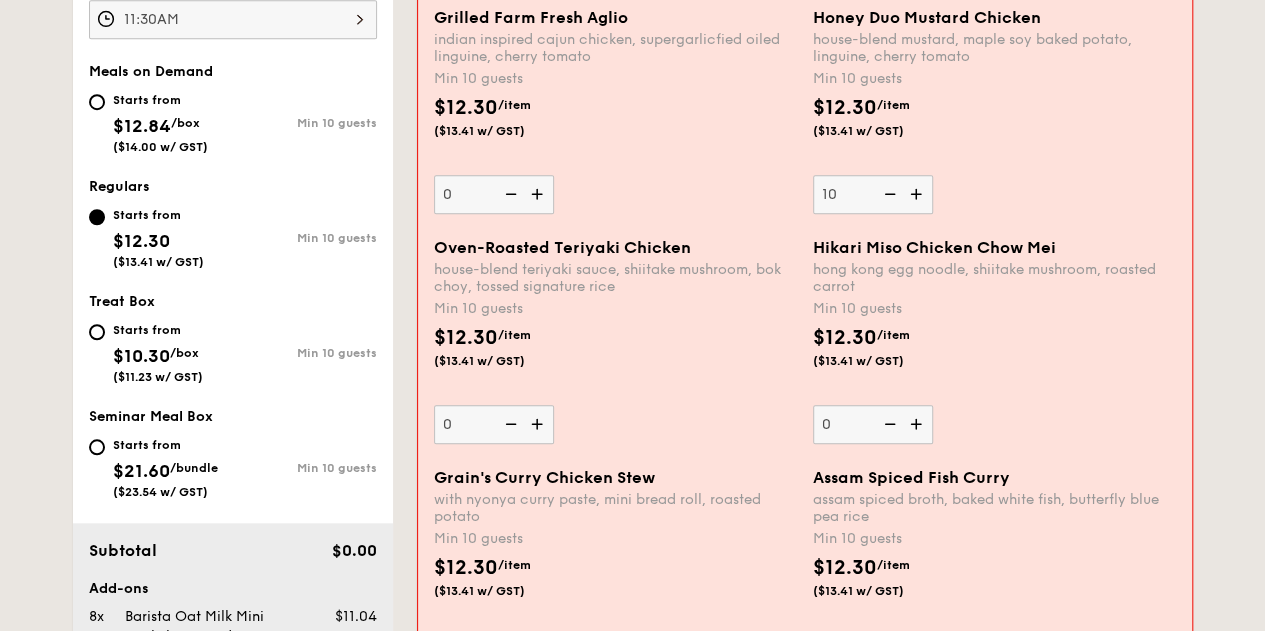 type on "10" 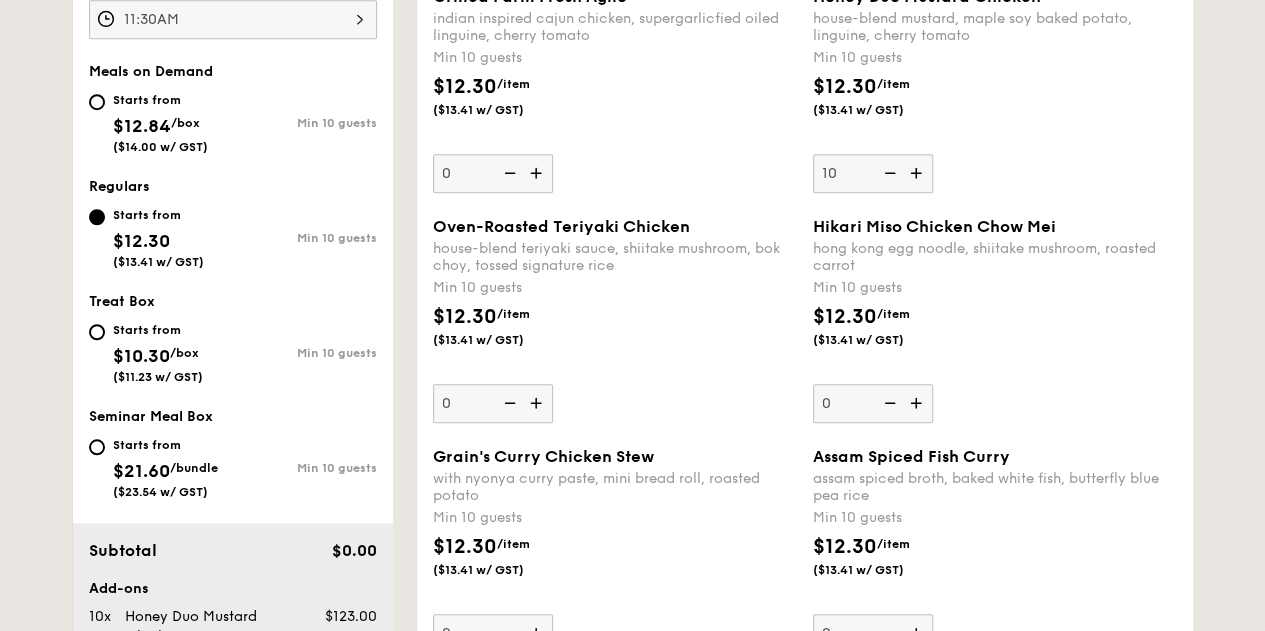 click on "hong kong egg noodle, shiitake mushroom, roasted carrot" at bounding box center (995, 257) 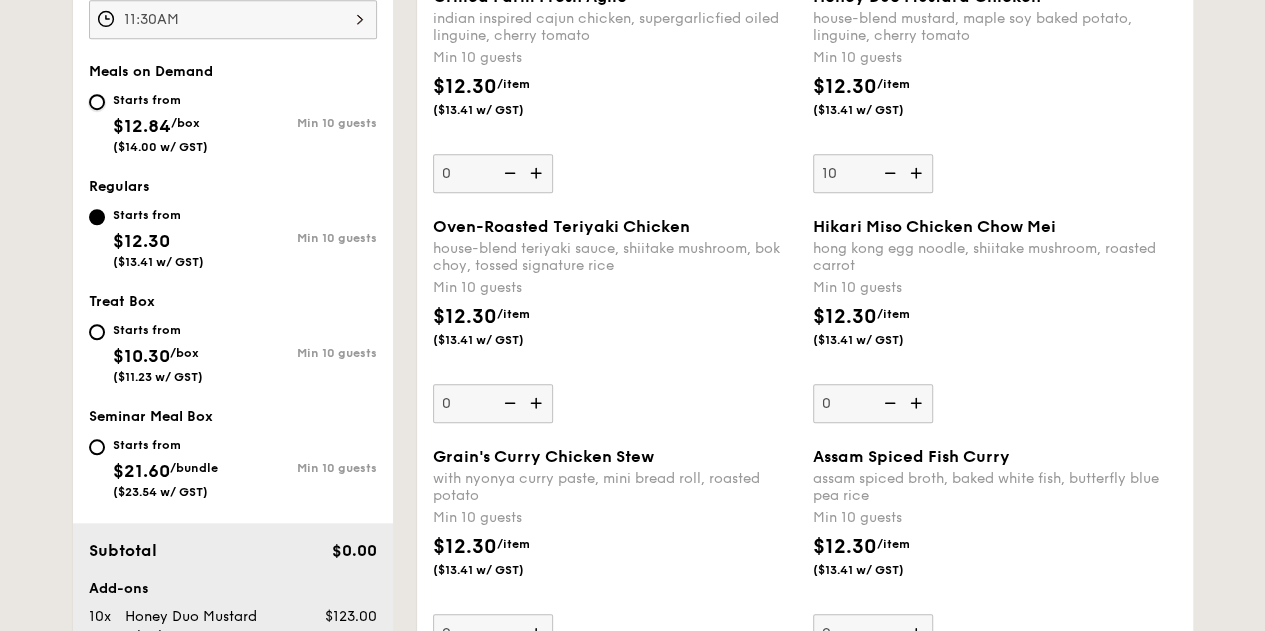 click on "Starts from
$12.84
/box
($14.00 w/ GST)
Min 10 guests" at bounding box center (97, 102) 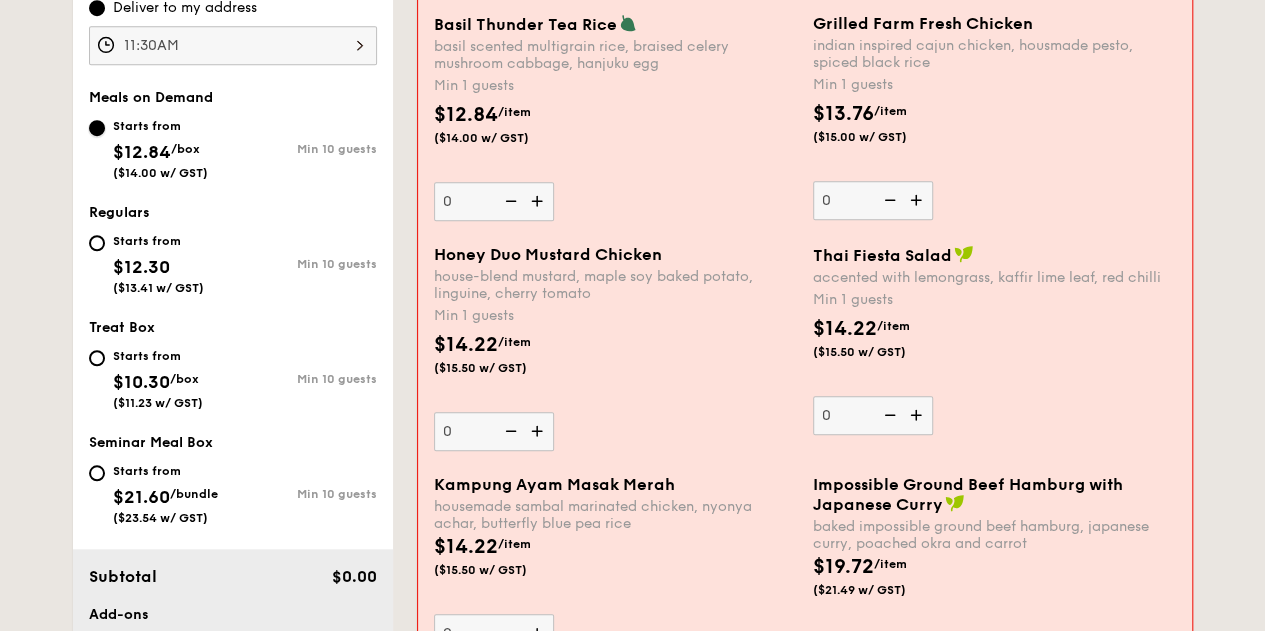 scroll, scrollTop: 696, scrollLeft: 0, axis: vertical 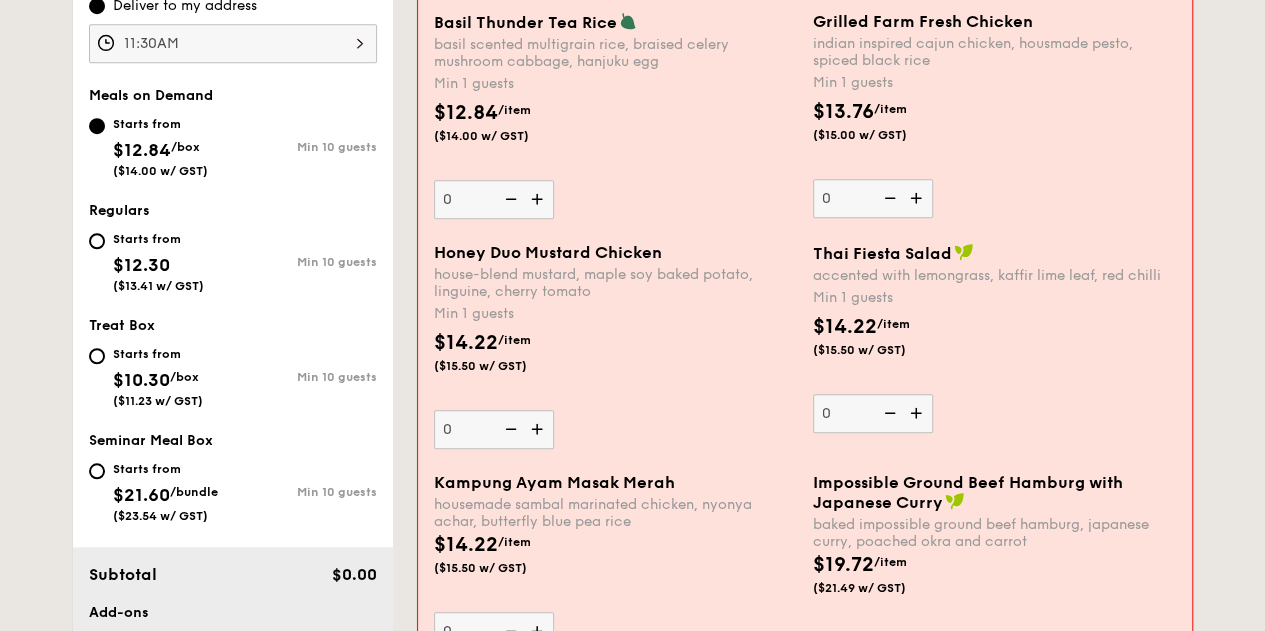 click on "Min 1 guests" at bounding box center [615, 314] 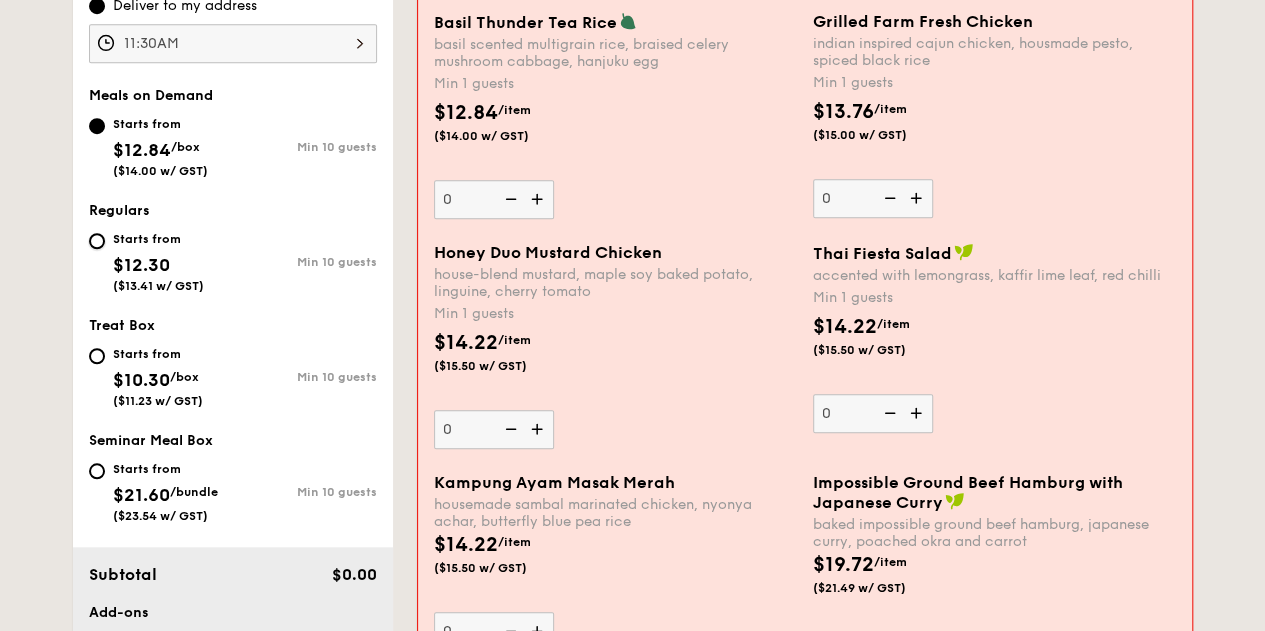 click on "Starts from
$12.30
($13.41 w/ GST)
Min 10 guests" at bounding box center (97, 241) 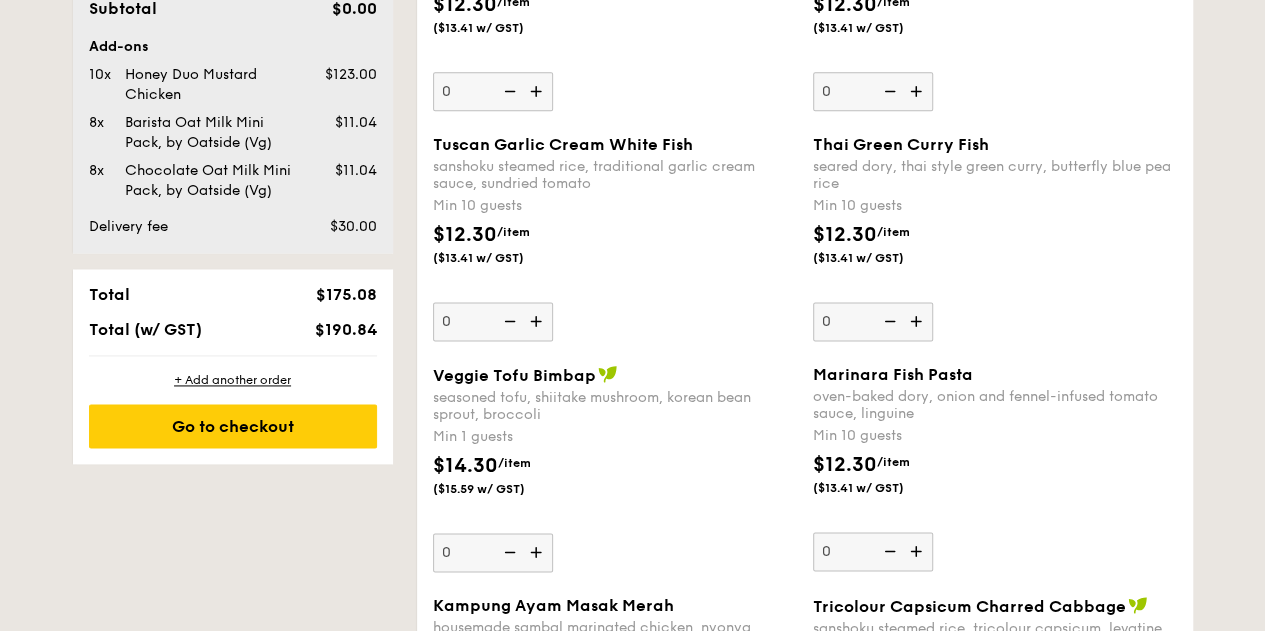 scroll, scrollTop: 1264, scrollLeft: 0, axis: vertical 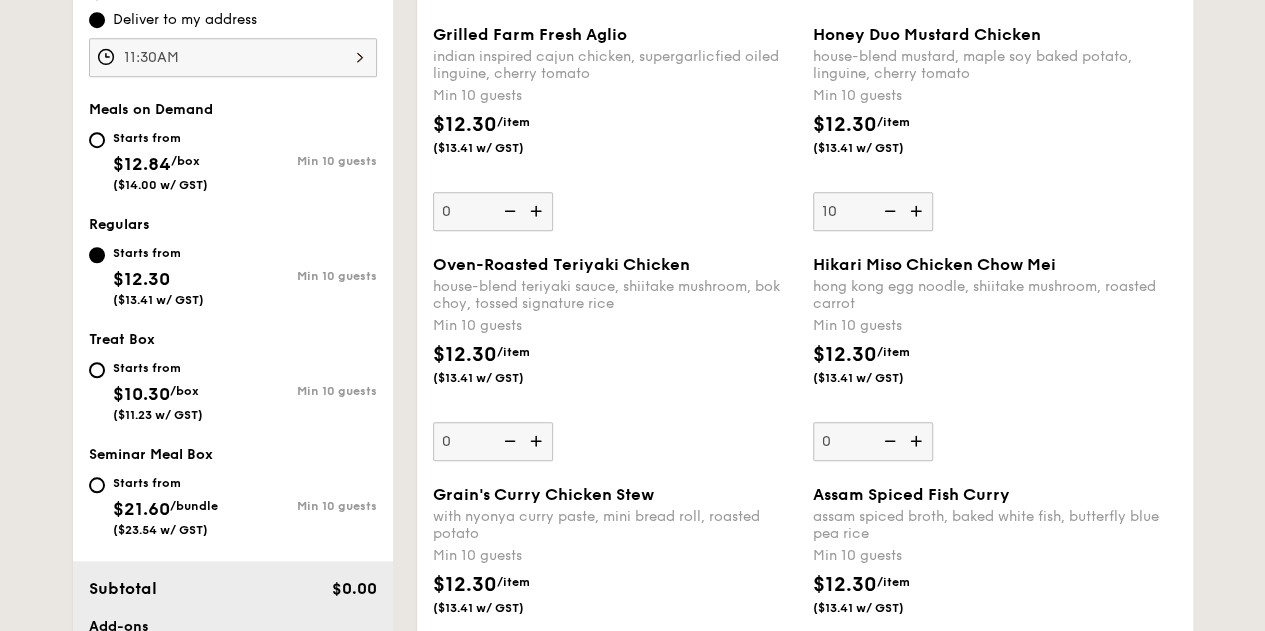 click on "$10.30" at bounding box center (141, 394) 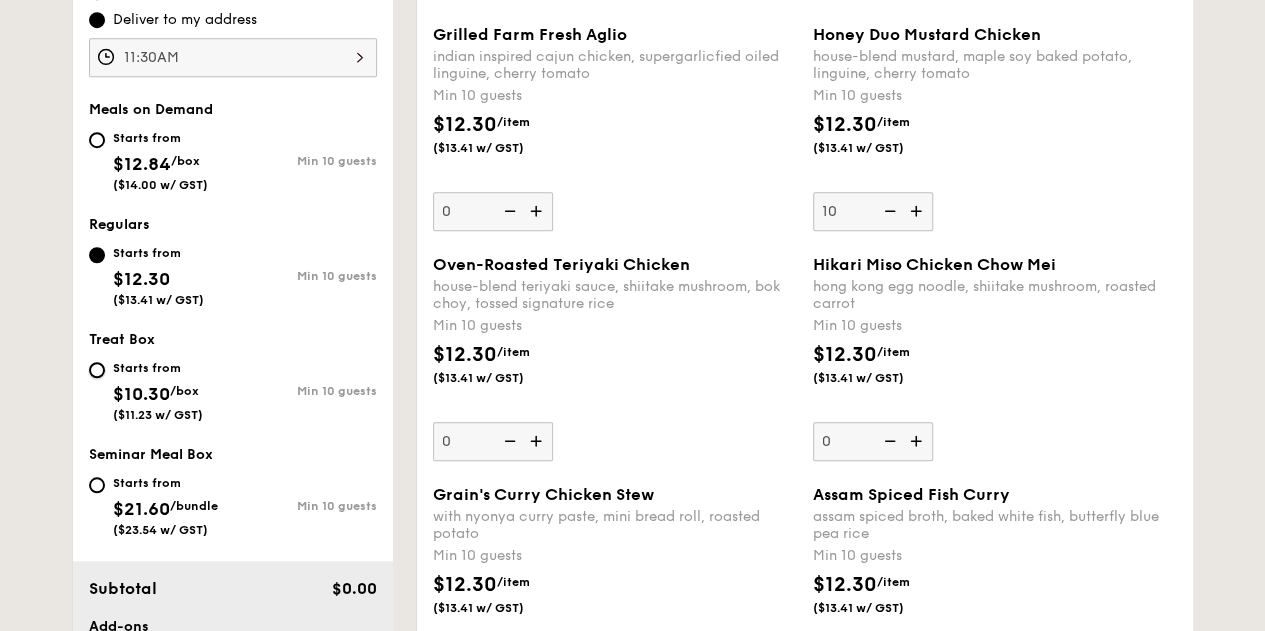 click on "Starts from
$10.30
/box
($11.23 w/ GST)
Min 10 guests" at bounding box center [97, 370] 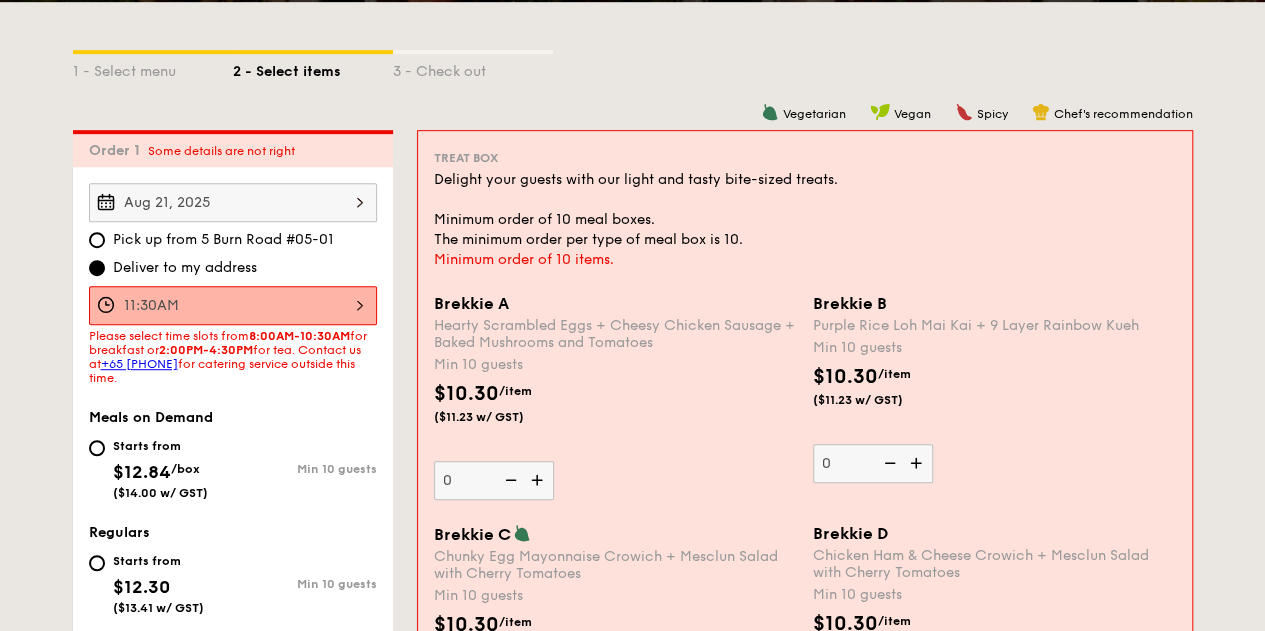 scroll, scrollTop: 484, scrollLeft: 0, axis: vertical 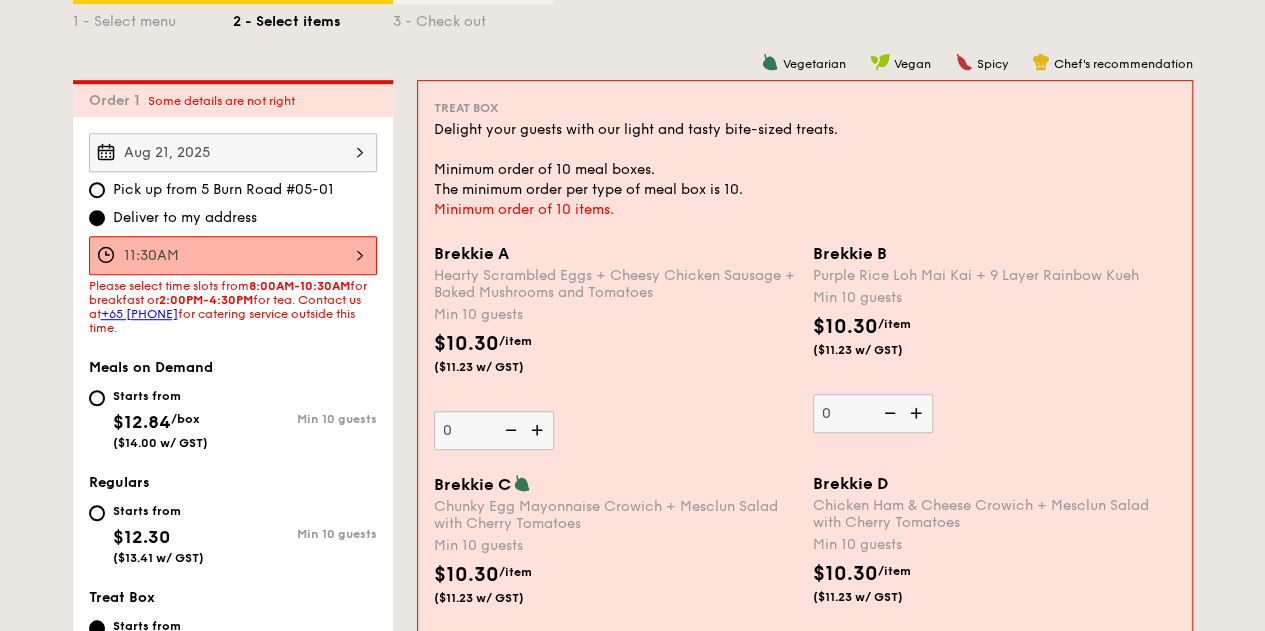 click on "Meals on Demand
Starts from
$12.84
/box
($14.00 w/ GST)
Min 10 guests" at bounding box center (233, 414) 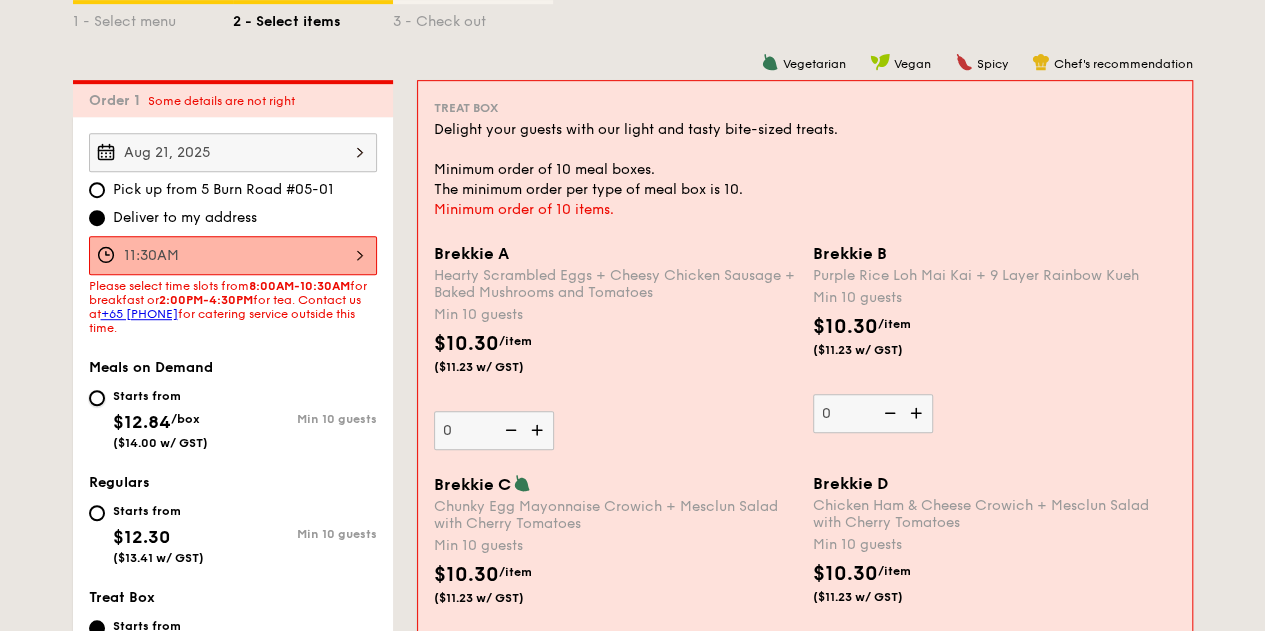 click on "Starts from
$12.84
/box
($14.00 w/ GST)
Min 10 guests" at bounding box center (97, 398) 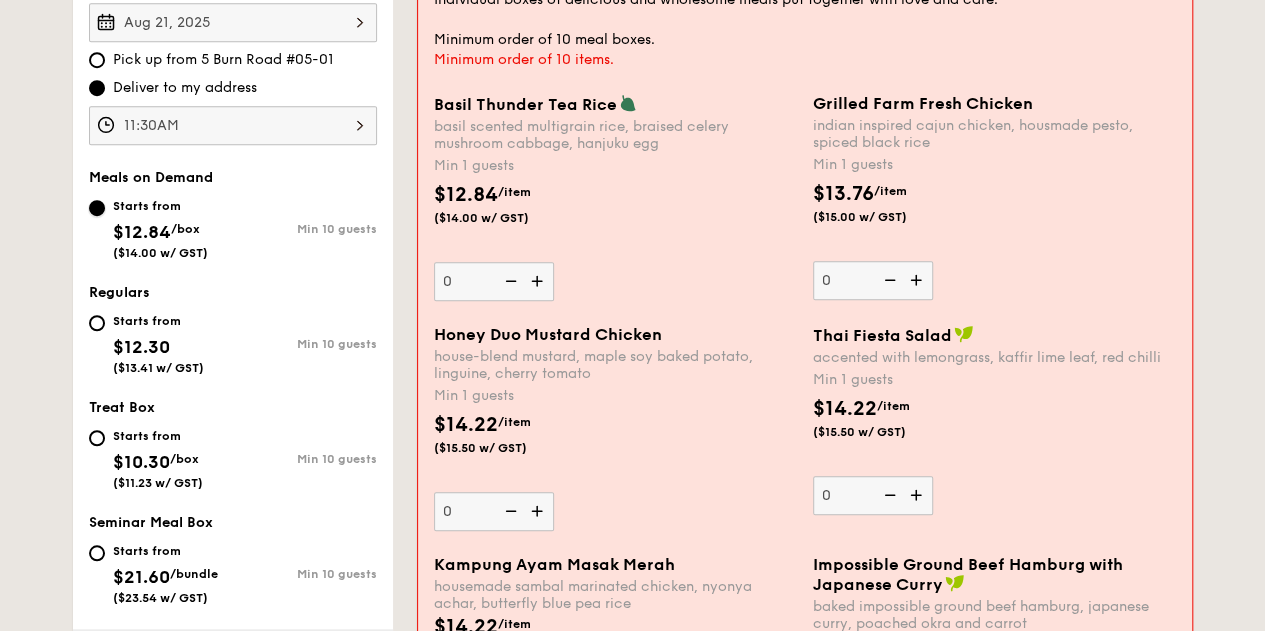 scroll, scrollTop: 616, scrollLeft: 0, axis: vertical 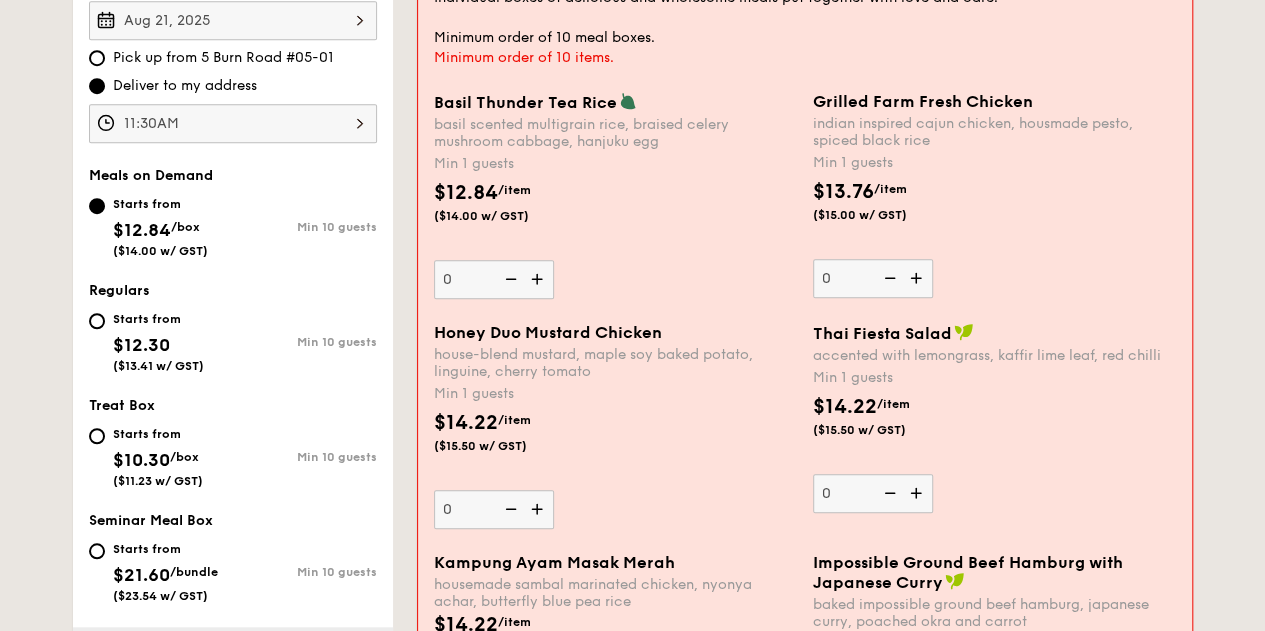 click on "($13.41 w/ GST)" at bounding box center [158, 366] 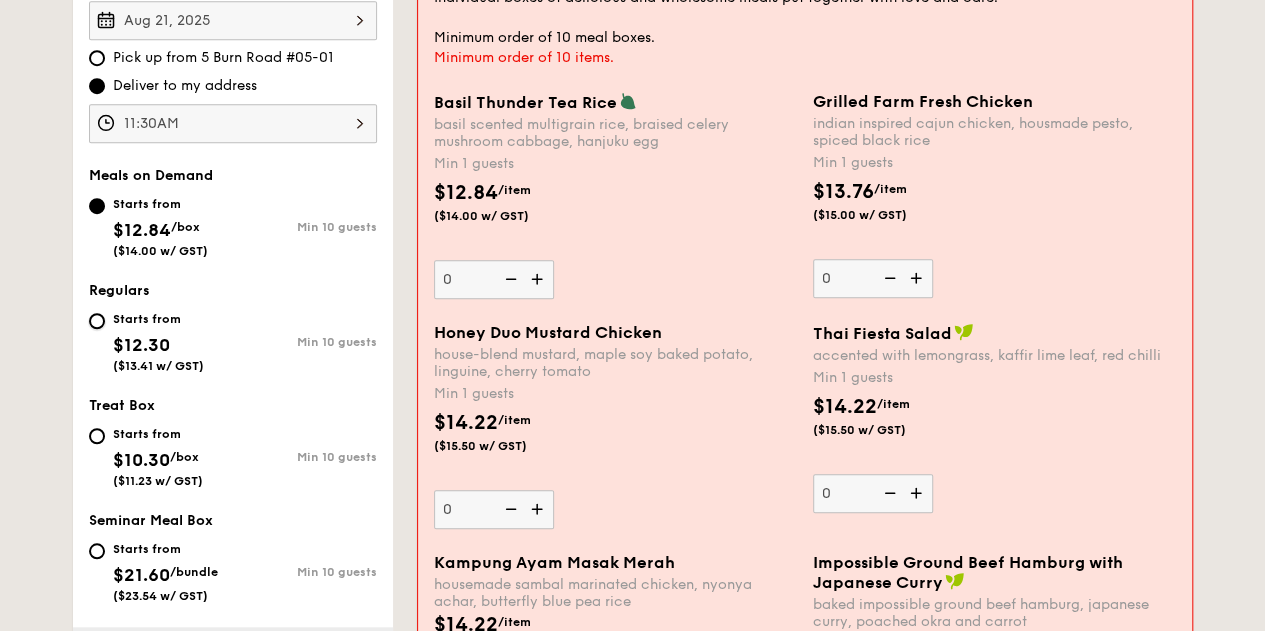 click on "Starts from
$12.30
($13.41 w/ GST)
Min 10 guests" at bounding box center (97, 321) 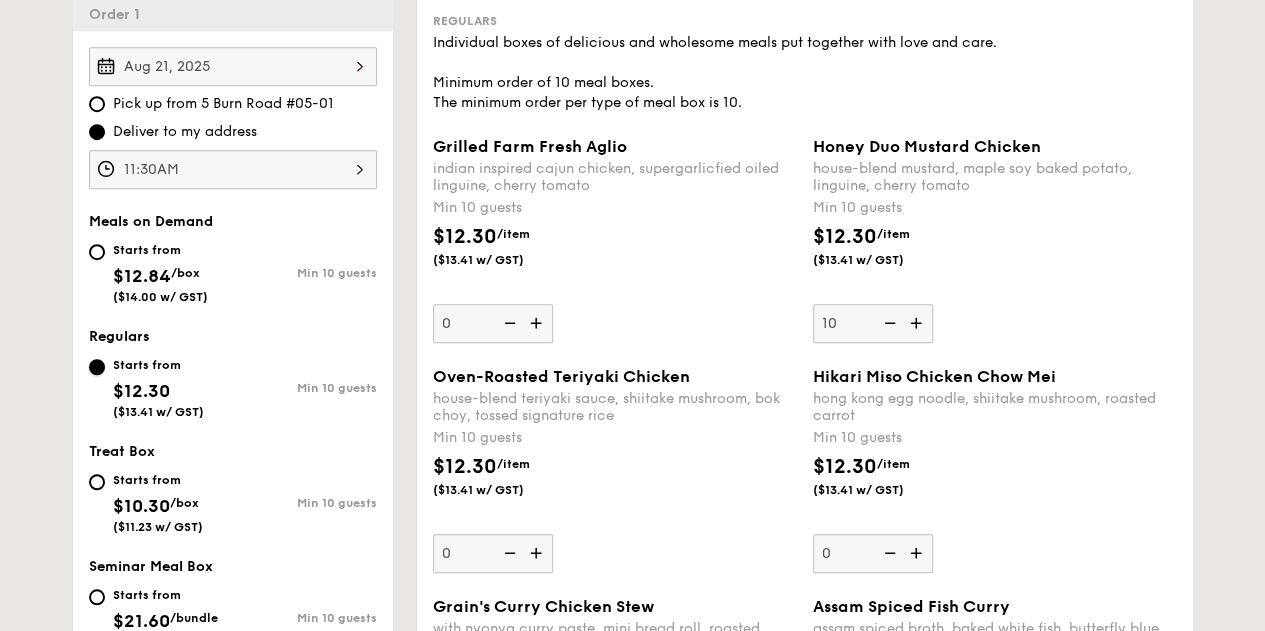scroll, scrollTop: 568, scrollLeft: 0, axis: vertical 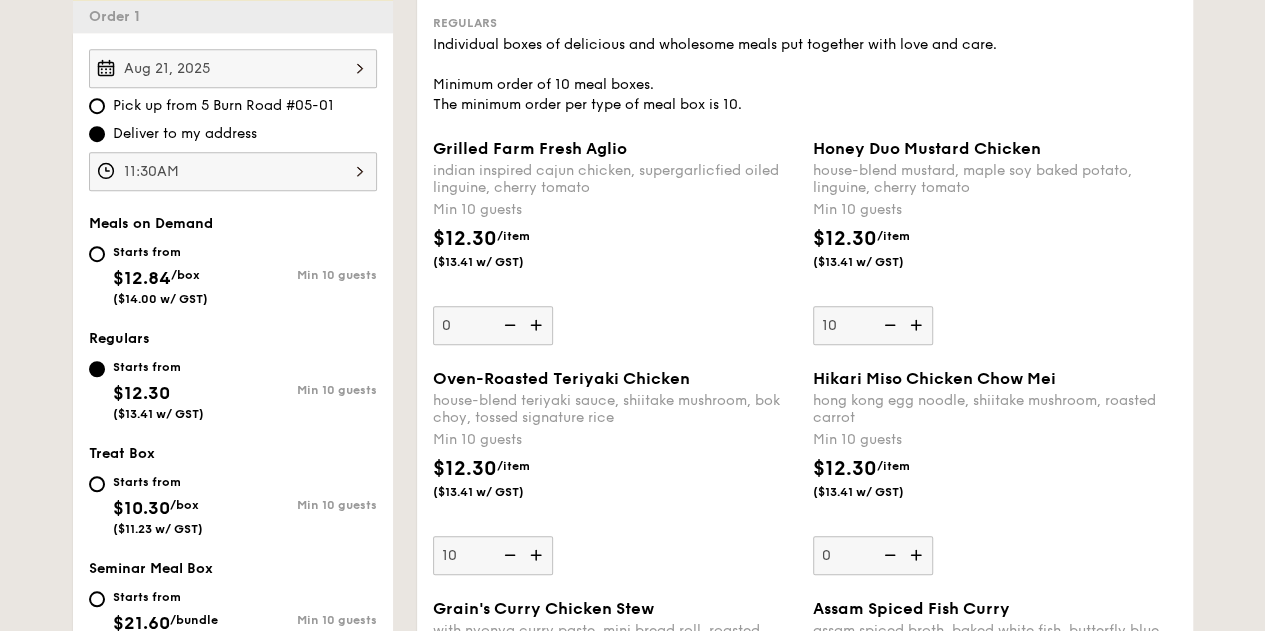 type on "10" 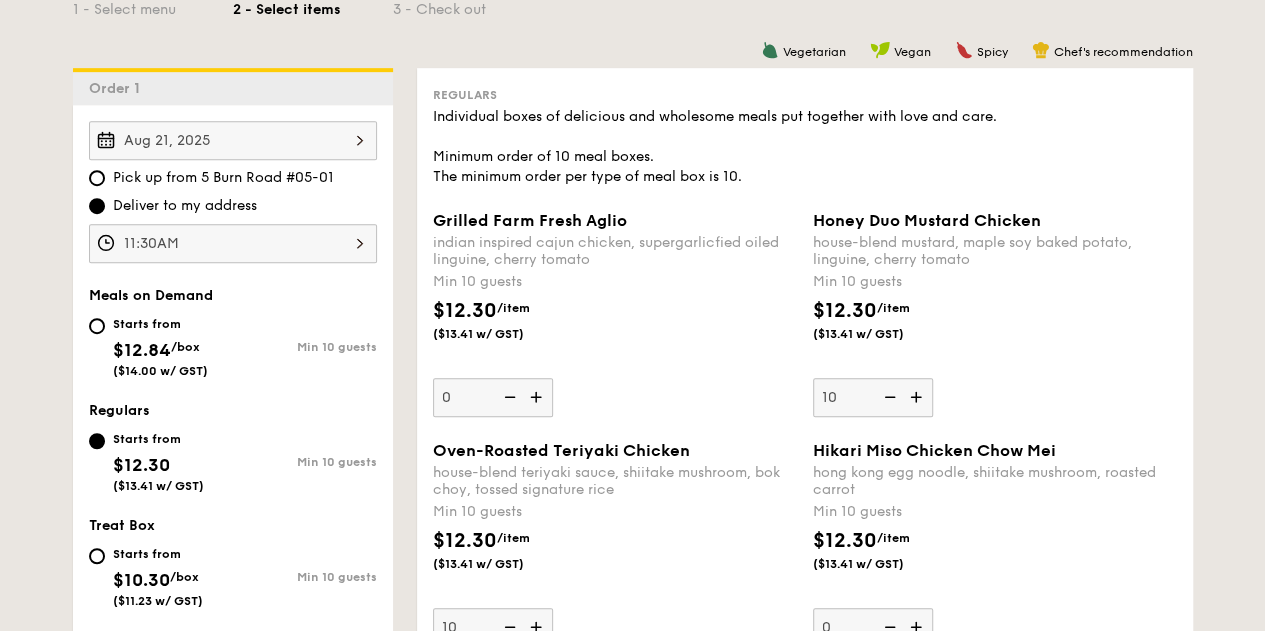 scroll, scrollTop: 486, scrollLeft: 0, axis: vertical 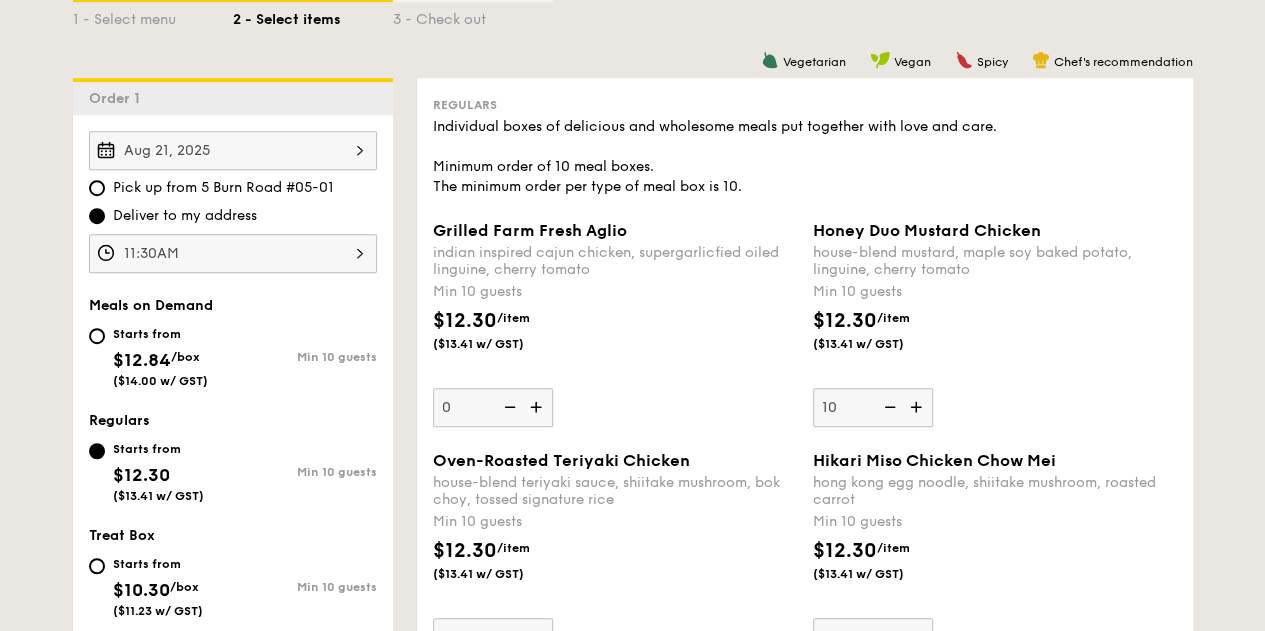 click on "Starts from" at bounding box center [160, 334] 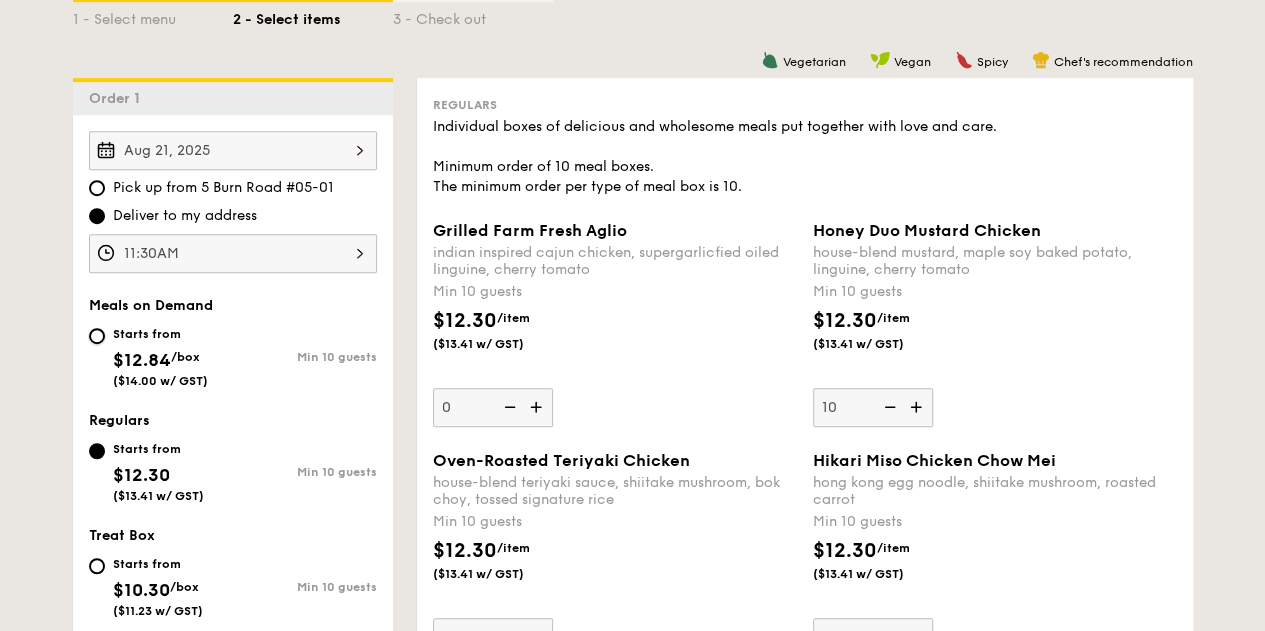 click on "Starts from
$12.84
/box
($14.00 w/ GST)
Min 10 guests" at bounding box center (97, 336) 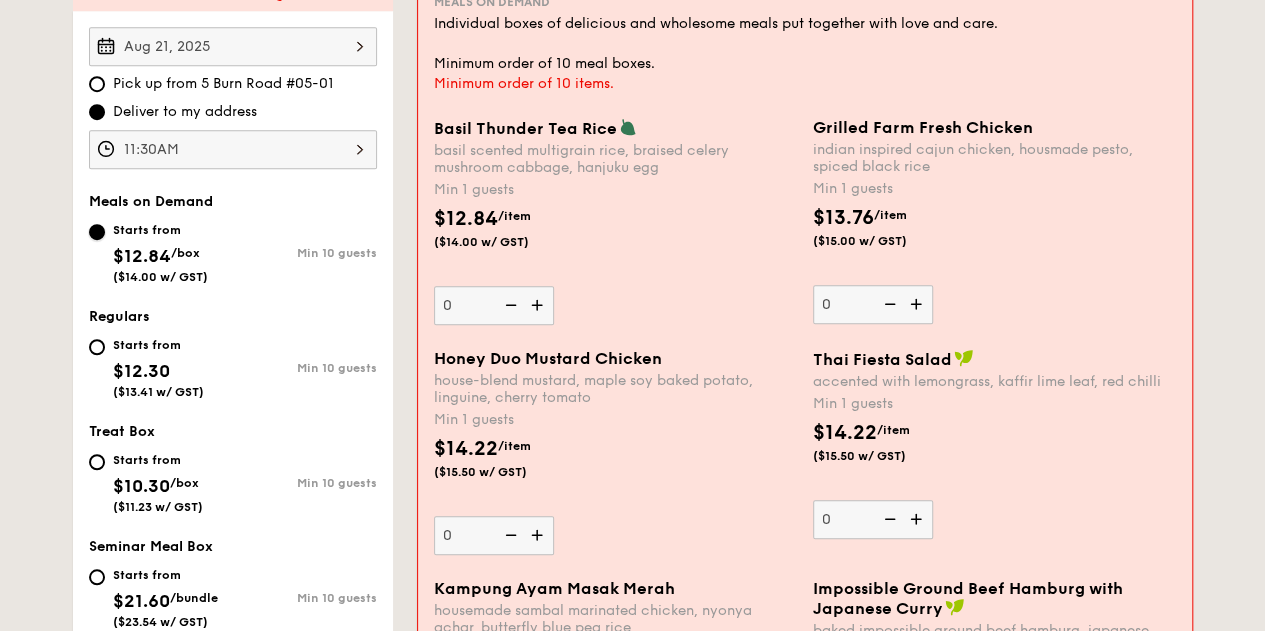 scroll, scrollTop: 590, scrollLeft: 0, axis: vertical 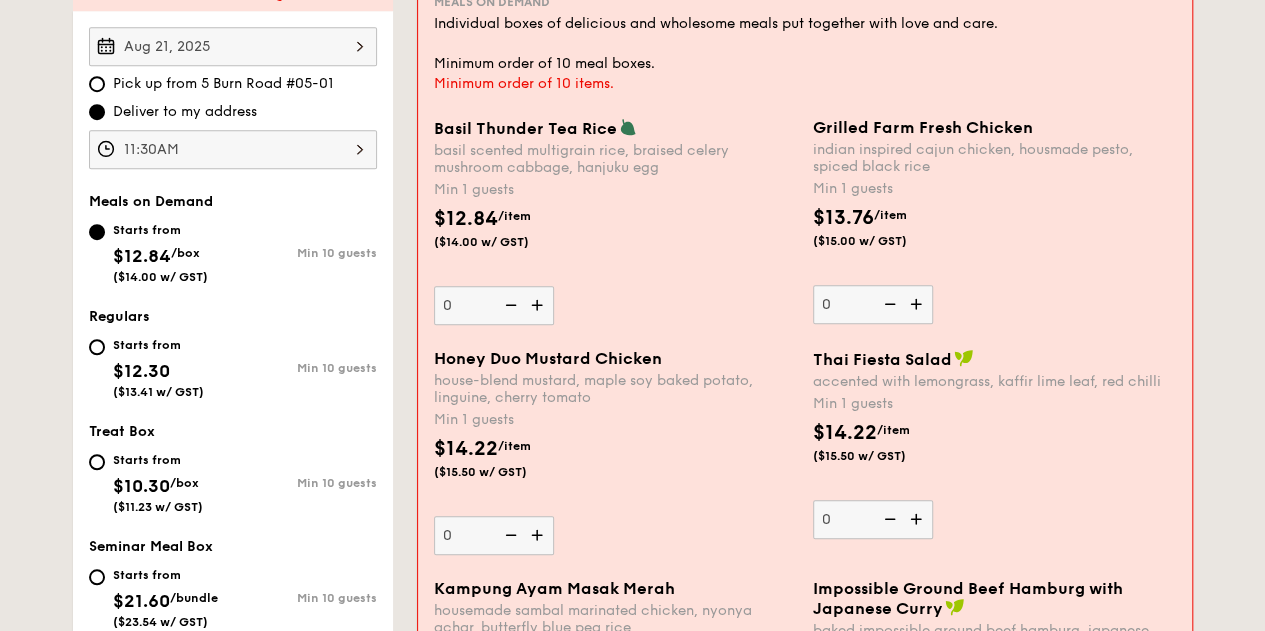 click on "Starts from" at bounding box center [158, 345] 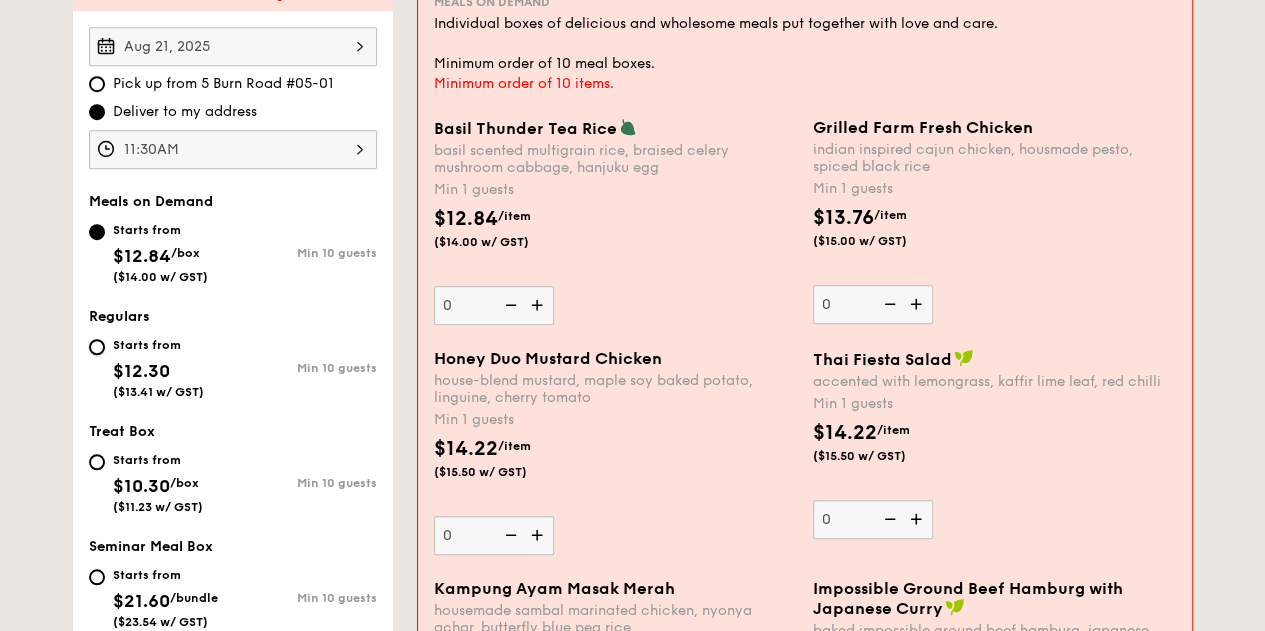 click on "Starts from
$12.30
($13.41 w/ GST)
Min 10 guests" at bounding box center [97, 347] 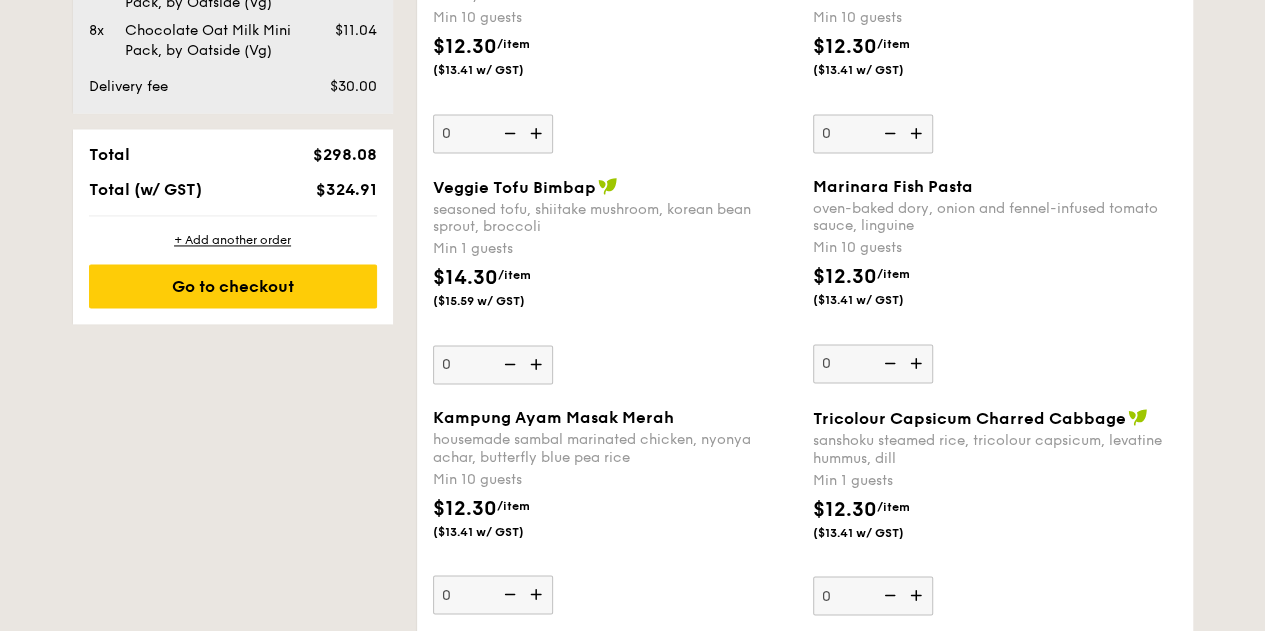 scroll, scrollTop: 1558, scrollLeft: 0, axis: vertical 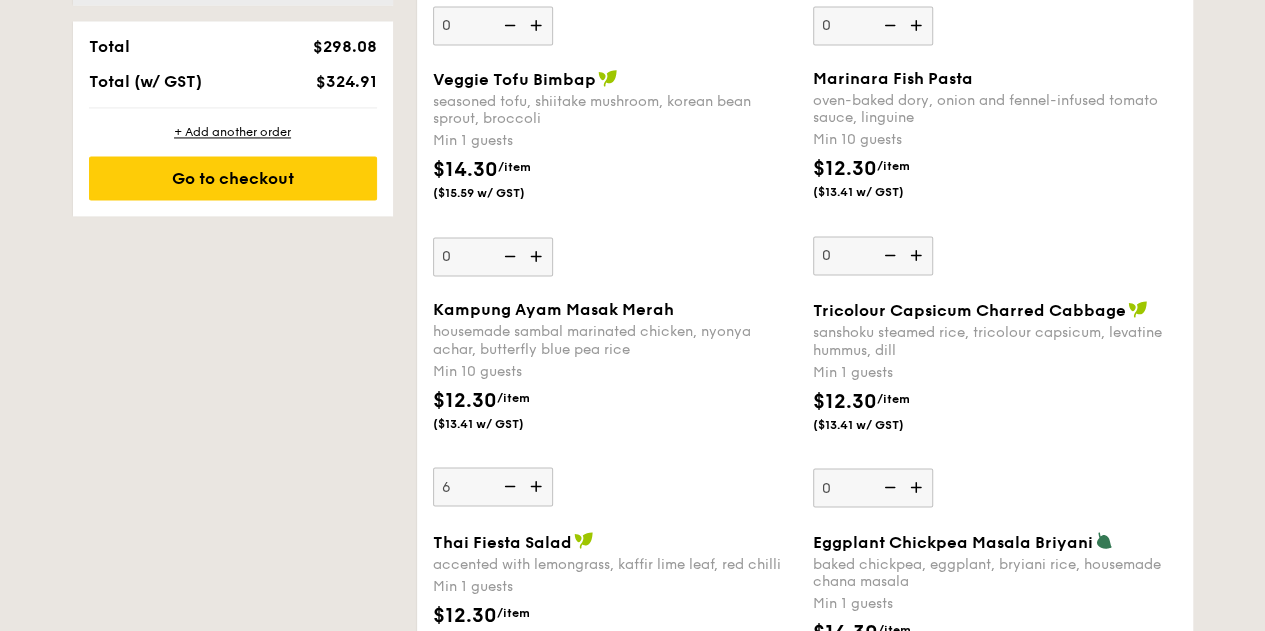 type on "10" 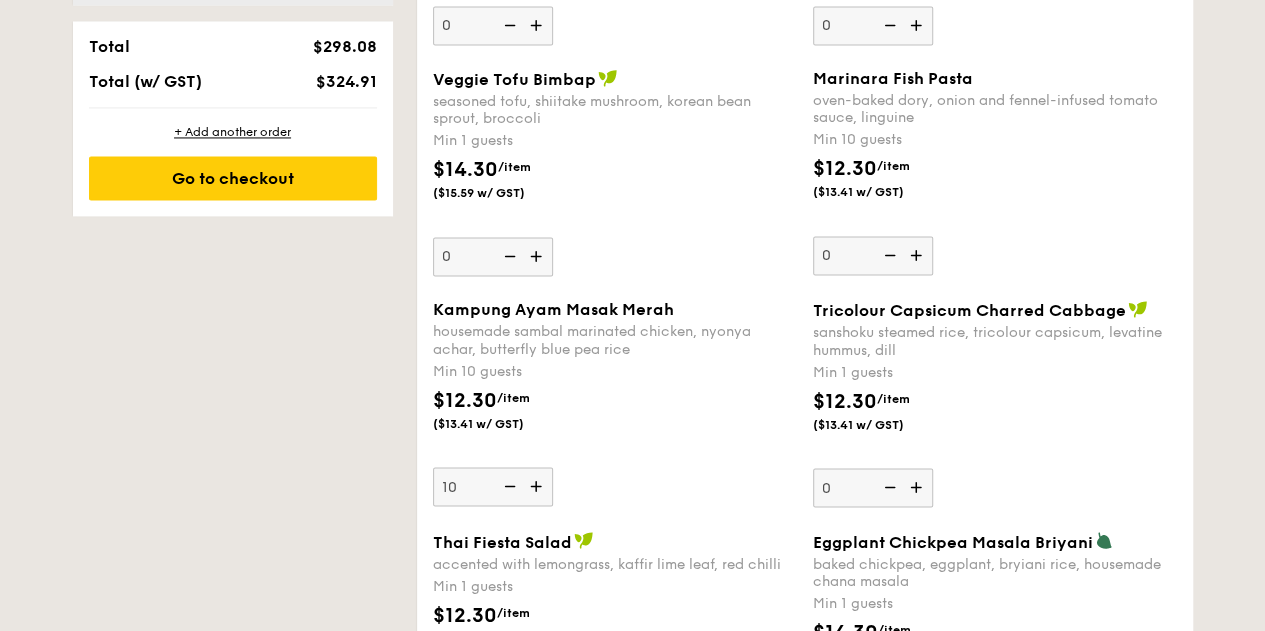 click on "$12.30
/item
($13.41 w/ GST)" at bounding box center [615, 420] 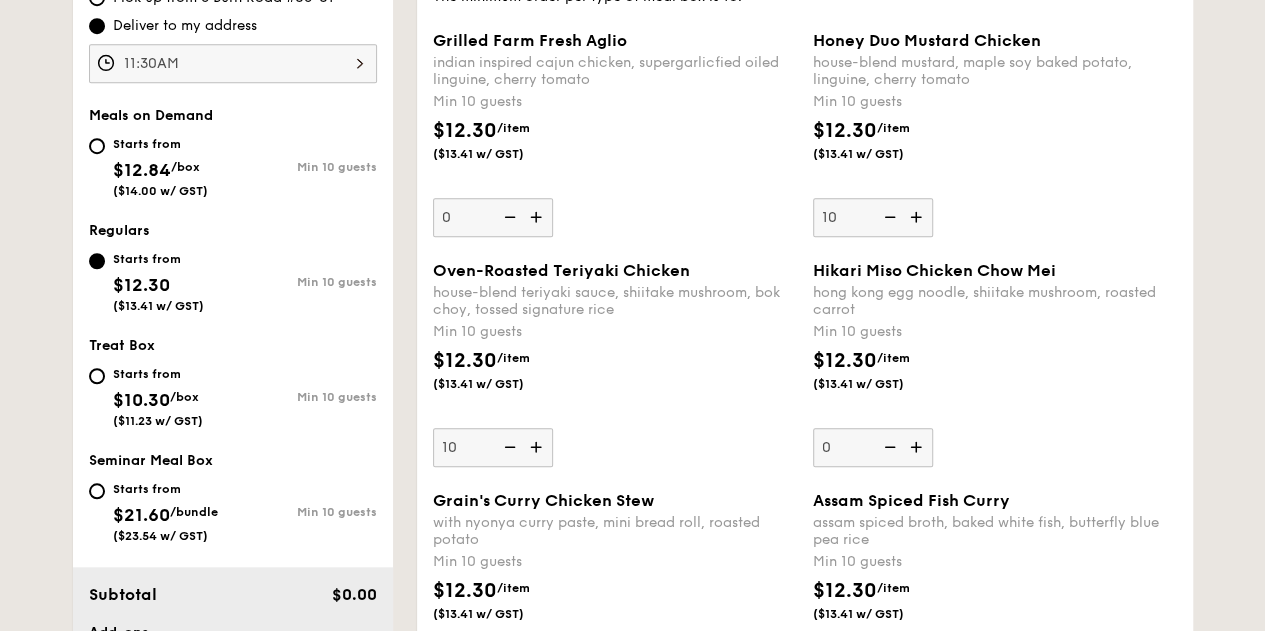 scroll, scrollTop: 668, scrollLeft: 0, axis: vertical 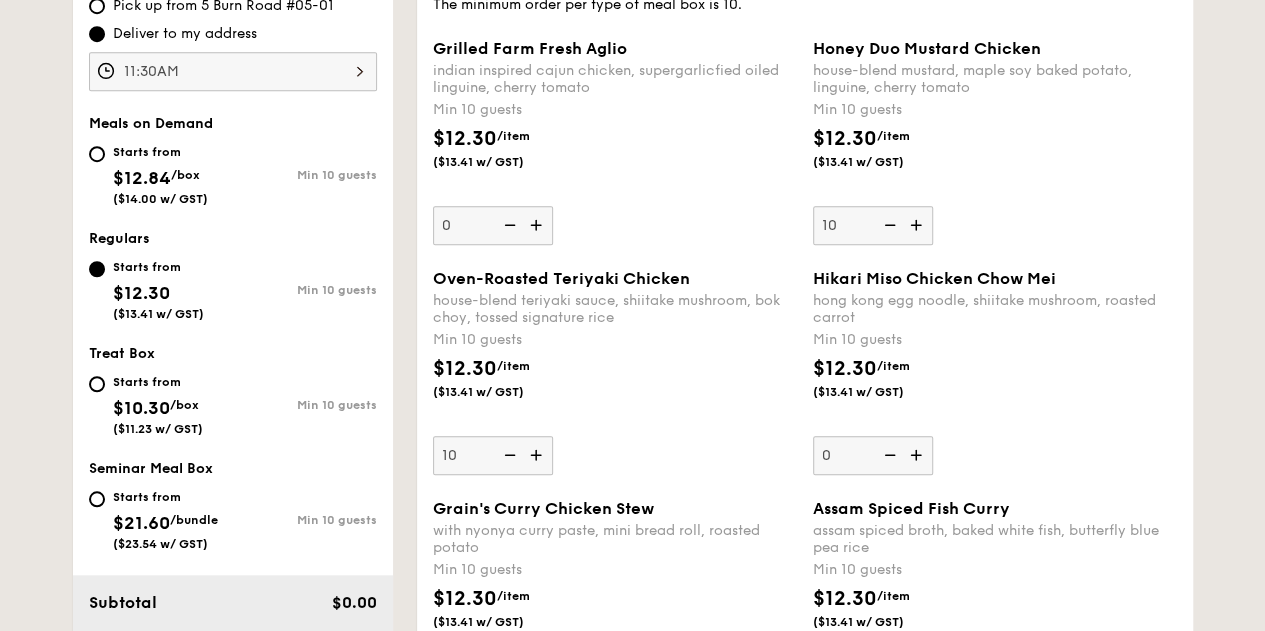 click at bounding box center (508, 455) 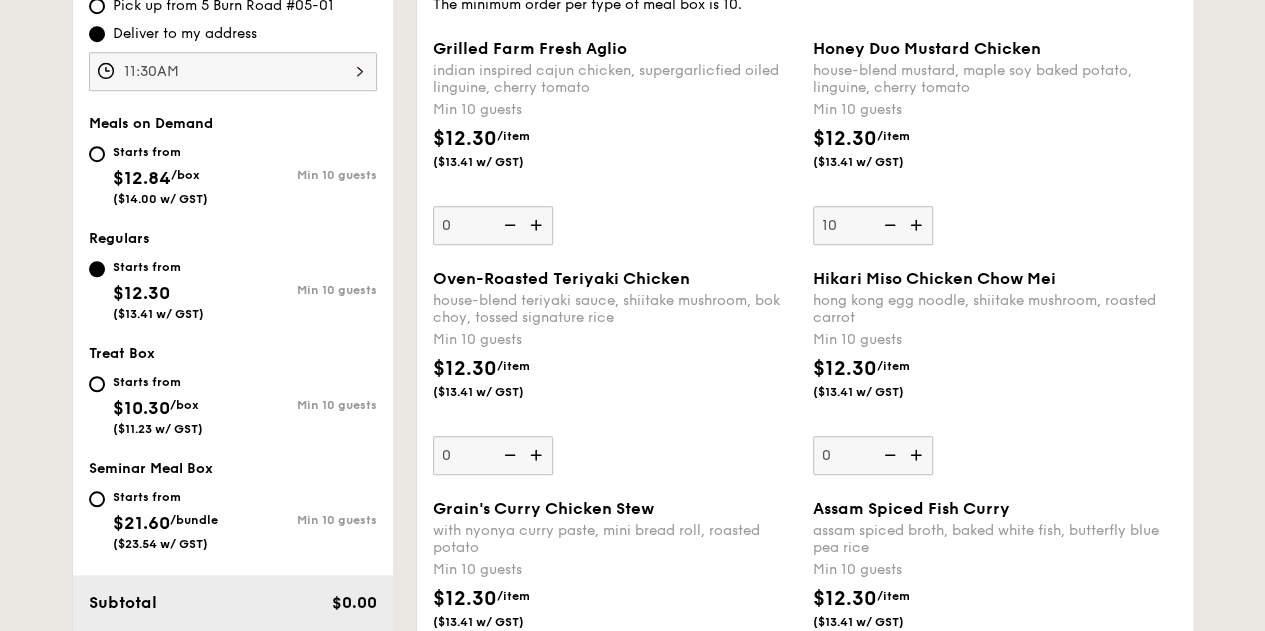 click at bounding box center [508, 455] 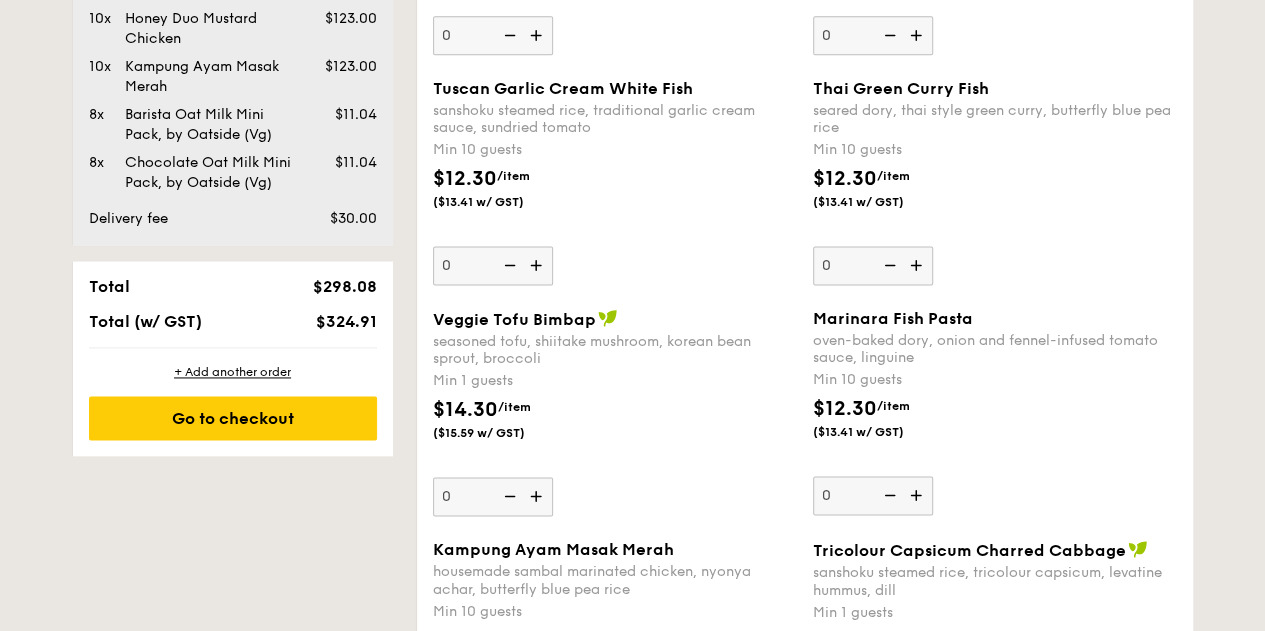 scroll, scrollTop: 1486, scrollLeft: 0, axis: vertical 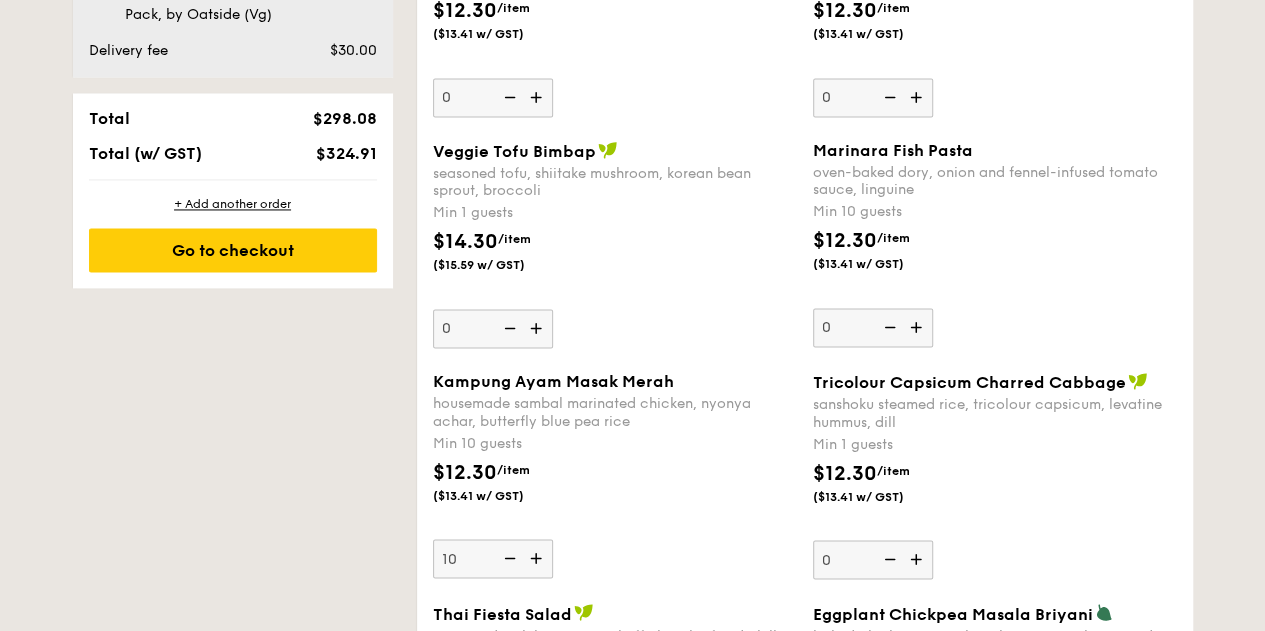 click on "Min 10 guests" at bounding box center (615, 443) 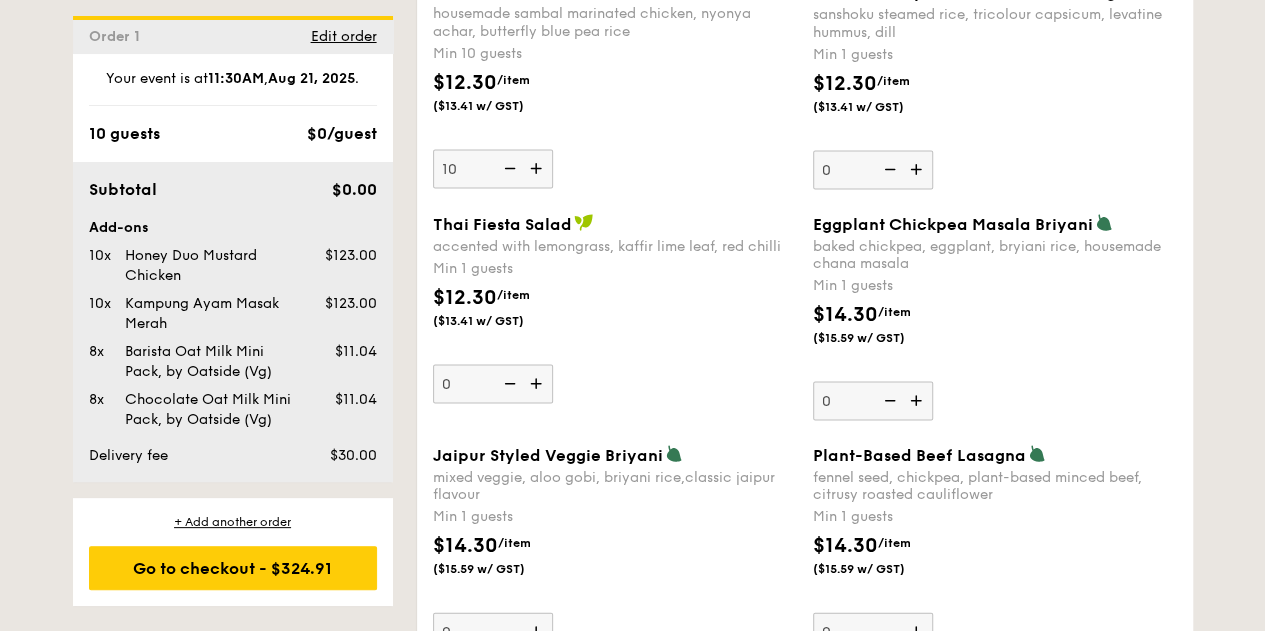 scroll, scrollTop: 1870, scrollLeft: 0, axis: vertical 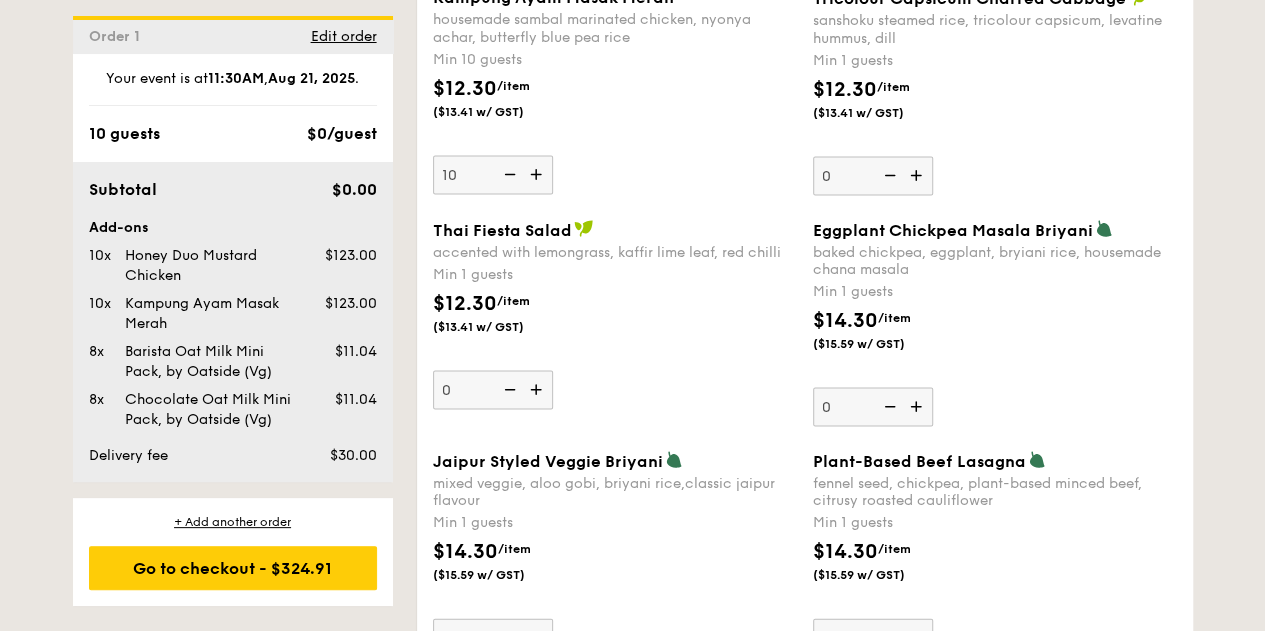 click at bounding box center (508, 174) 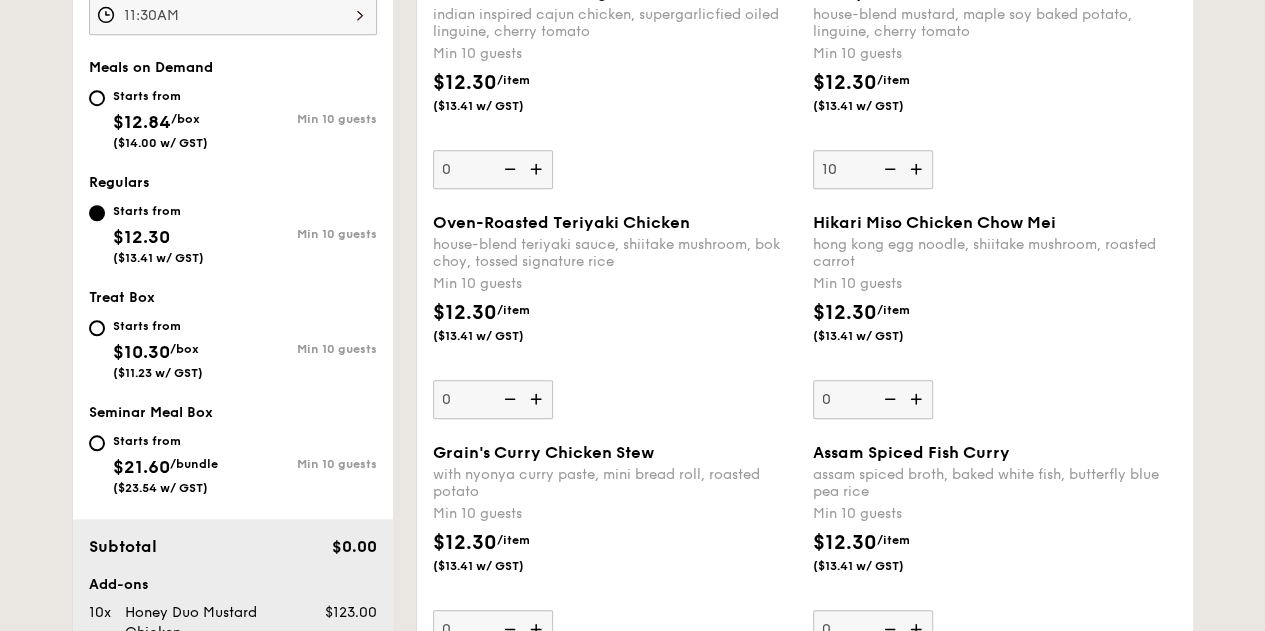 scroll, scrollTop: 724, scrollLeft: 0, axis: vertical 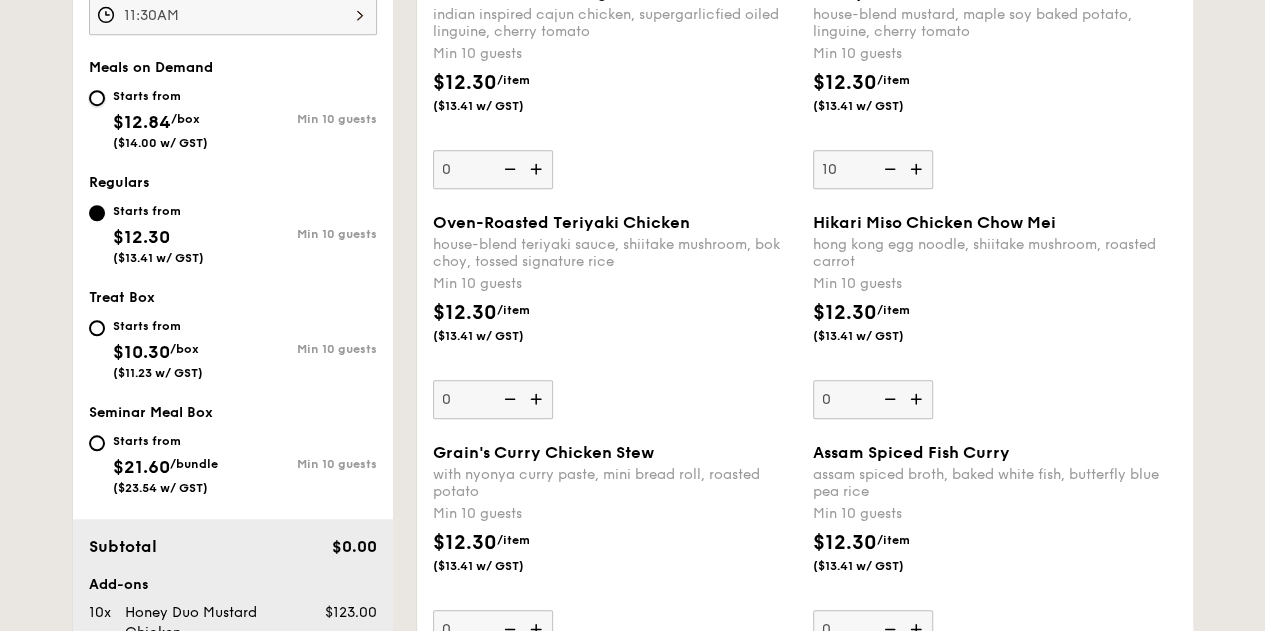 click on "Starts from
$12.84
/box
($14.00 w/ GST)
Min 10 guests" at bounding box center [97, 98] 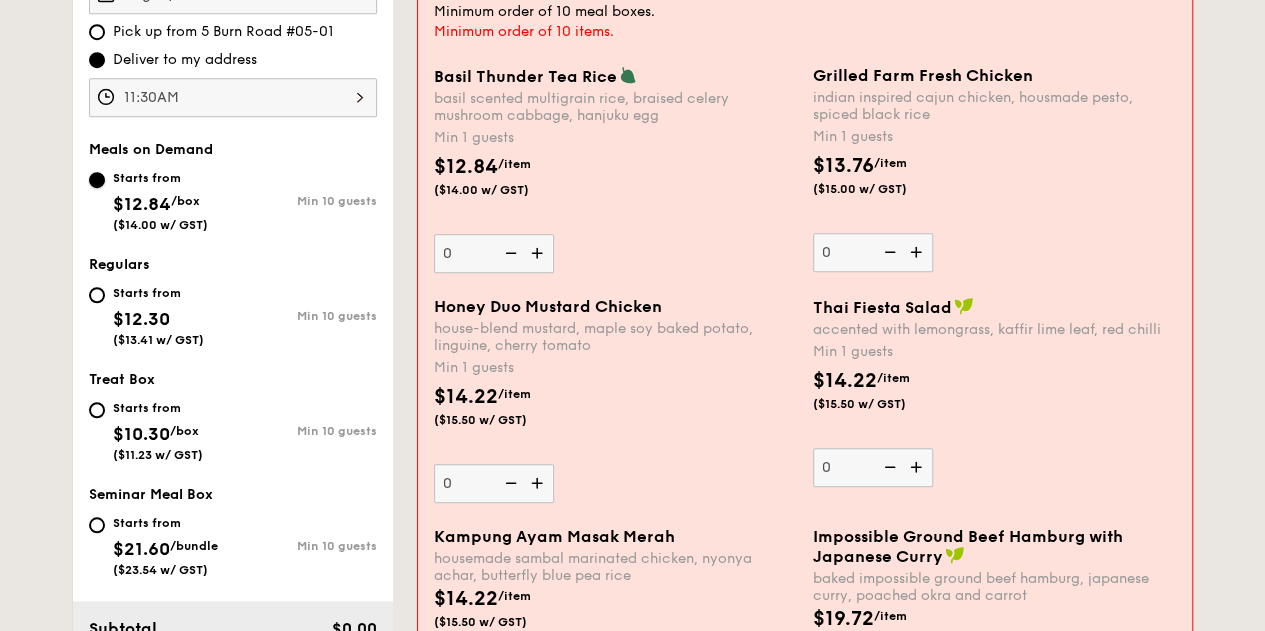 scroll, scrollTop: 642, scrollLeft: 0, axis: vertical 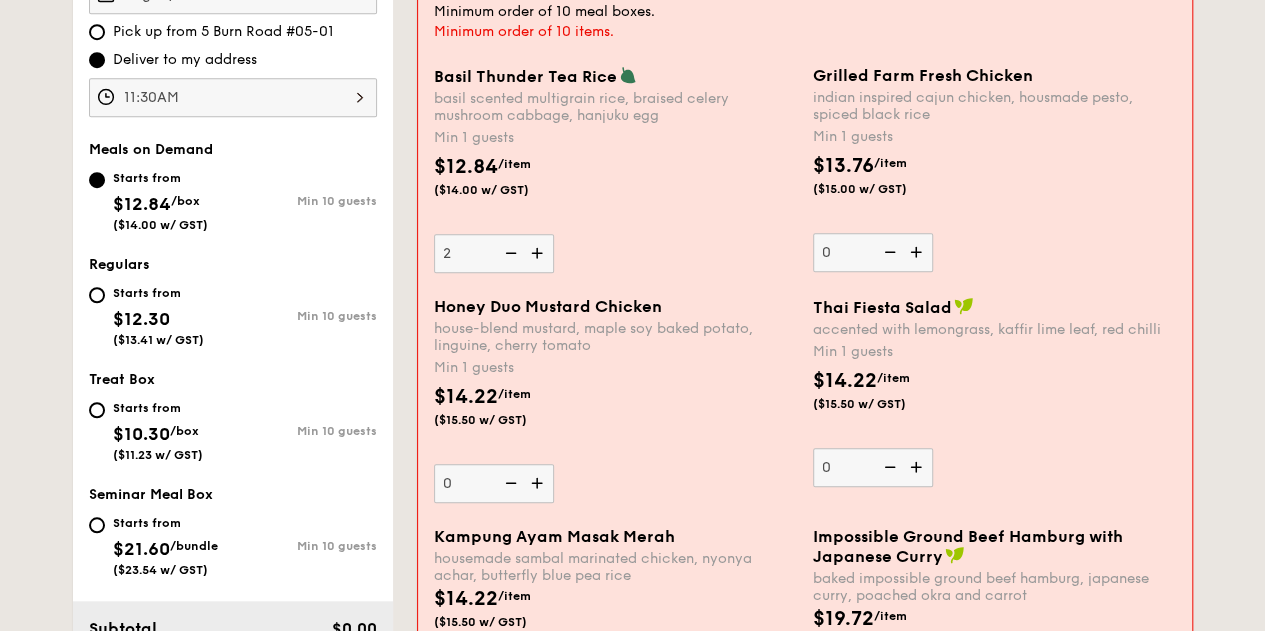 type on "2" 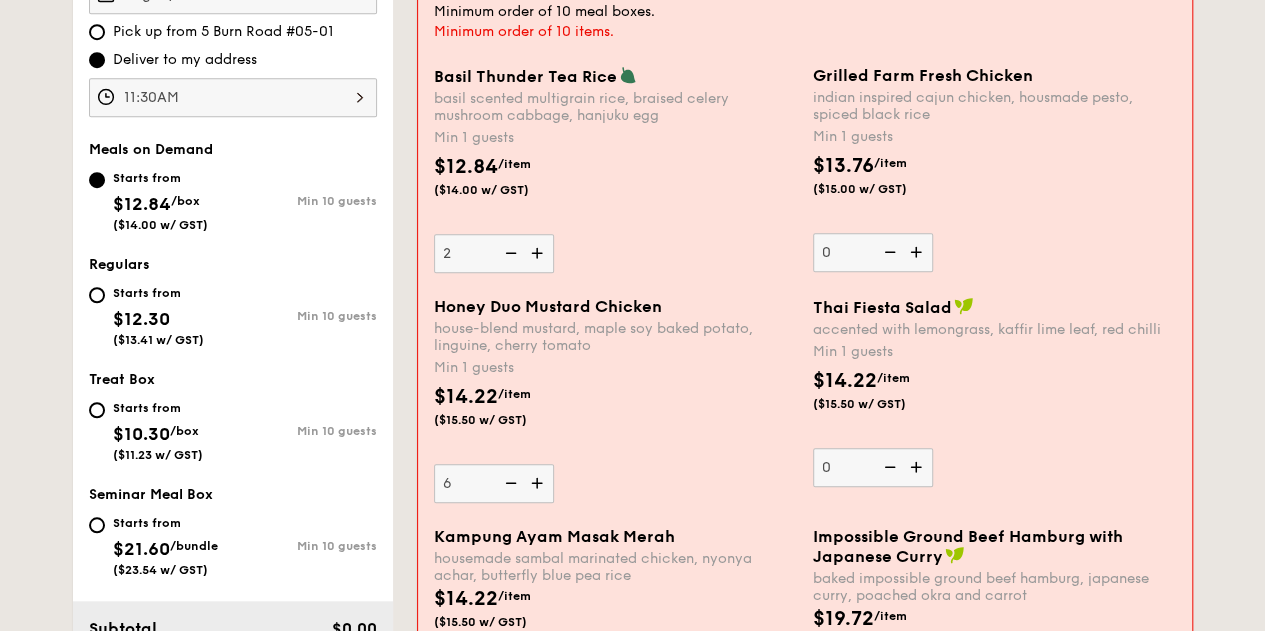 type on "6" 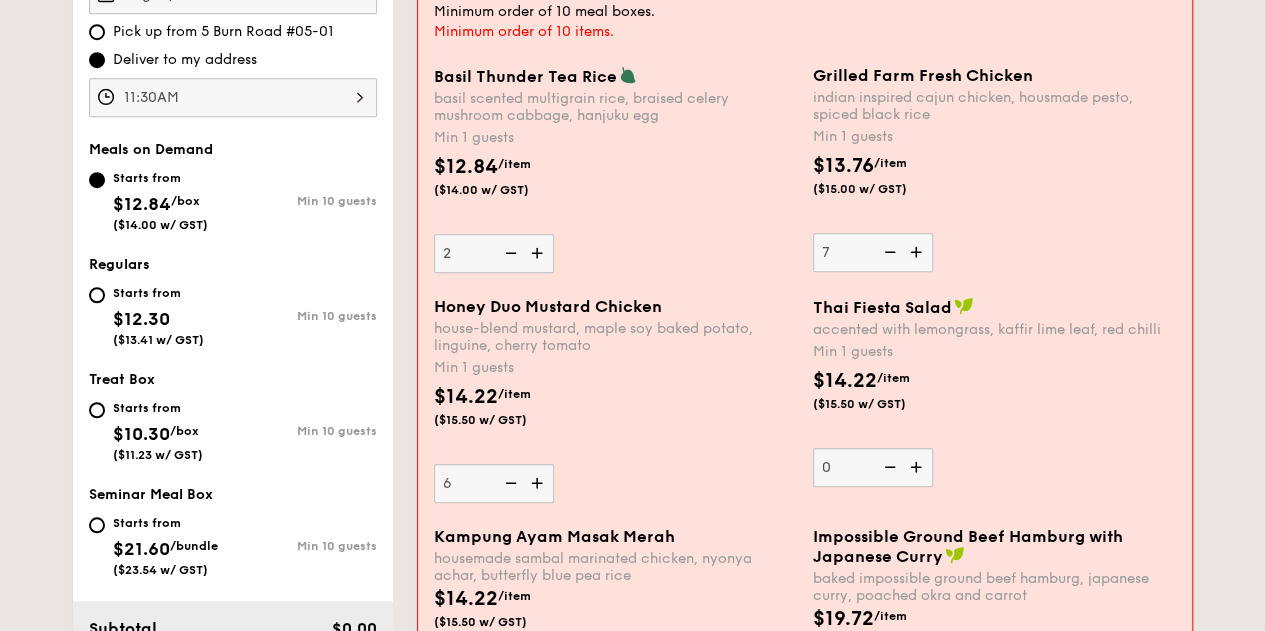 type on "7" 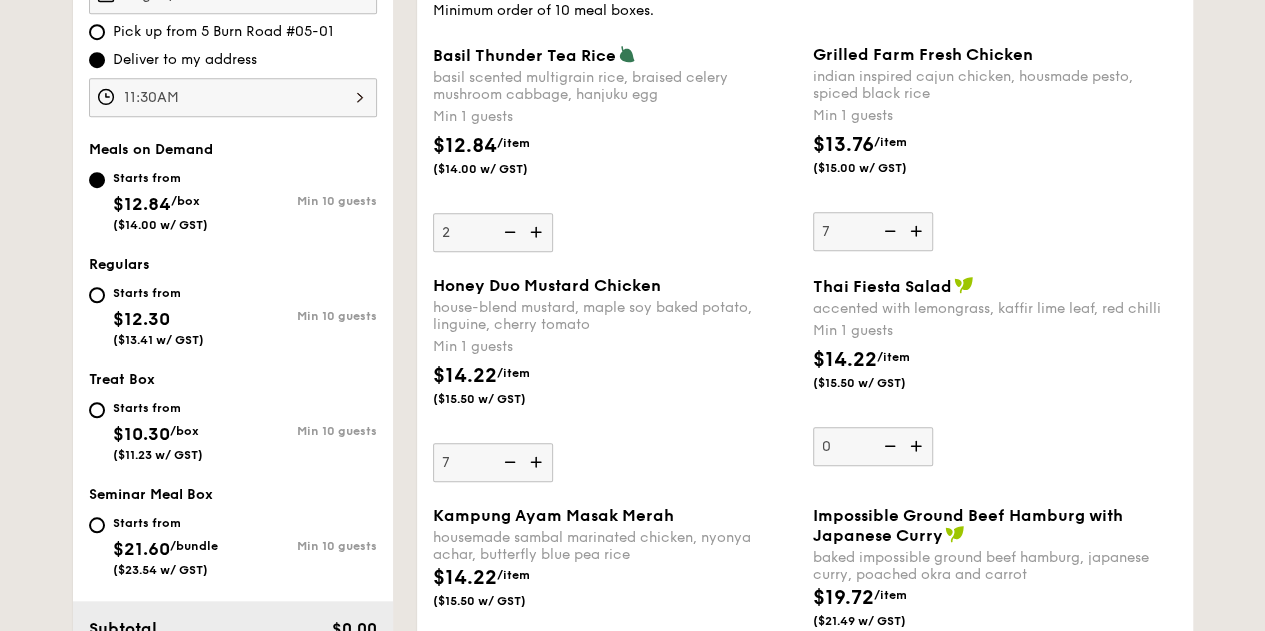 type on "7" 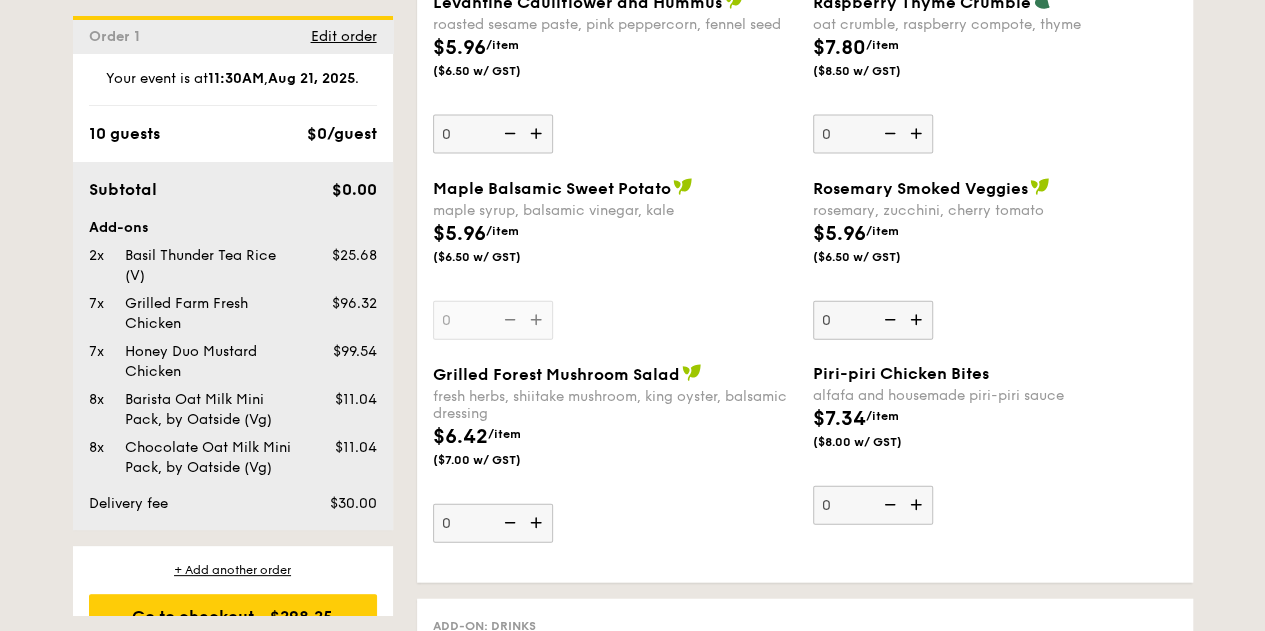 scroll, scrollTop: 2118, scrollLeft: 0, axis: vertical 